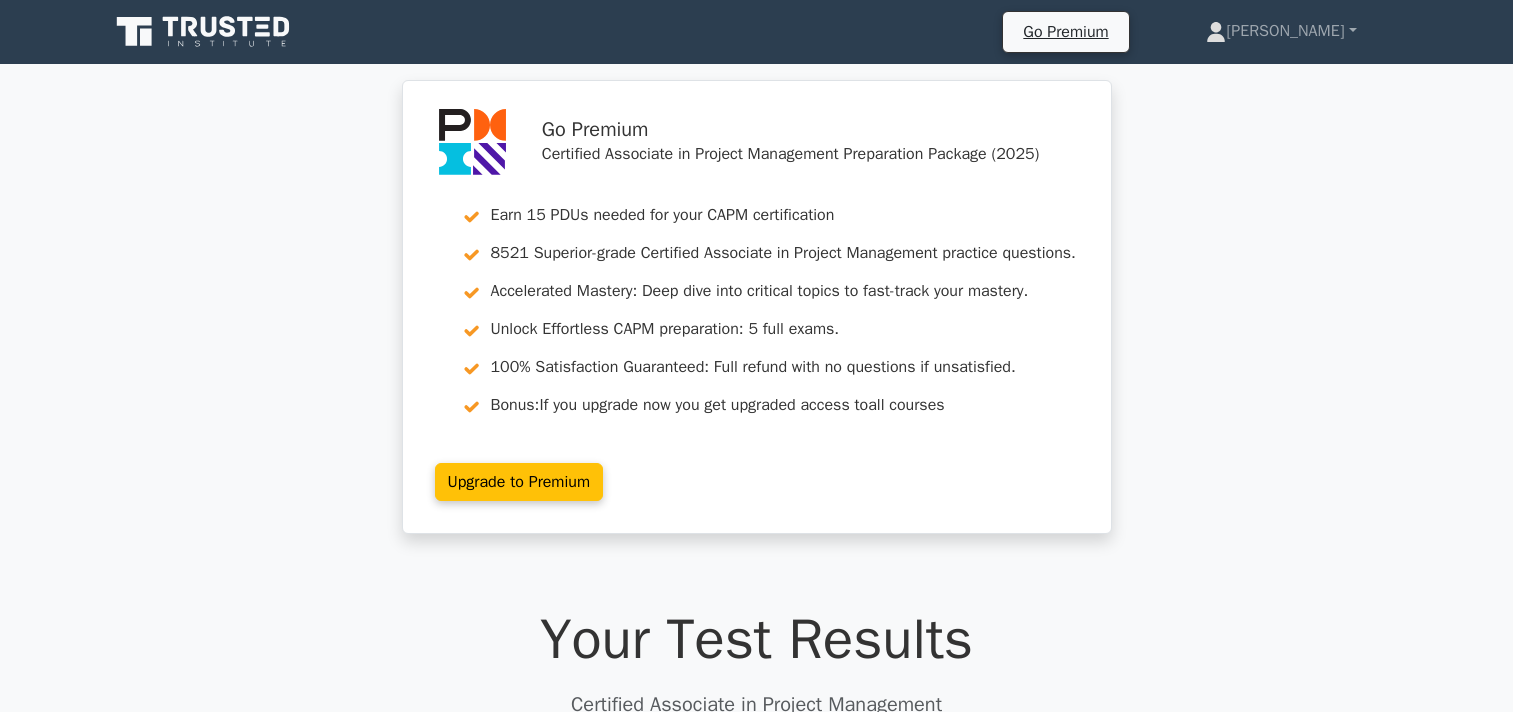 scroll, scrollTop: 5434, scrollLeft: 0, axis: vertical 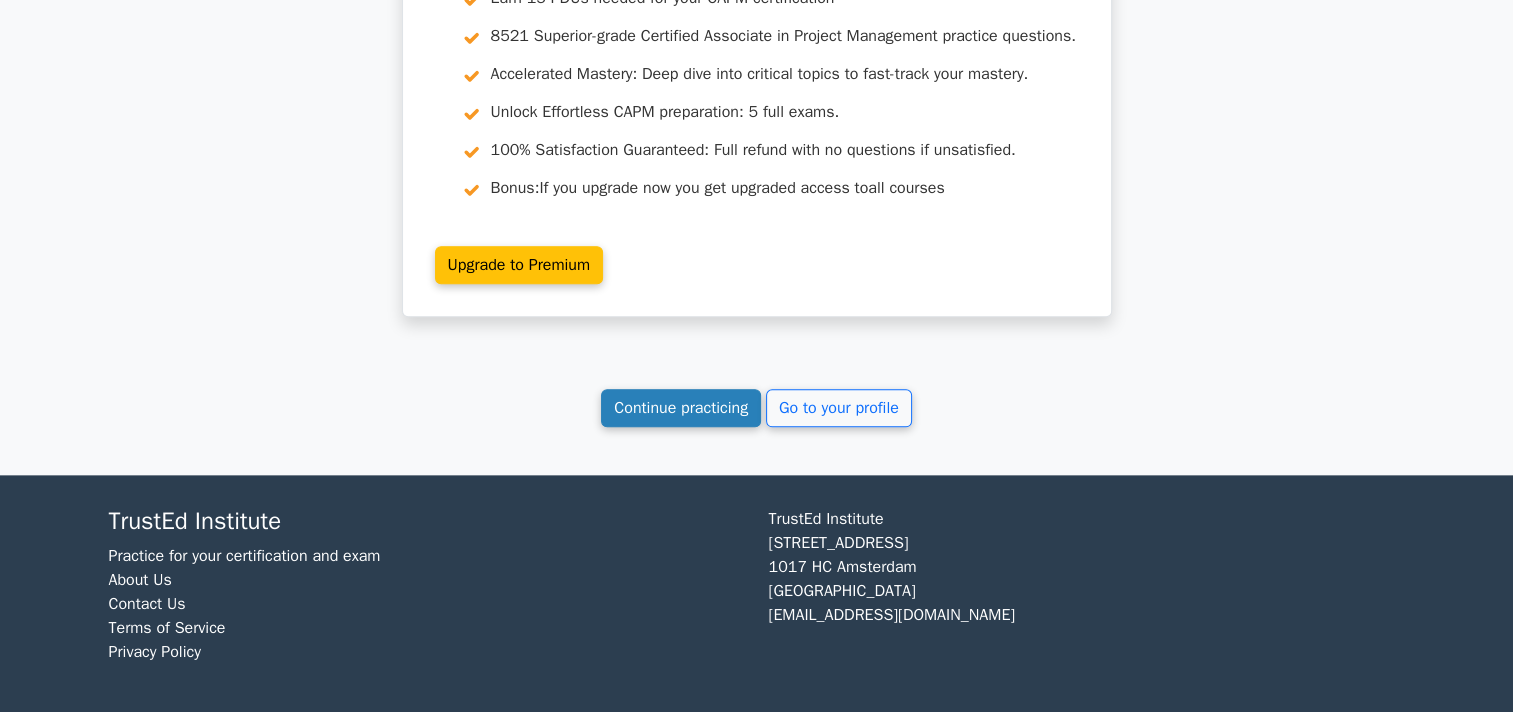 click on "Continue practicing" at bounding box center [681, 408] 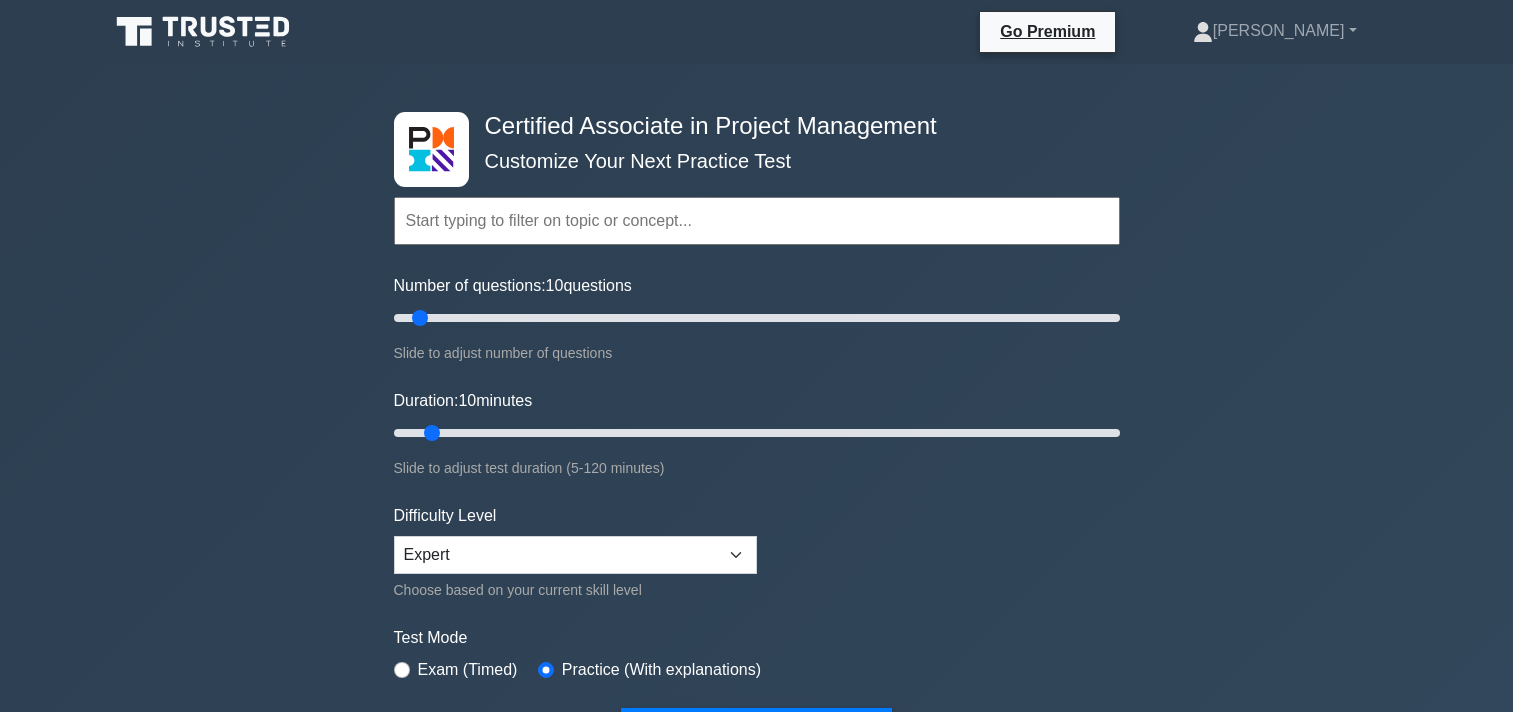 scroll, scrollTop: 0, scrollLeft: 0, axis: both 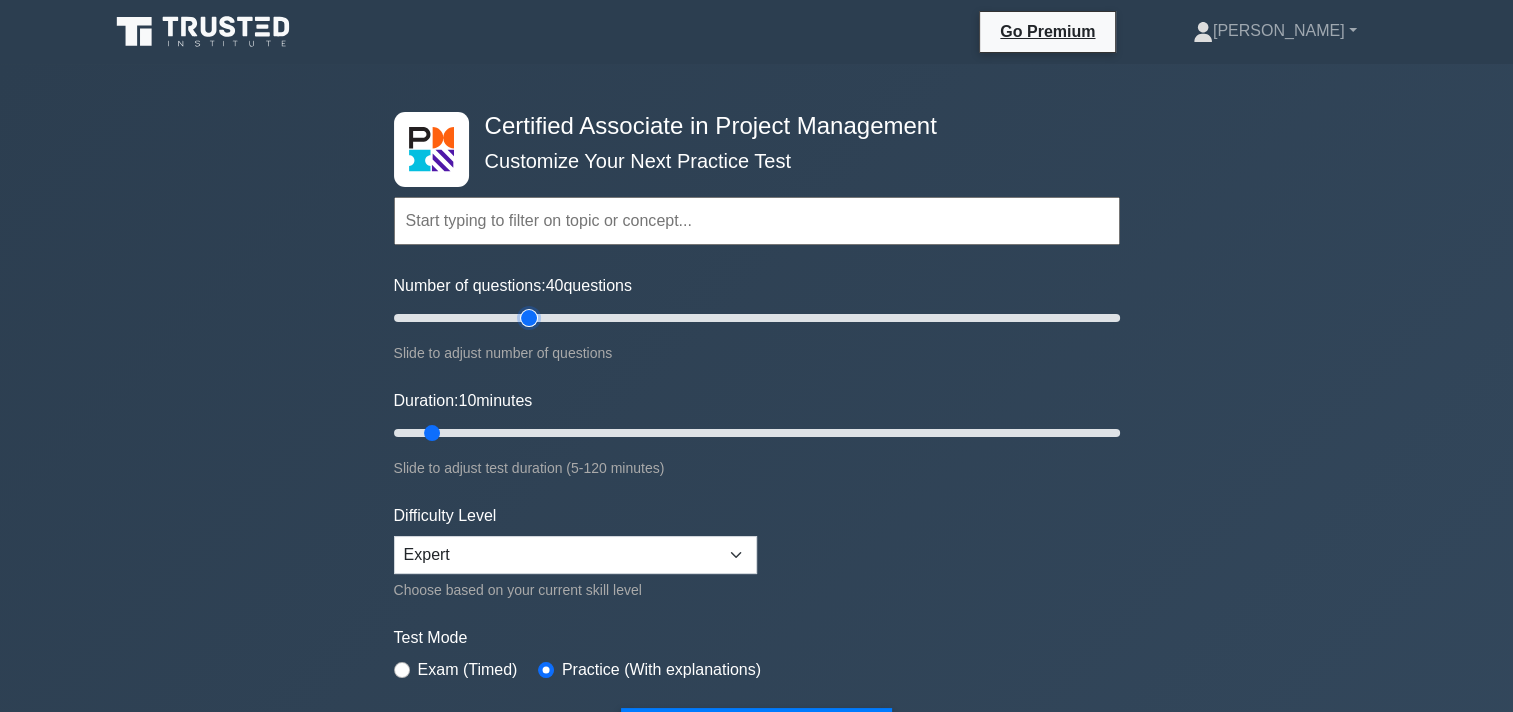 drag, startPoint x: 435, startPoint y: 316, endPoint x: 521, endPoint y: 328, distance: 86.833176 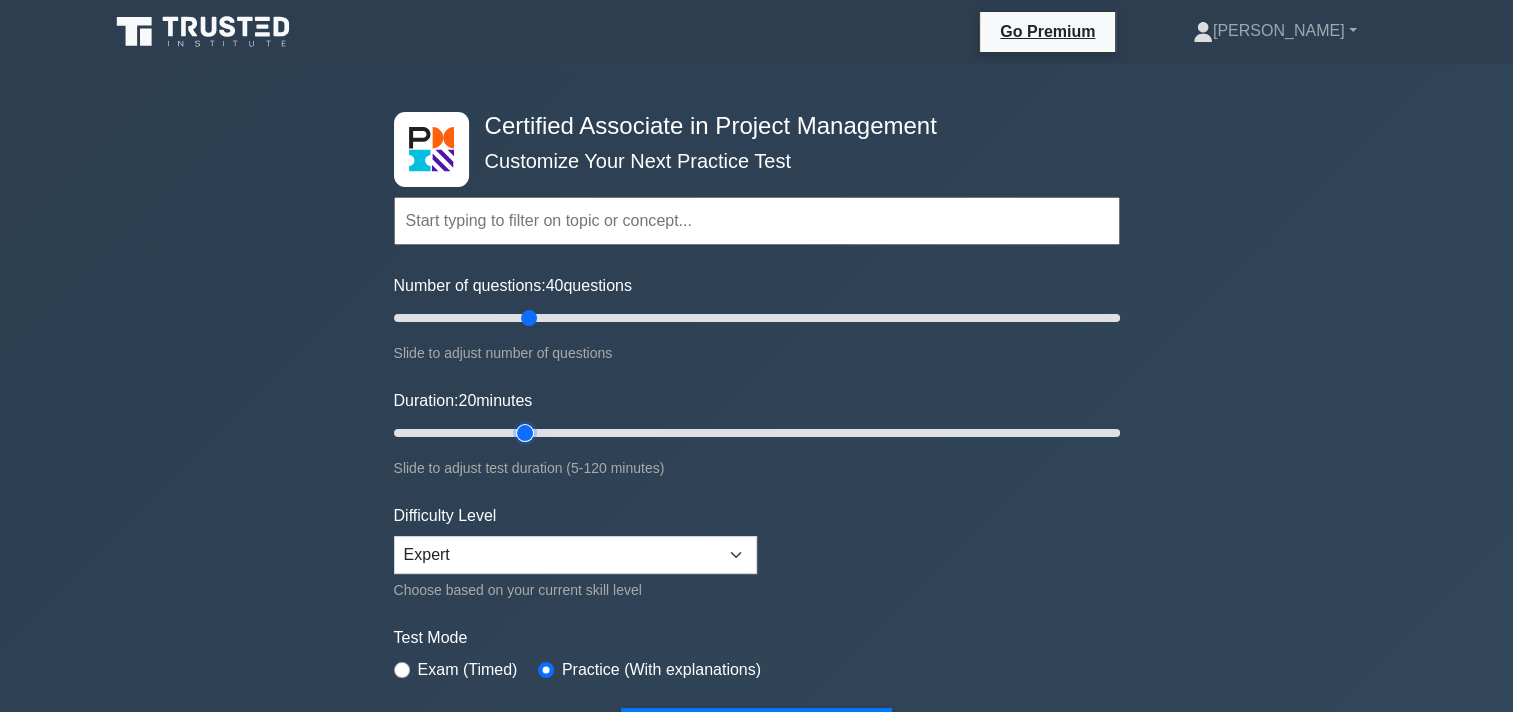 drag, startPoint x: 446, startPoint y: 424, endPoint x: 510, endPoint y: 436, distance: 65.11528 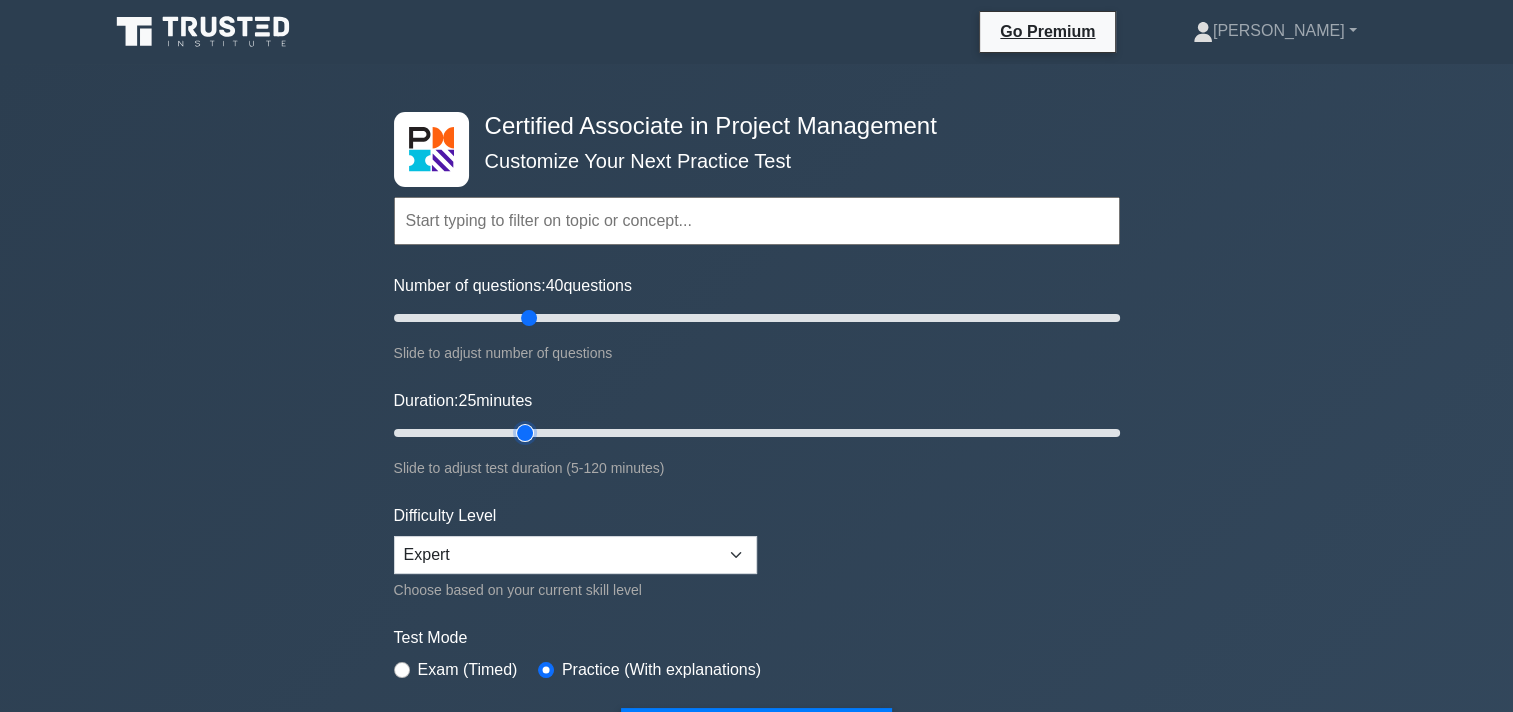 drag, startPoint x: 510, startPoint y: 436, endPoint x: 525, endPoint y: 438, distance: 15.132746 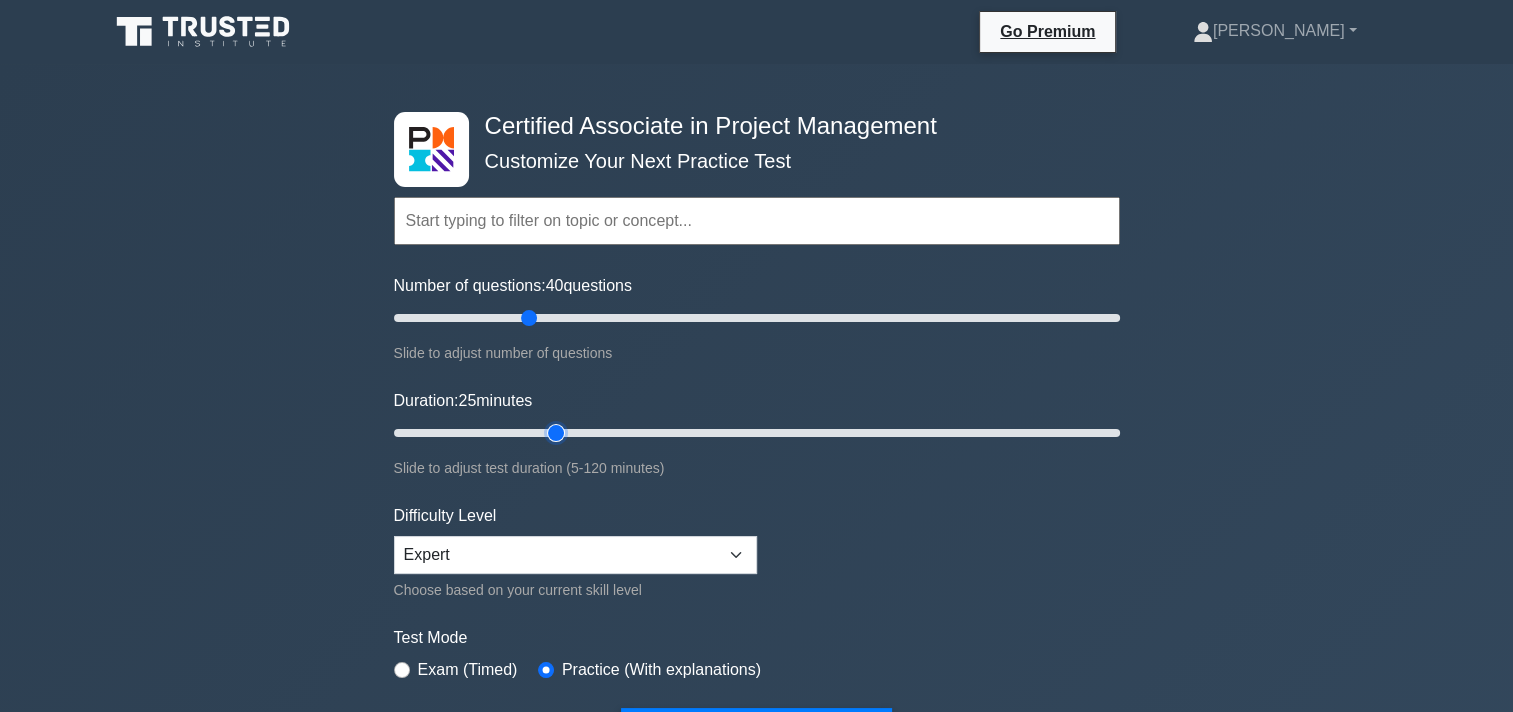 type on "30" 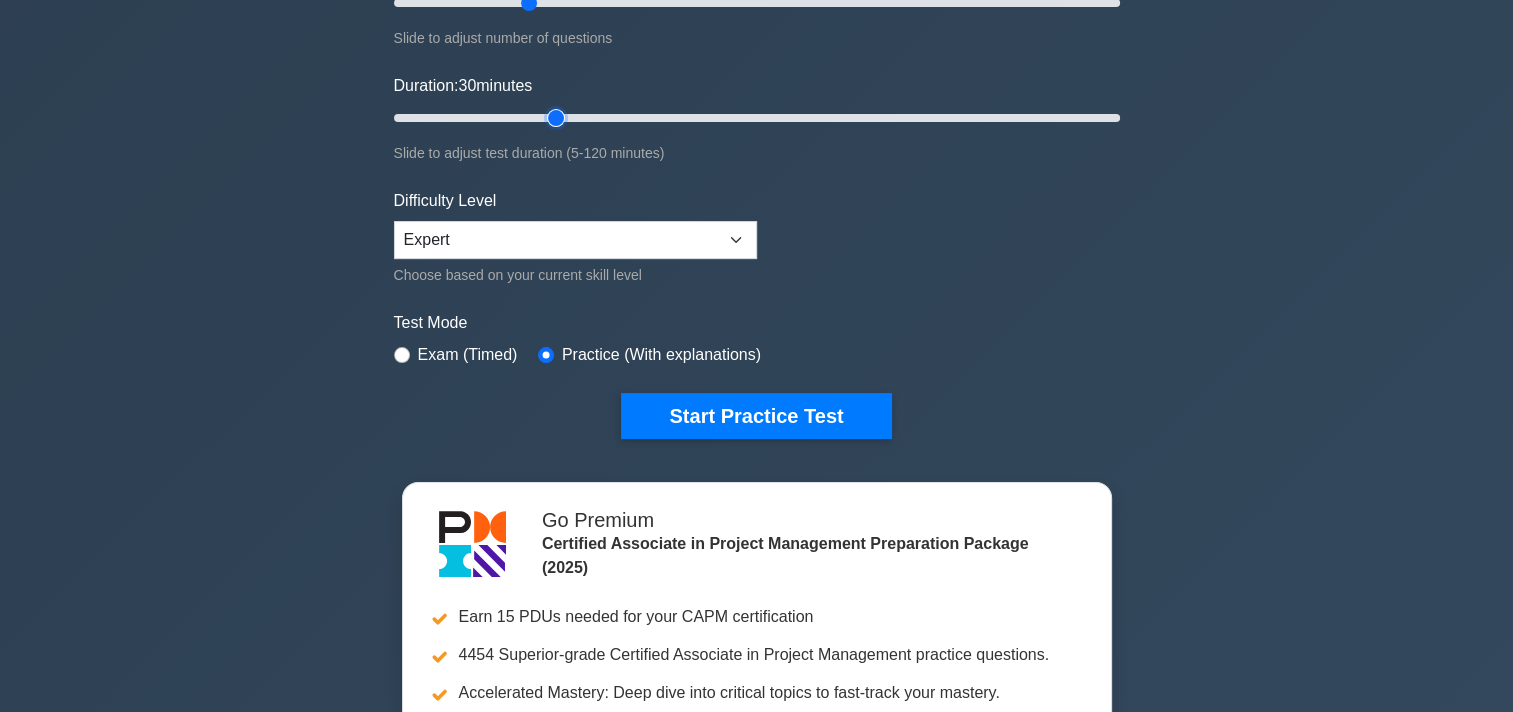 scroll, scrollTop: 500, scrollLeft: 0, axis: vertical 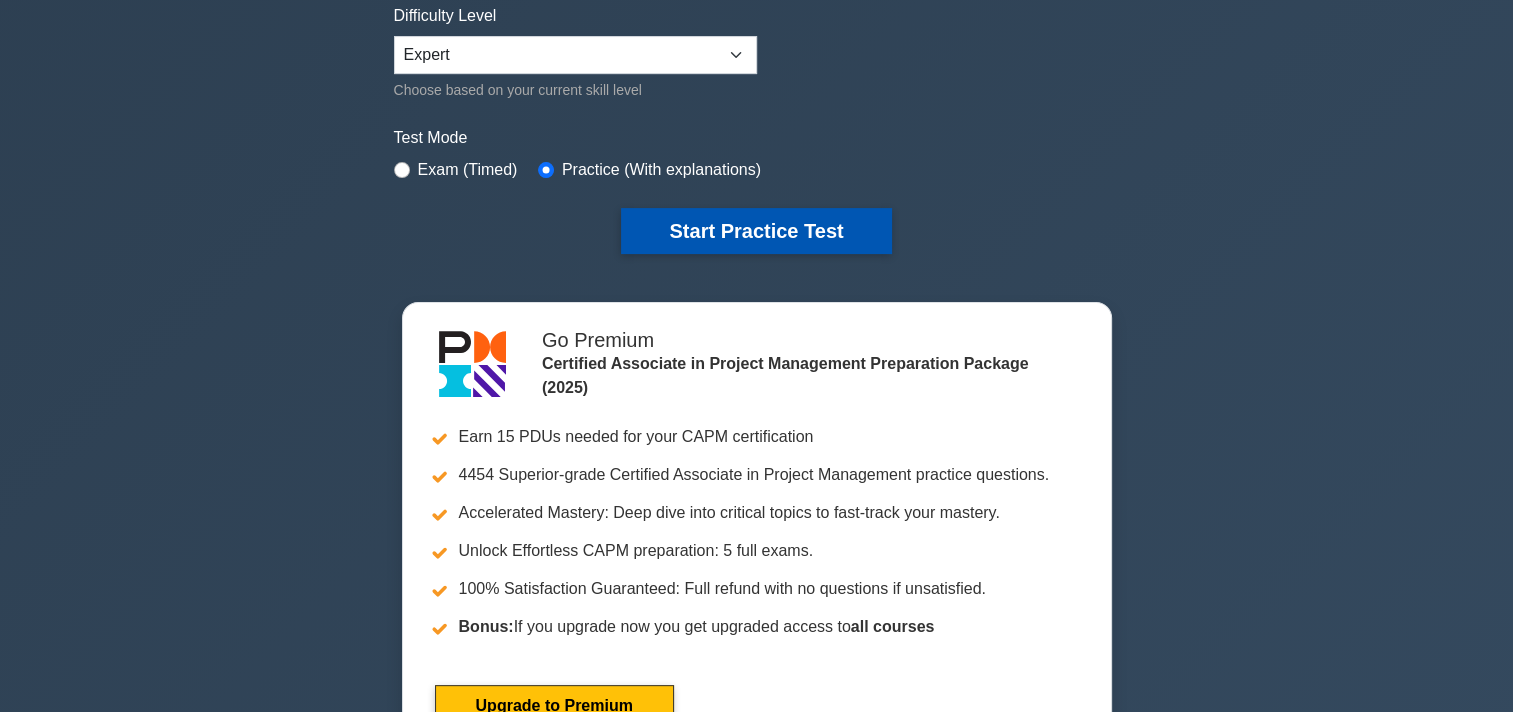 click on "Start Practice Test" at bounding box center [756, 231] 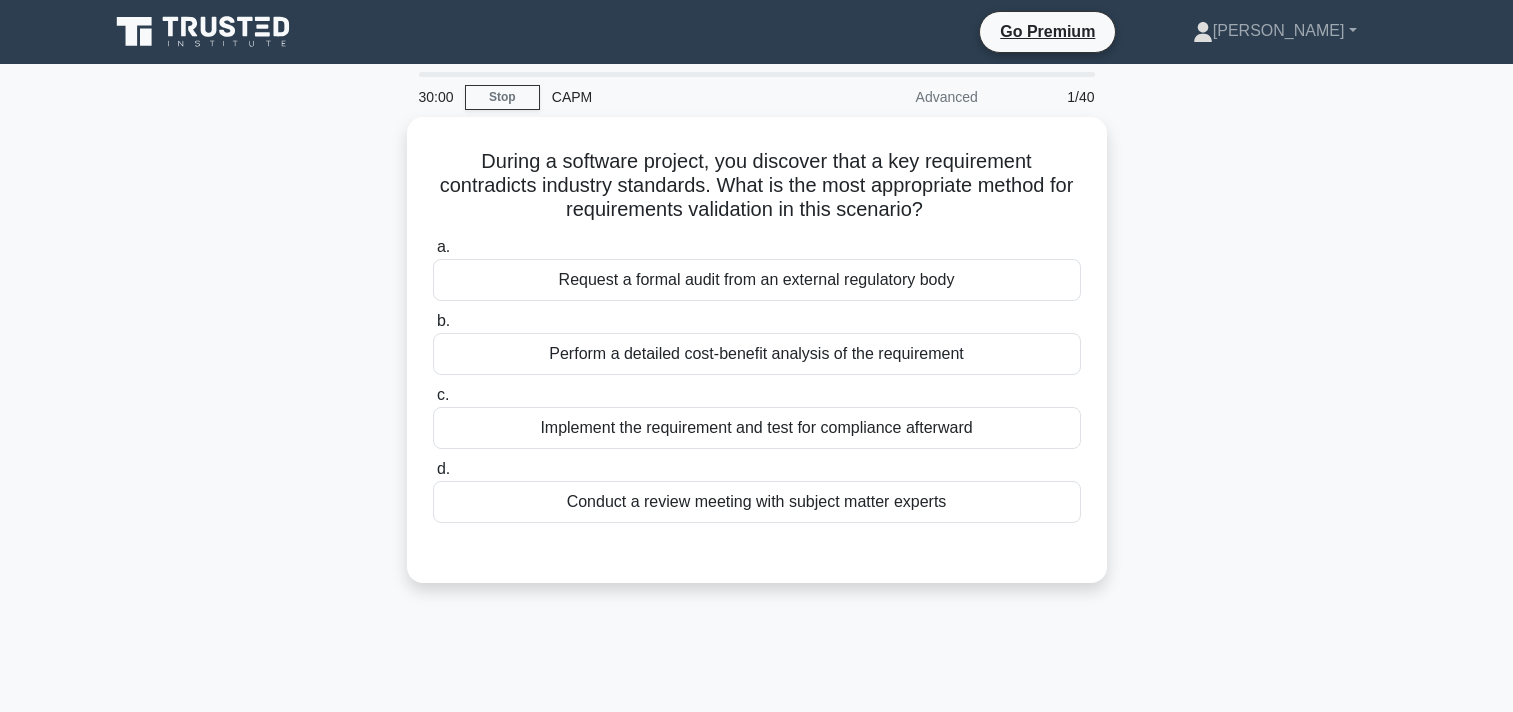 scroll, scrollTop: 0, scrollLeft: 0, axis: both 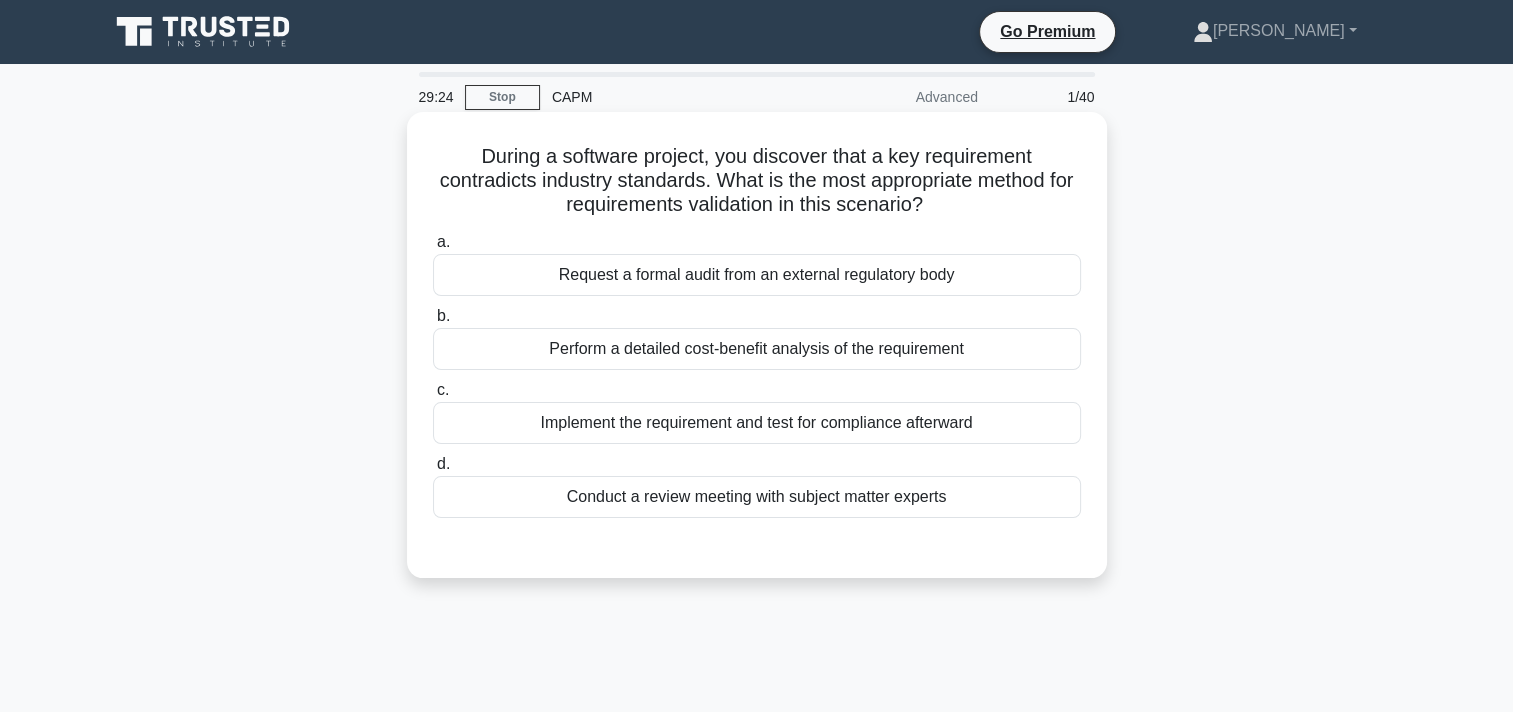 click on "Conduct a review meeting with subject matter experts" at bounding box center [757, 497] 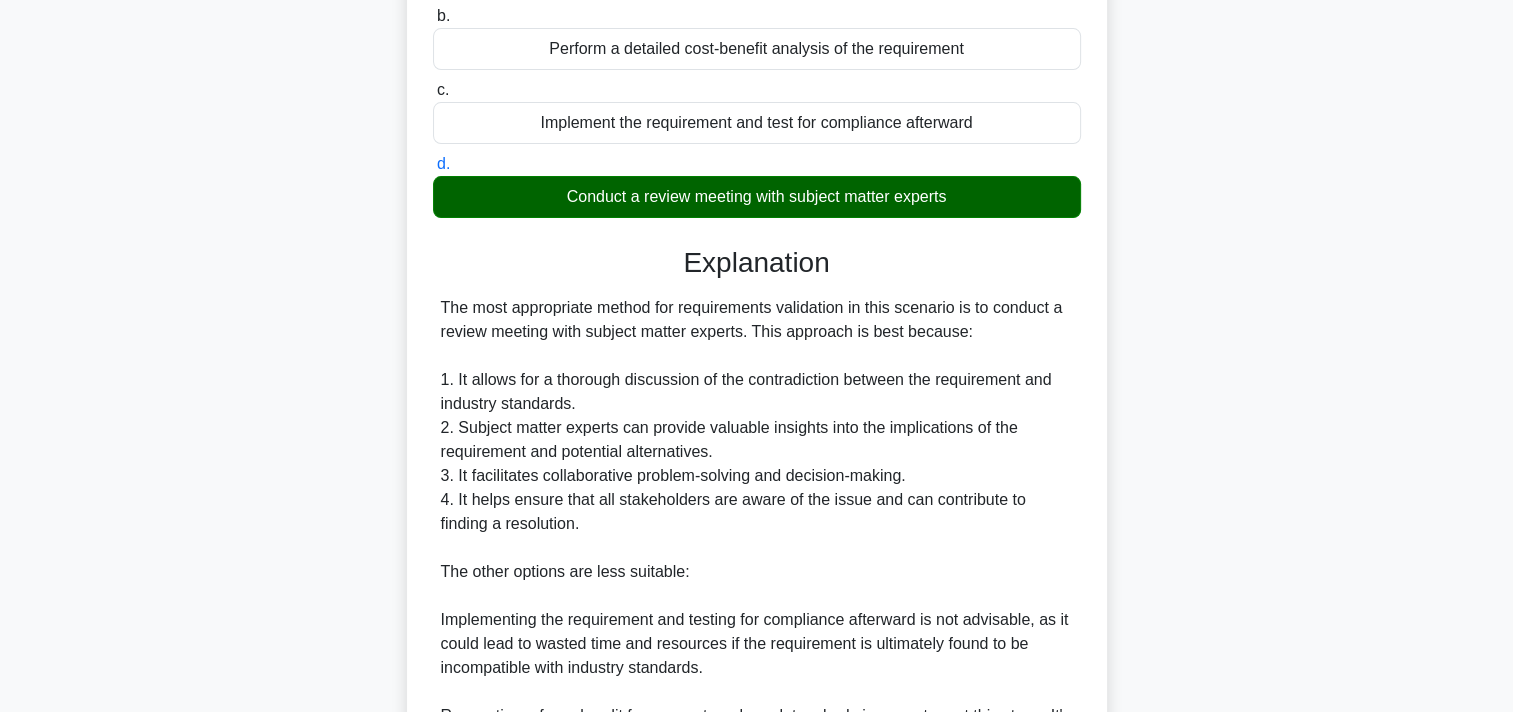 scroll, scrollTop: 400, scrollLeft: 0, axis: vertical 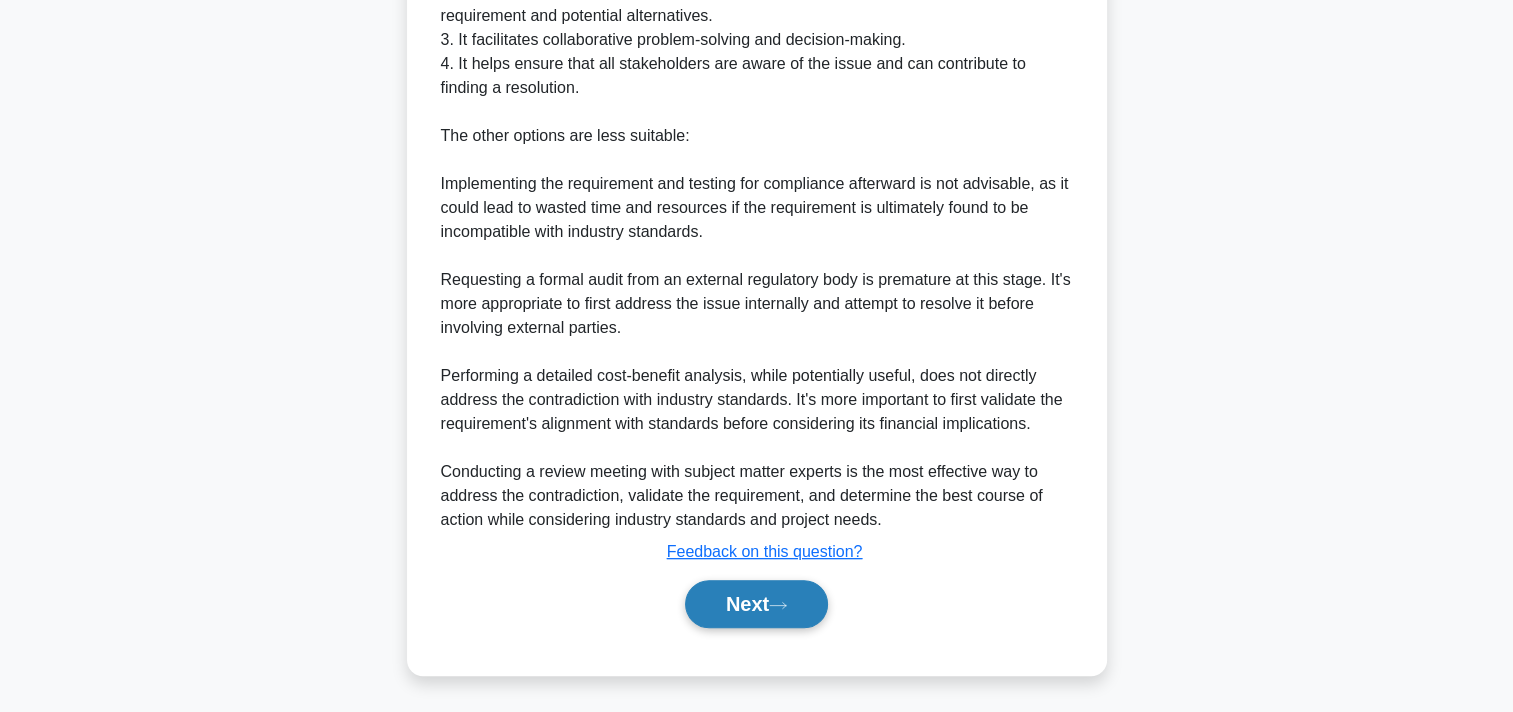click on "Next" at bounding box center [756, 604] 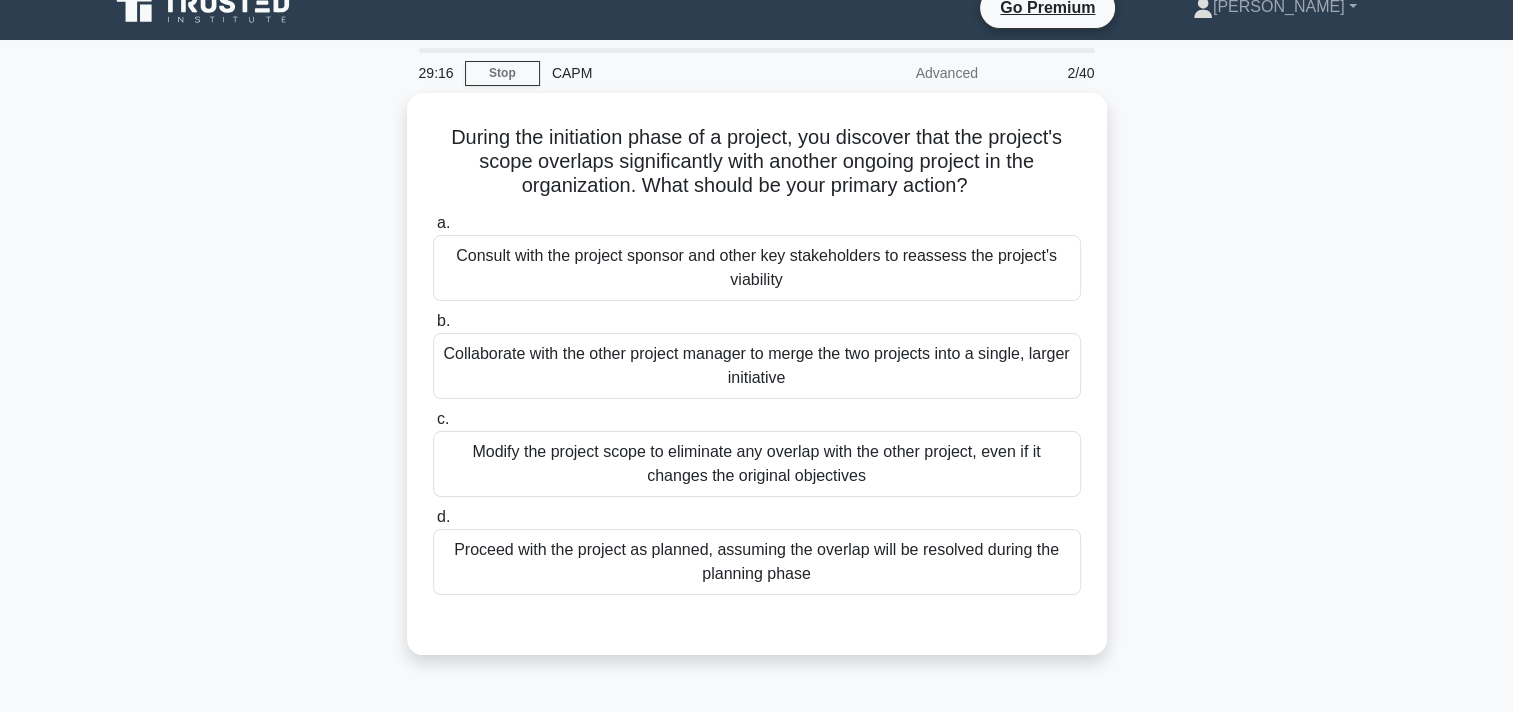 scroll, scrollTop: 0, scrollLeft: 0, axis: both 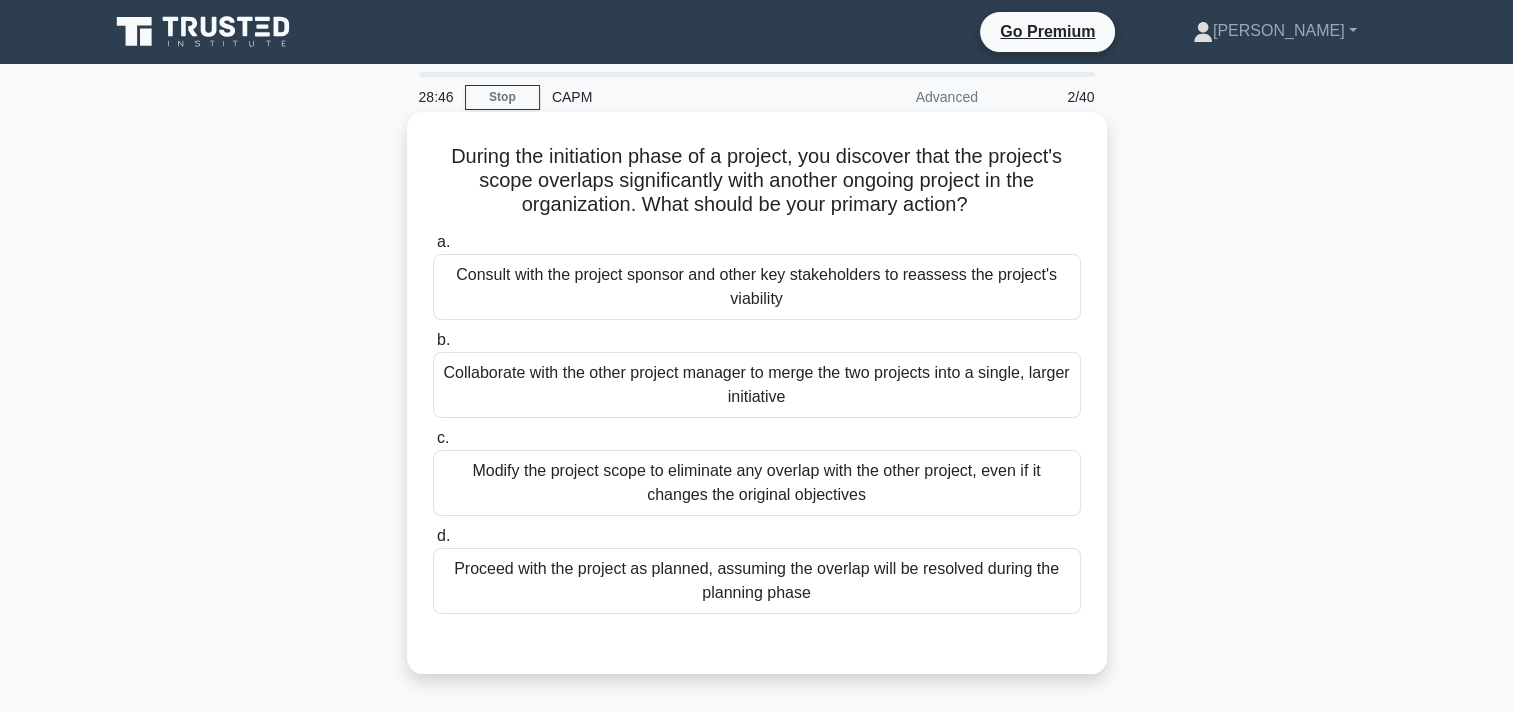 click on "Consult with the project sponsor and other key stakeholders to reassess the project's viability" at bounding box center (757, 287) 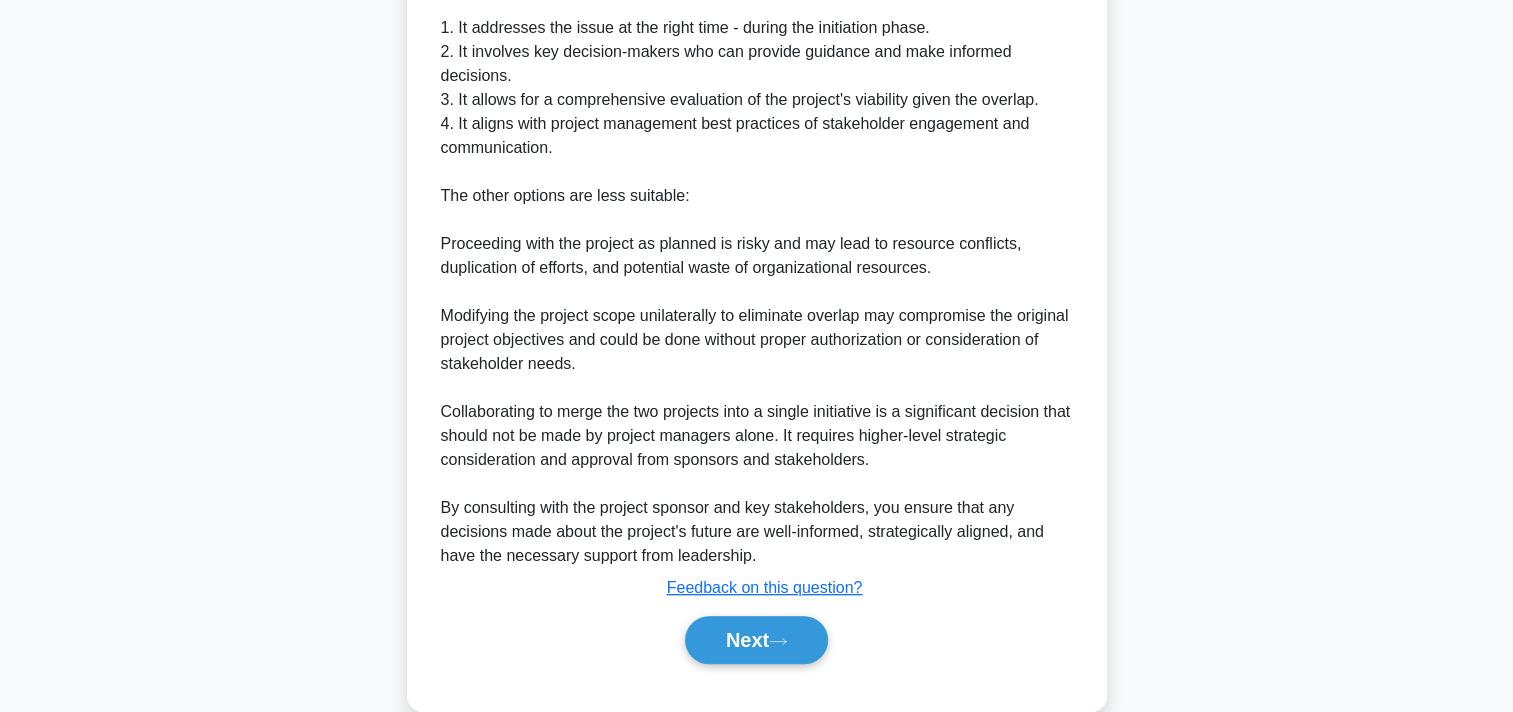 scroll, scrollTop: 808, scrollLeft: 0, axis: vertical 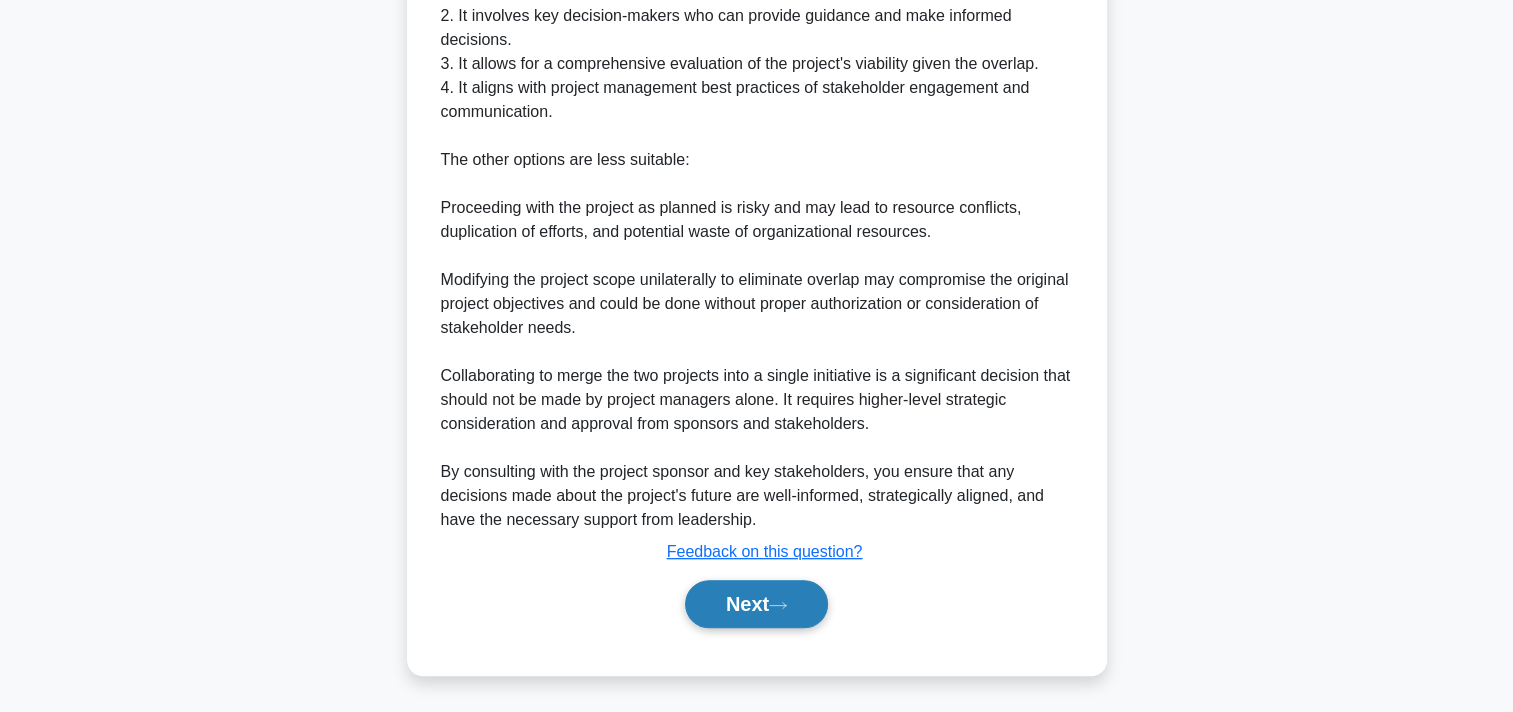 click 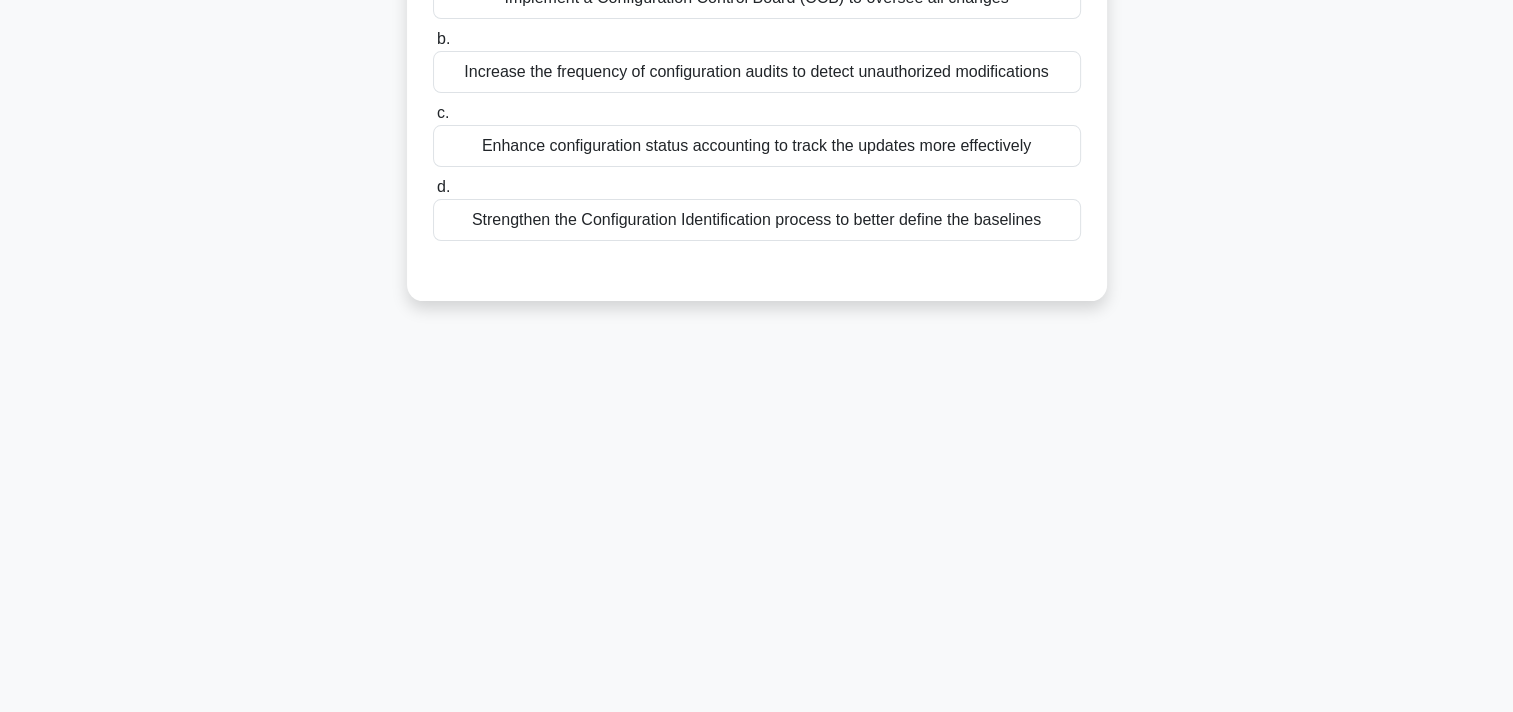 scroll, scrollTop: 0, scrollLeft: 0, axis: both 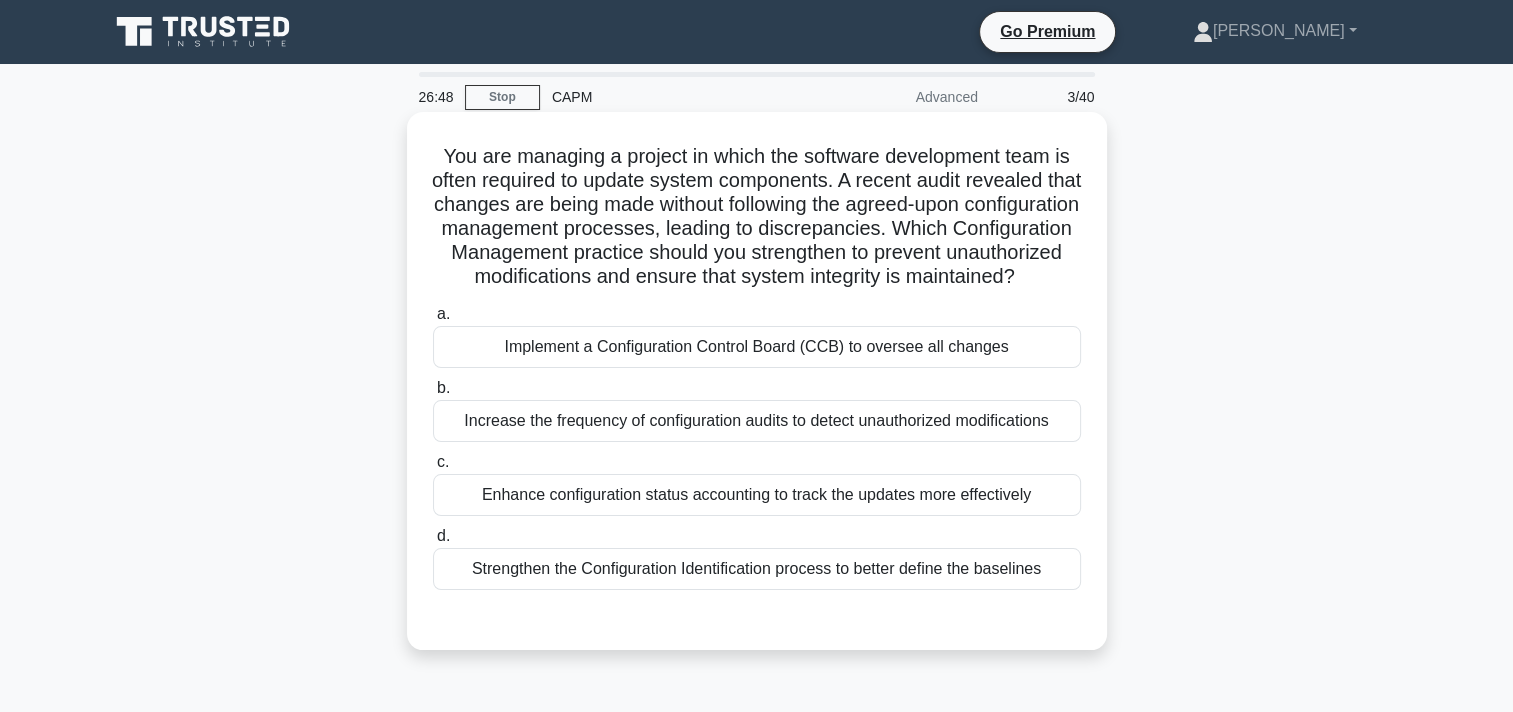 click on "Implement a Configuration Control Board (CCB) to oversee all changes" at bounding box center [757, 347] 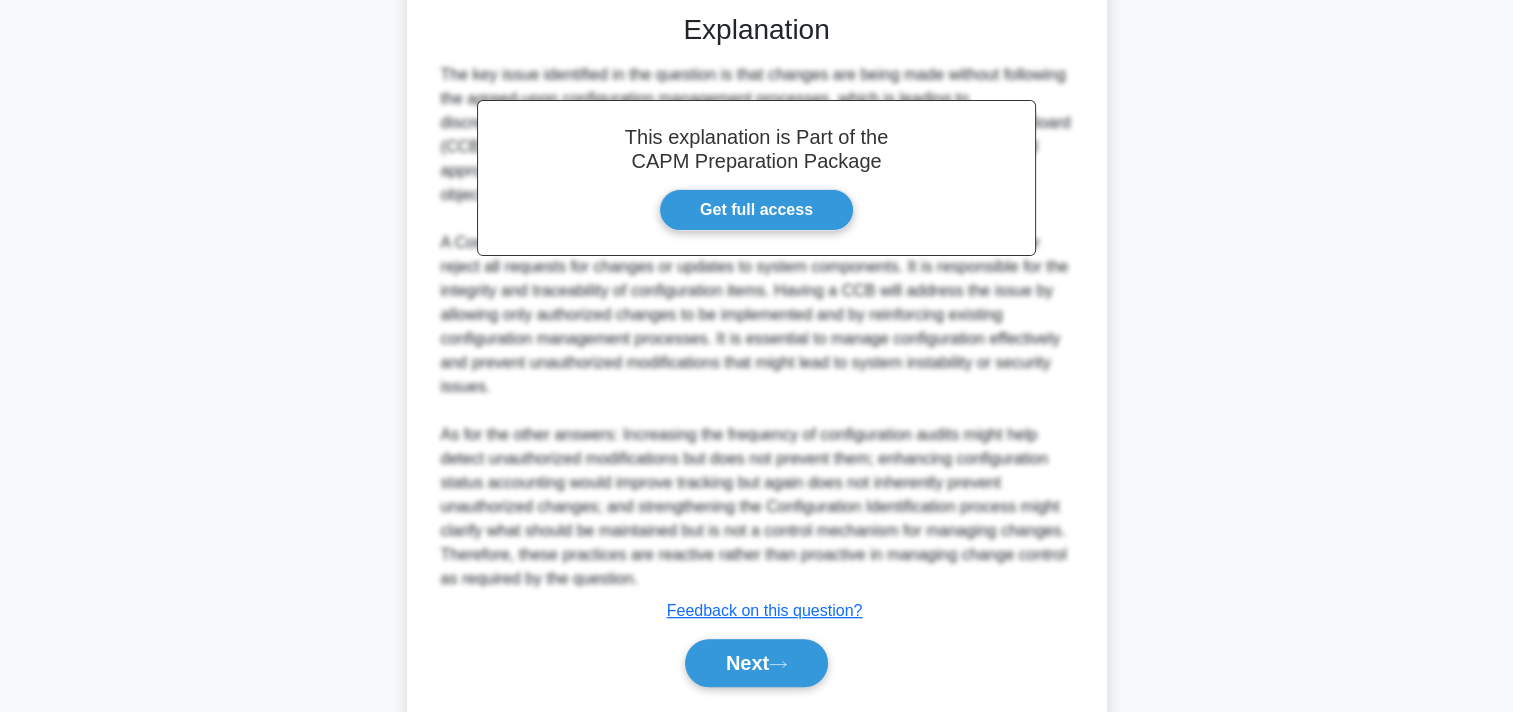 scroll, scrollTop: 688, scrollLeft: 0, axis: vertical 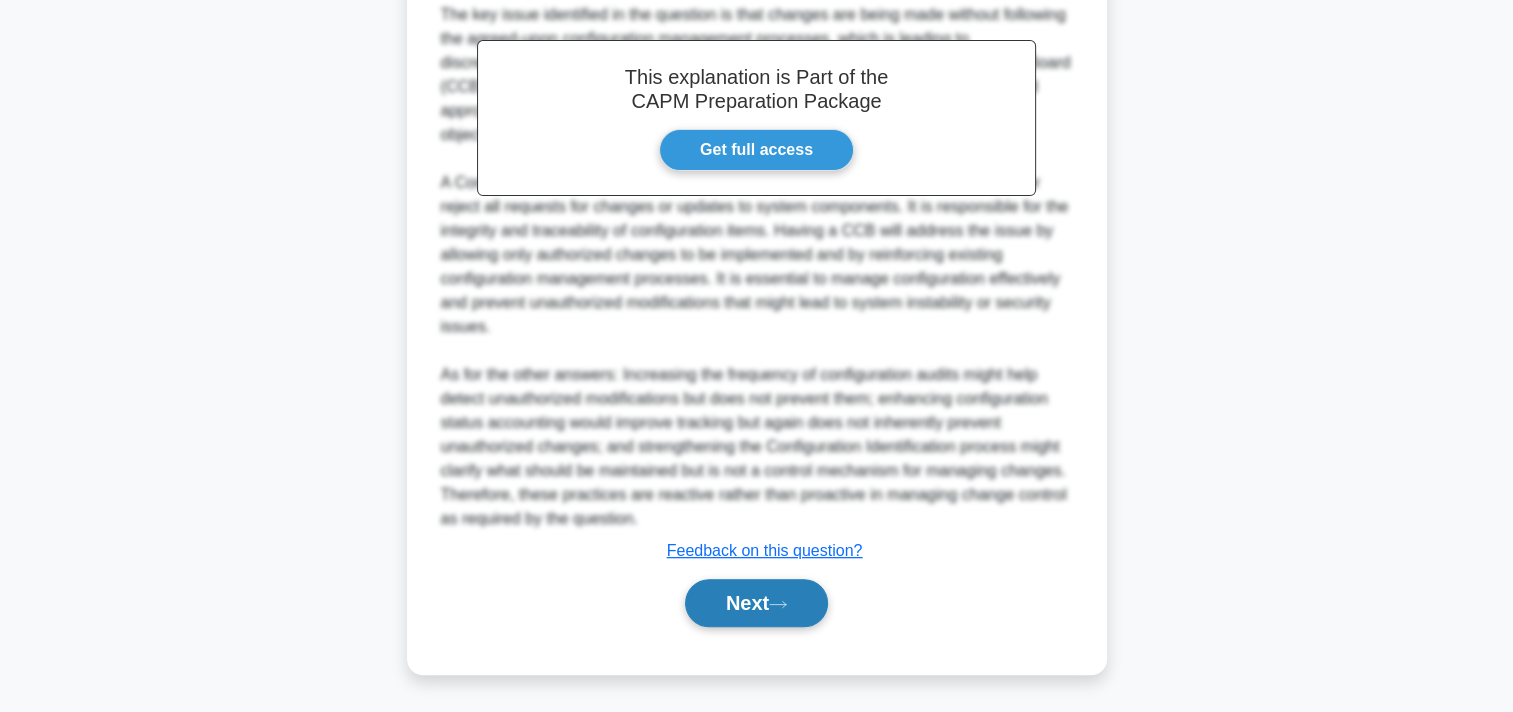 click on "Next" at bounding box center (756, 603) 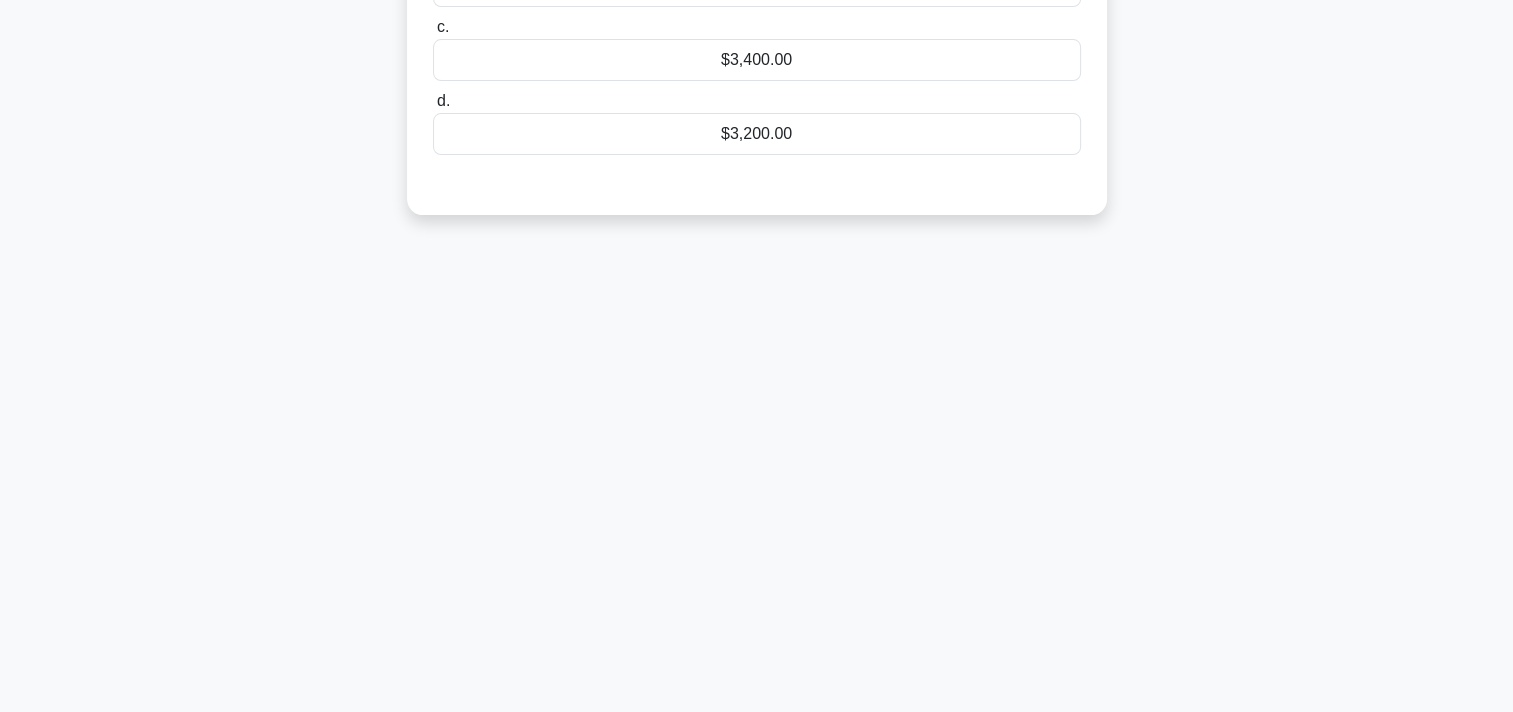 scroll, scrollTop: 0, scrollLeft: 0, axis: both 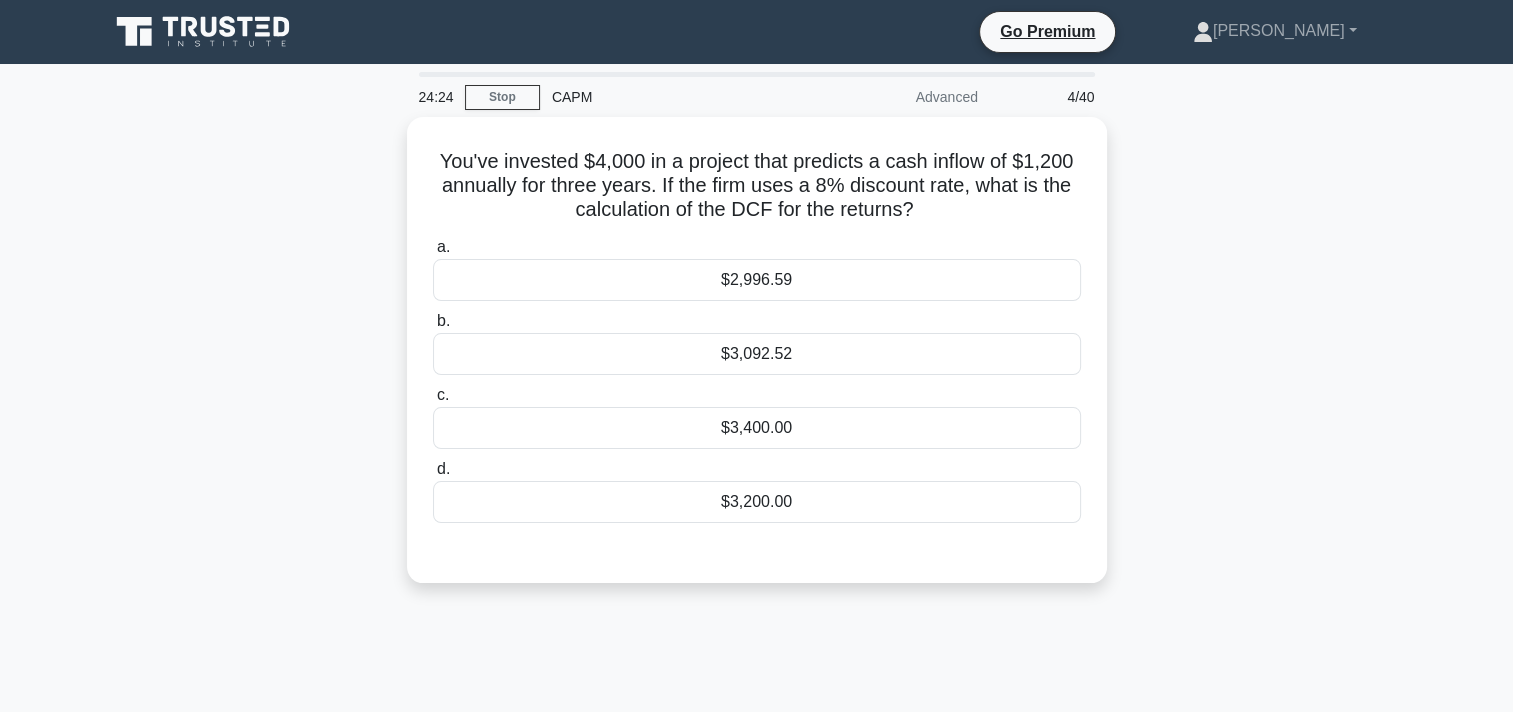 click on "You've invested $4,000 in a project that predicts a cash inflow of $1,200 annually for three years. If the firm uses a 8% discount rate, what is the calculation of the DCF for the returns?
.spinner_0XTQ{transform-origin:center;animation:spinner_y6GP .75s linear infinite}@keyframes spinner_y6GP{100%{transform:rotate(360deg)}}
a.
$2,996.59
b." at bounding box center (757, 362) 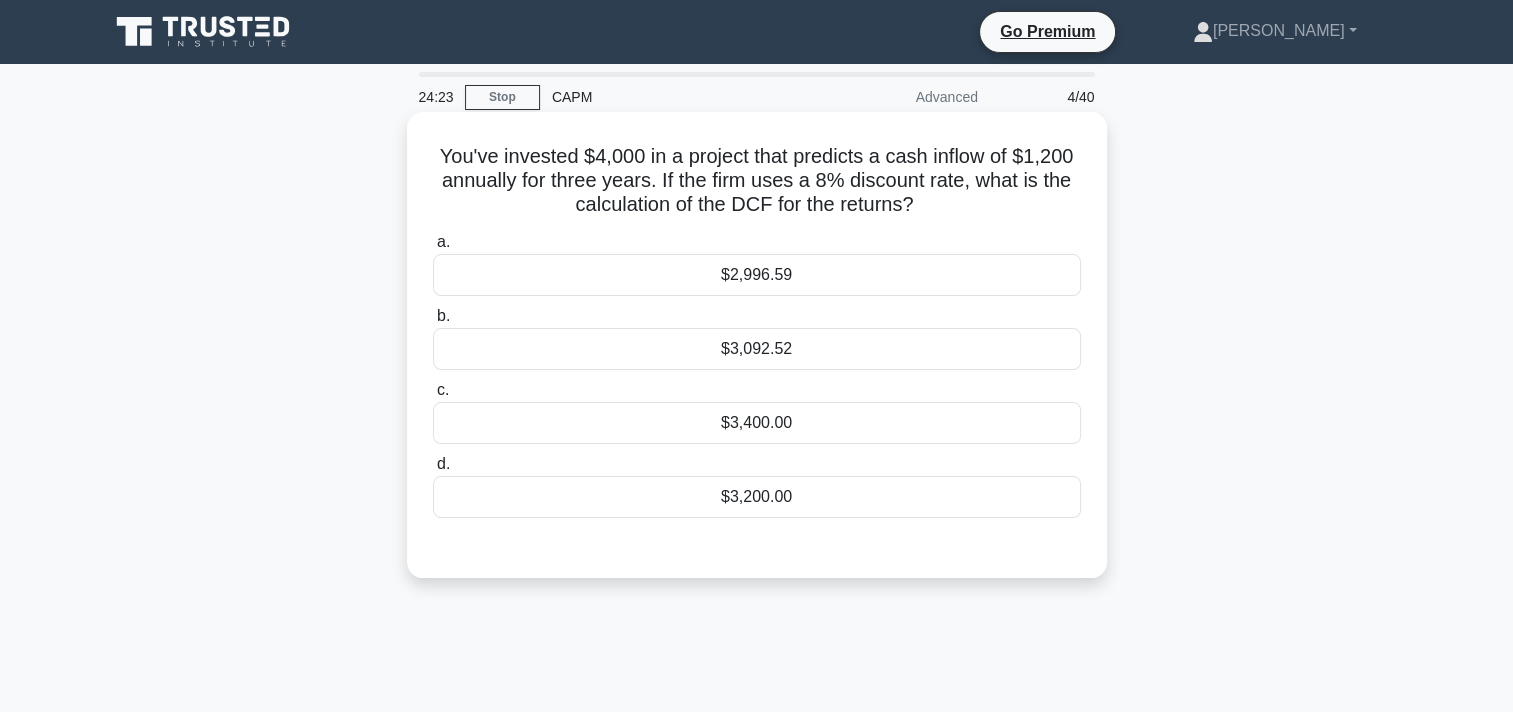 click on "$3,092.52" at bounding box center (757, 349) 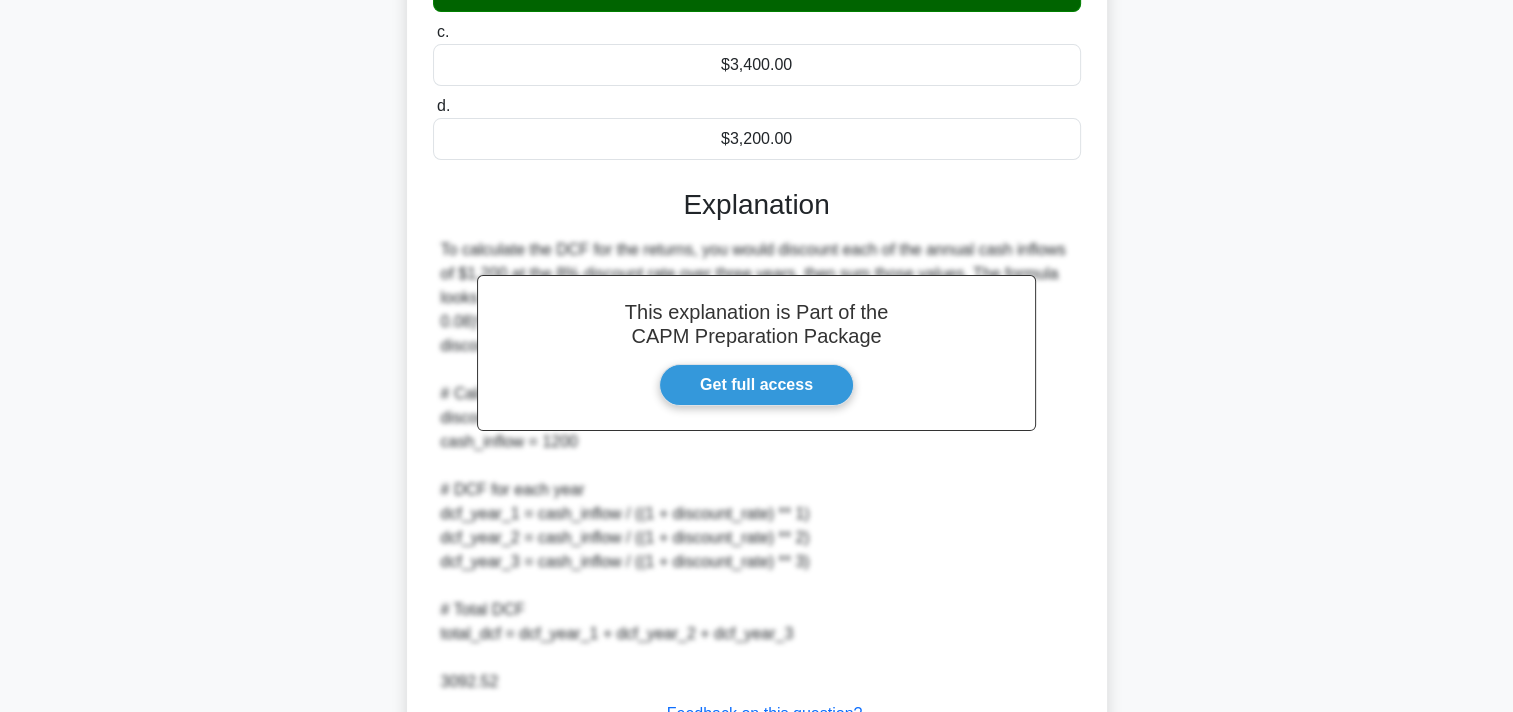 scroll, scrollTop: 500, scrollLeft: 0, axis: vertical 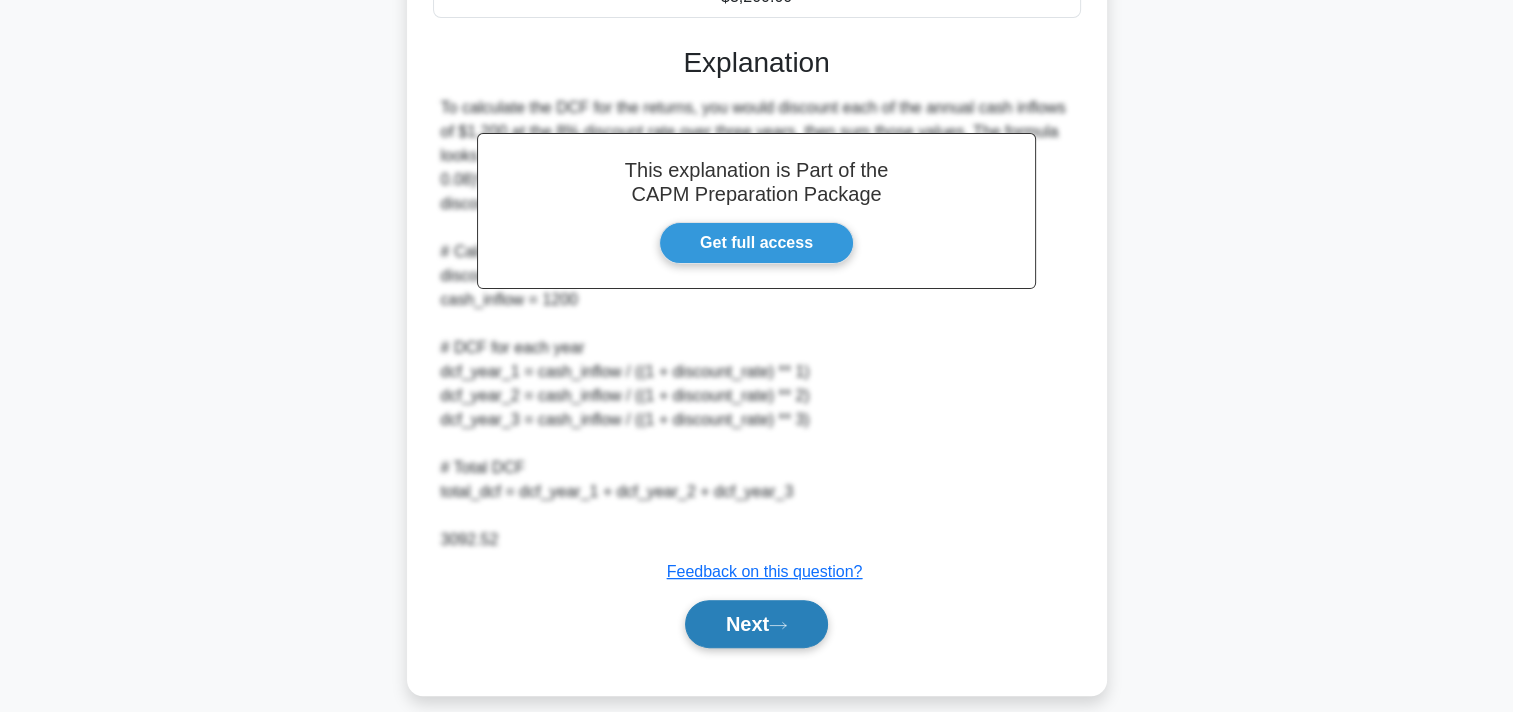 click on "Next" at bounding box center (756, 624) 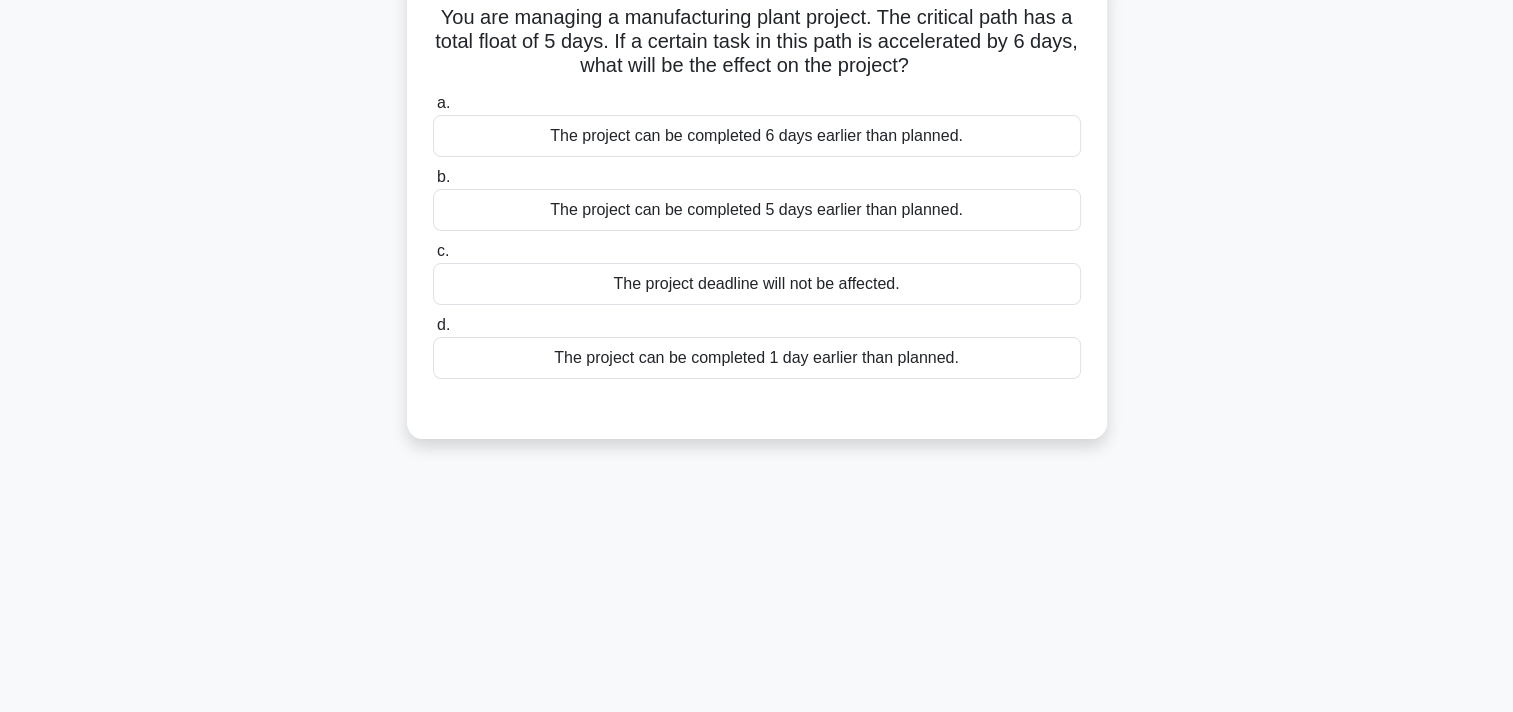 scroll, scrollTop: 0, scrollLeft: 0, axis: both 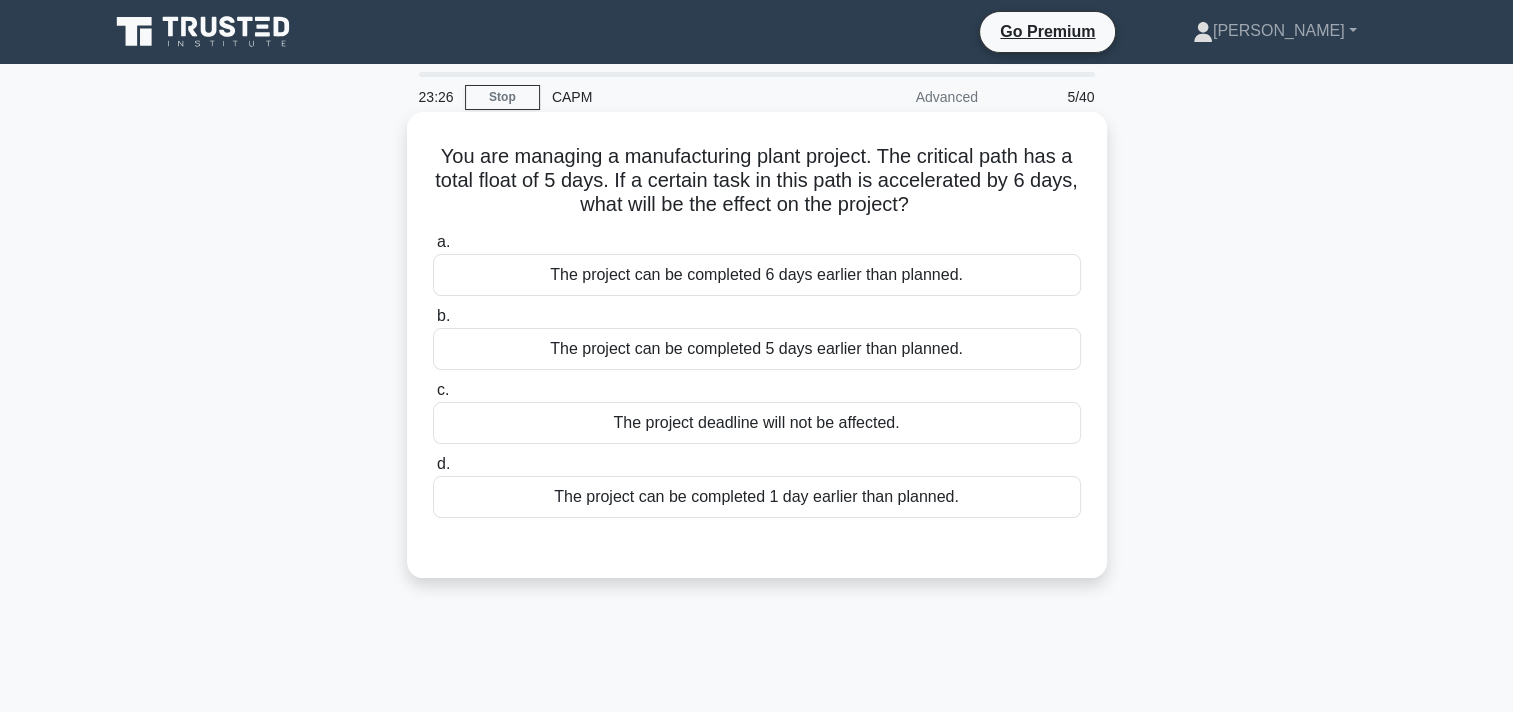 click on "The project can be completed 6 days earlier than planned." at bounding box center (757, 275) 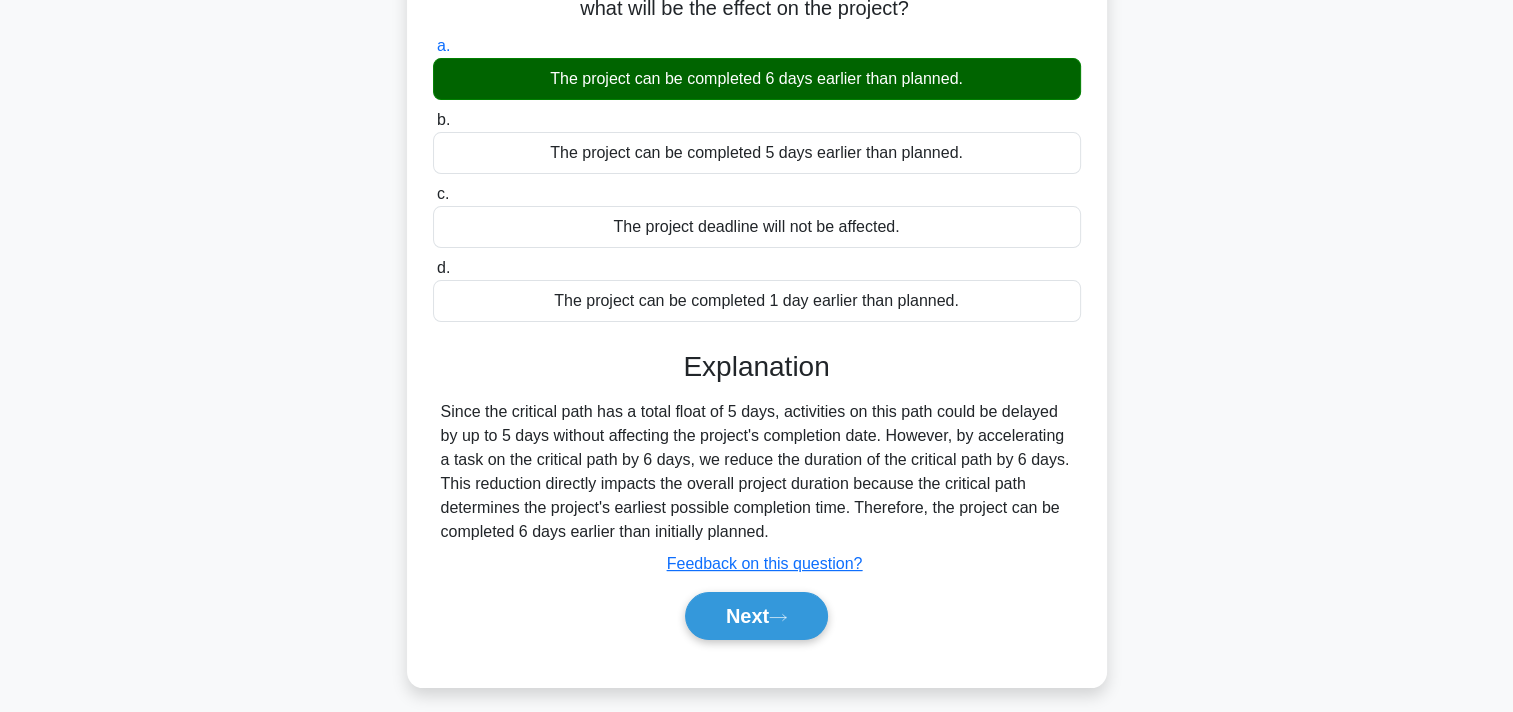 scroll, scrollTop: 368, scrollLeft: 0, axis: vertical 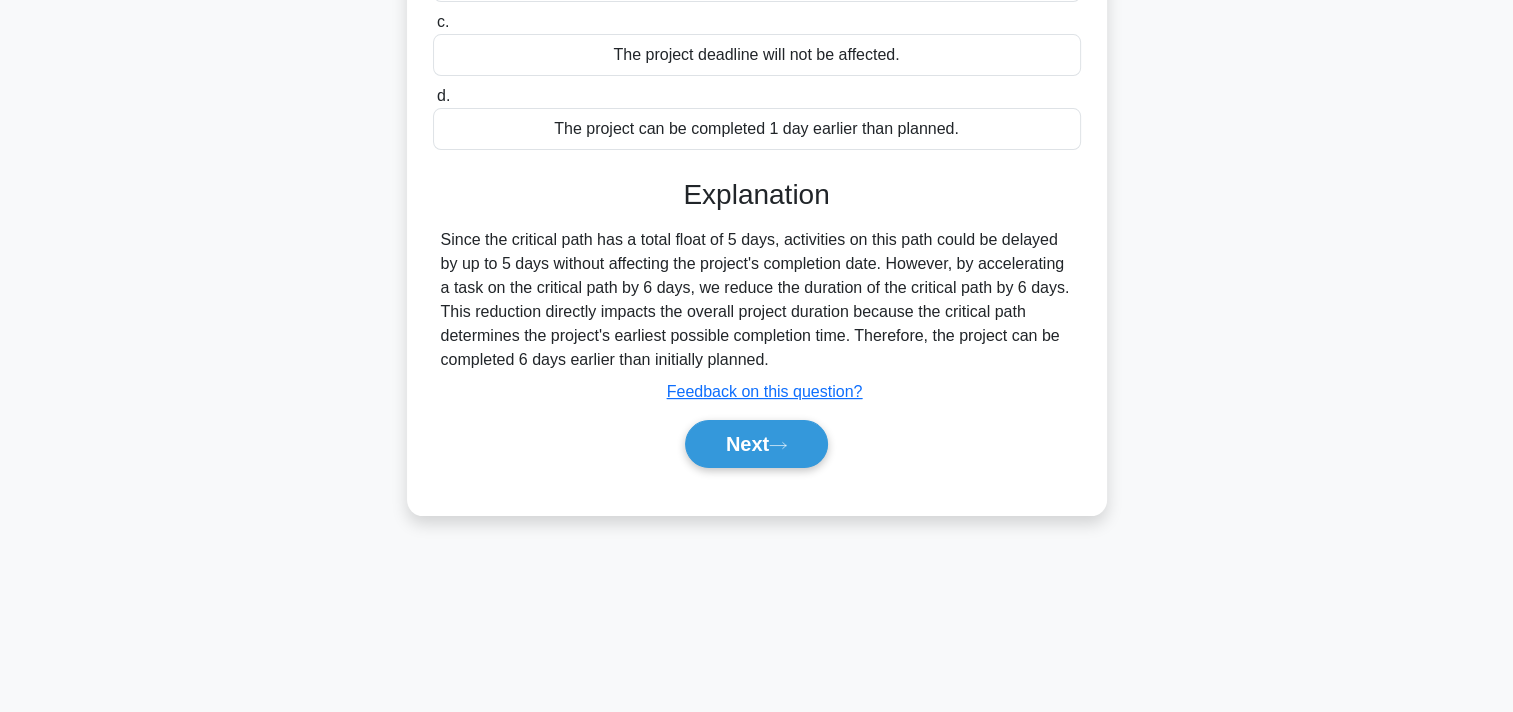 click on "Next" at bounding box center [757, 444] 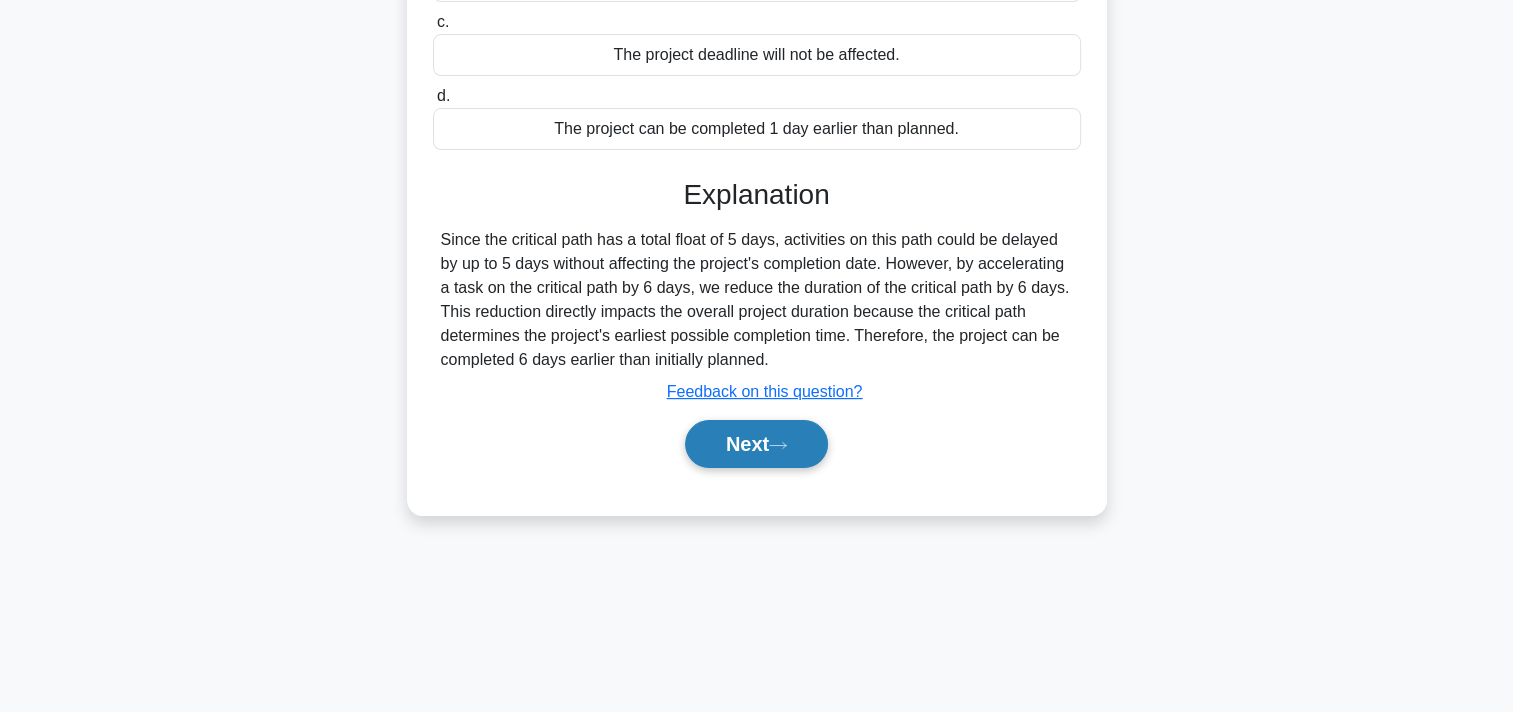 click on "Next" at bounding box center (756, 444) 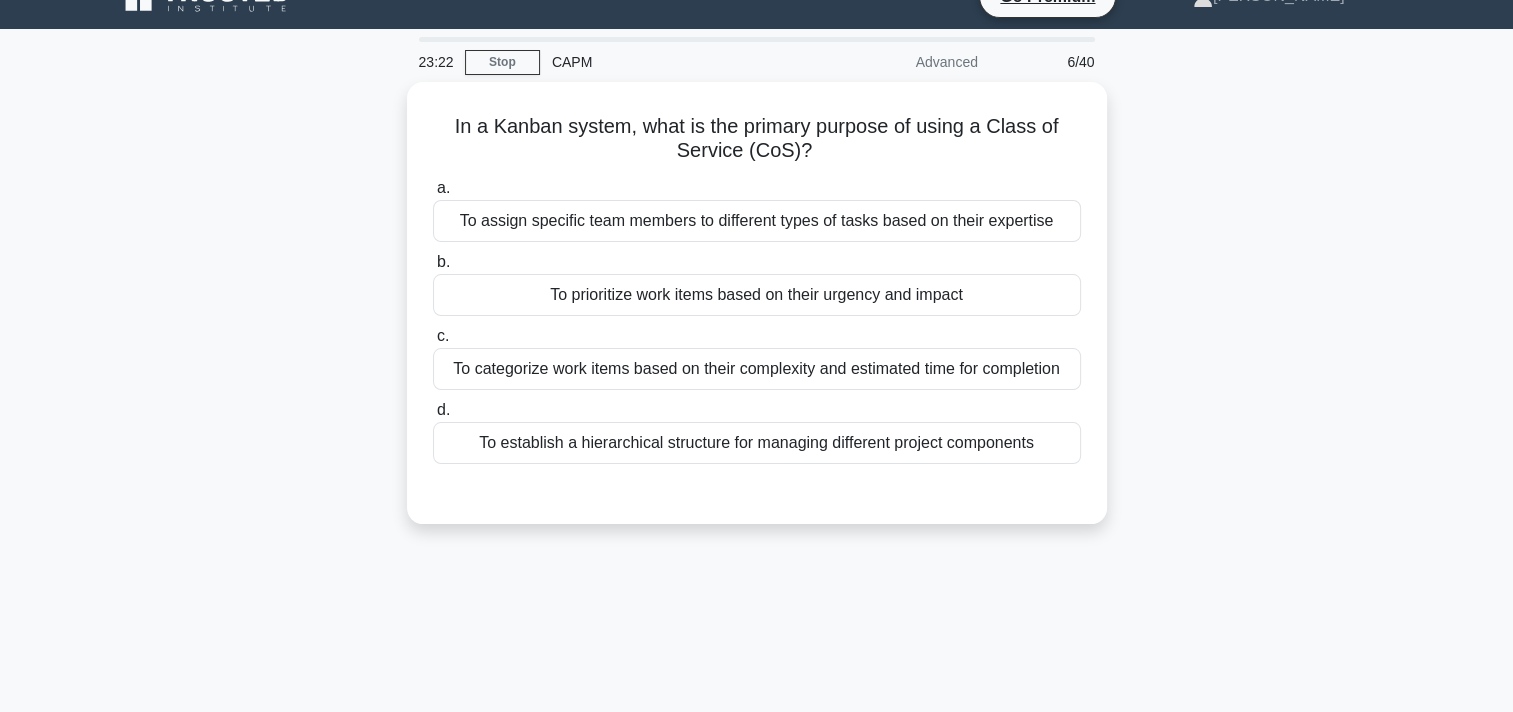 scroll, scrollTop: 0, scrollLeft: 0, axis: both 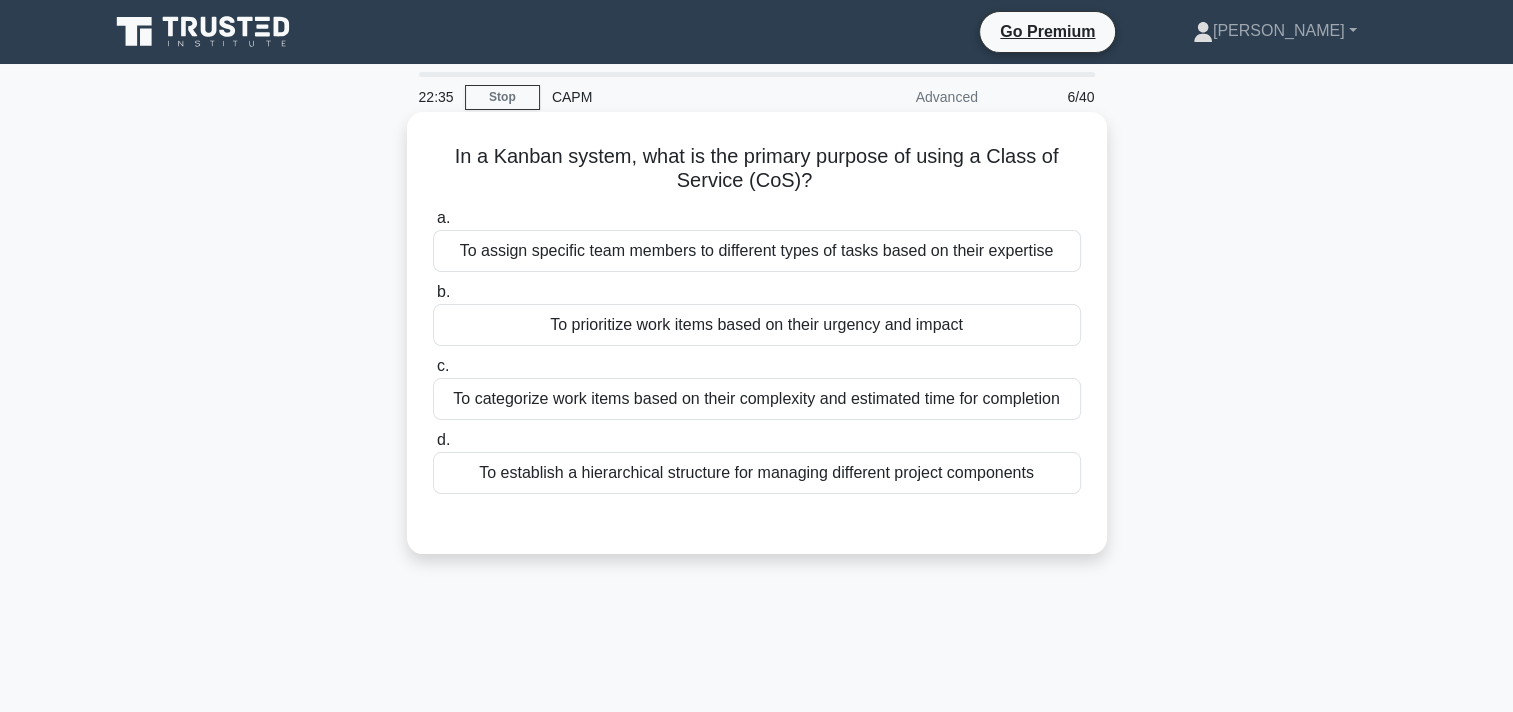 click on "To categorize work items based on their complexity and estimated time for completion" at bounding box center [757, 399] 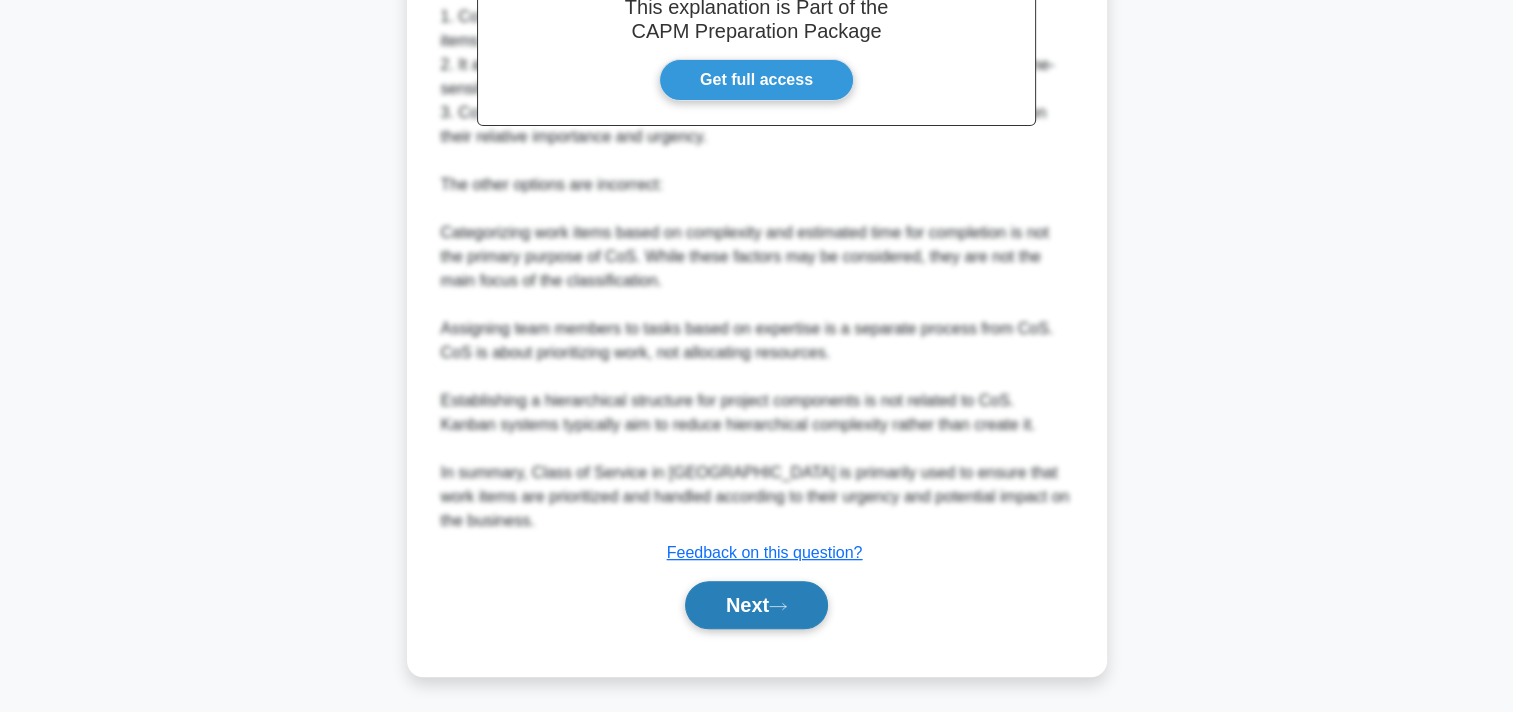 click on "Next" at bounding box center [756, 605] 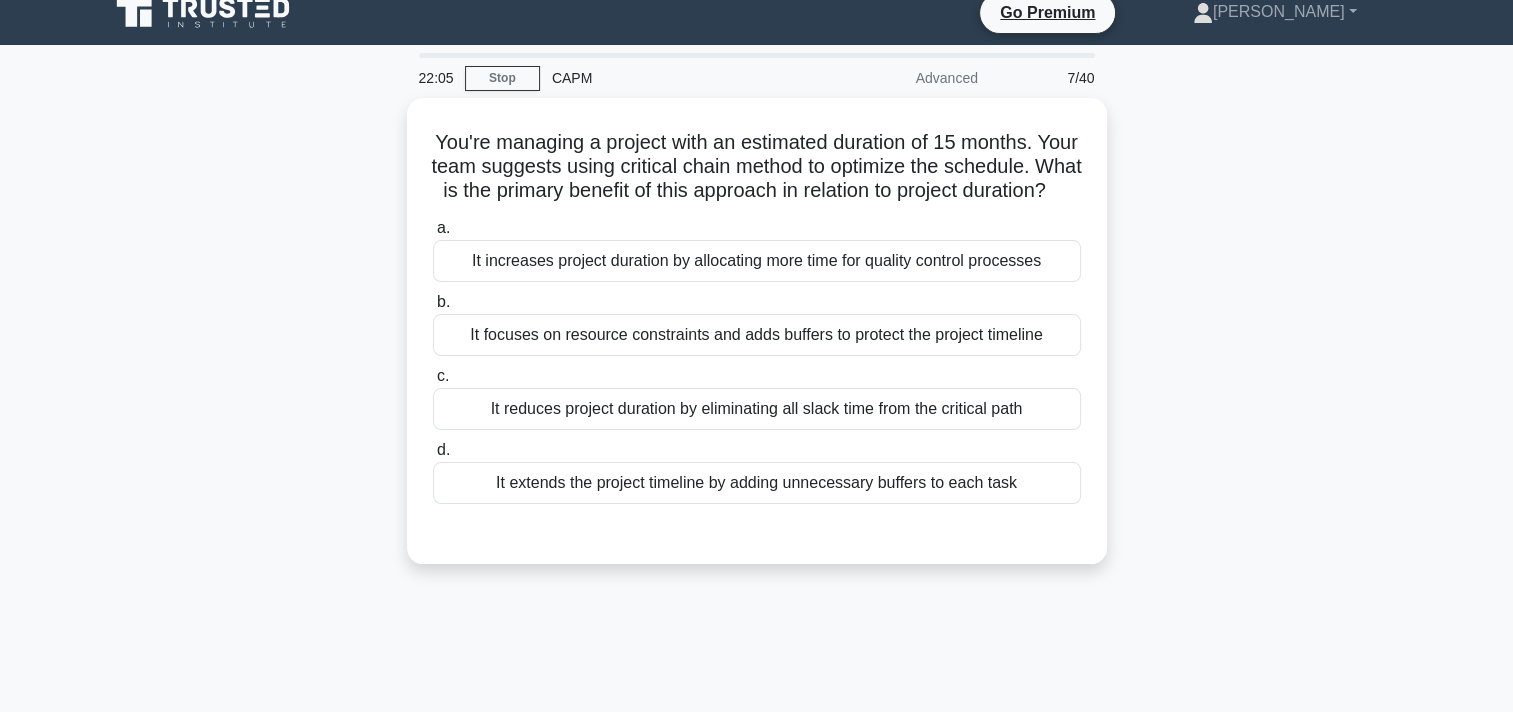 scroll, scrollTop: 0, scrollLeft: 0, axis: both 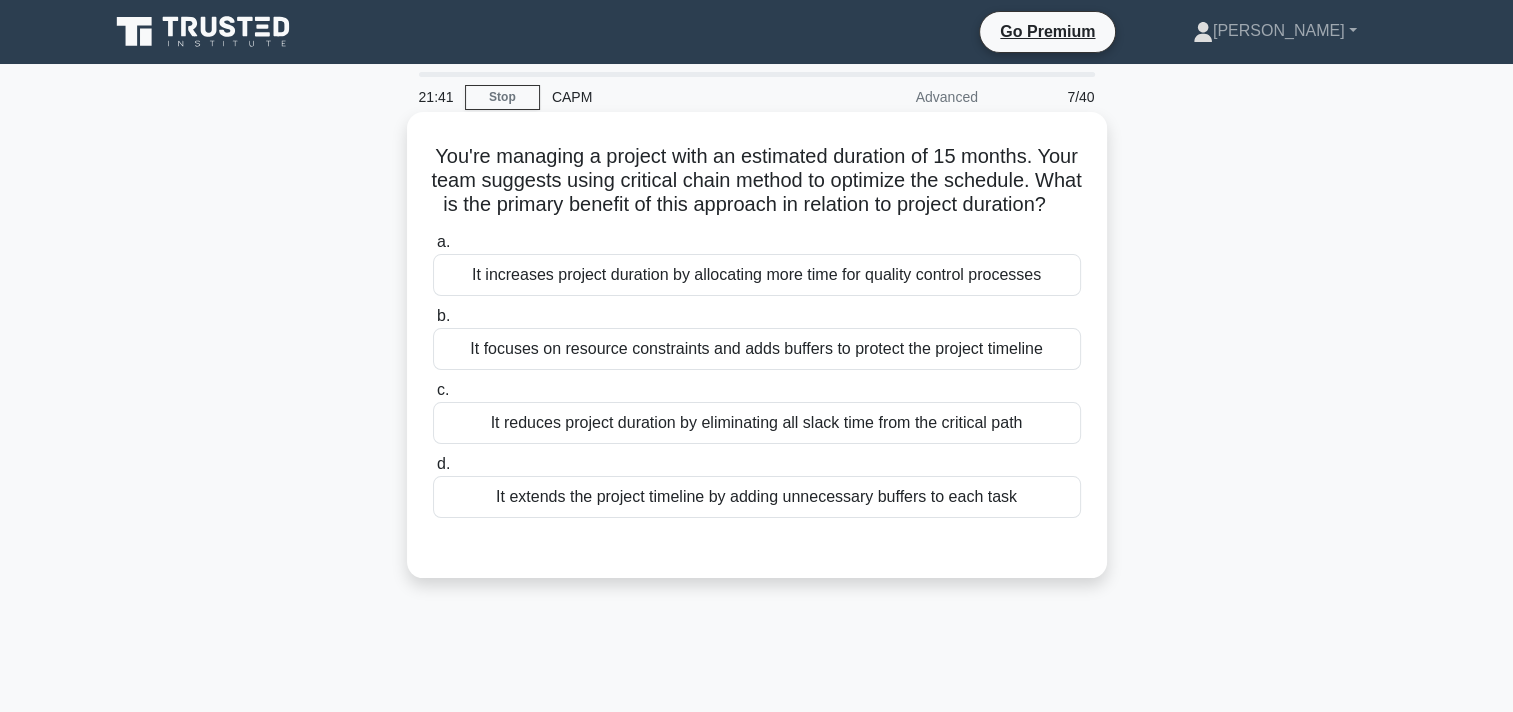click on "It reduces project duration by eliminating all slack time from the critical path" at bounding box center (757, 423) 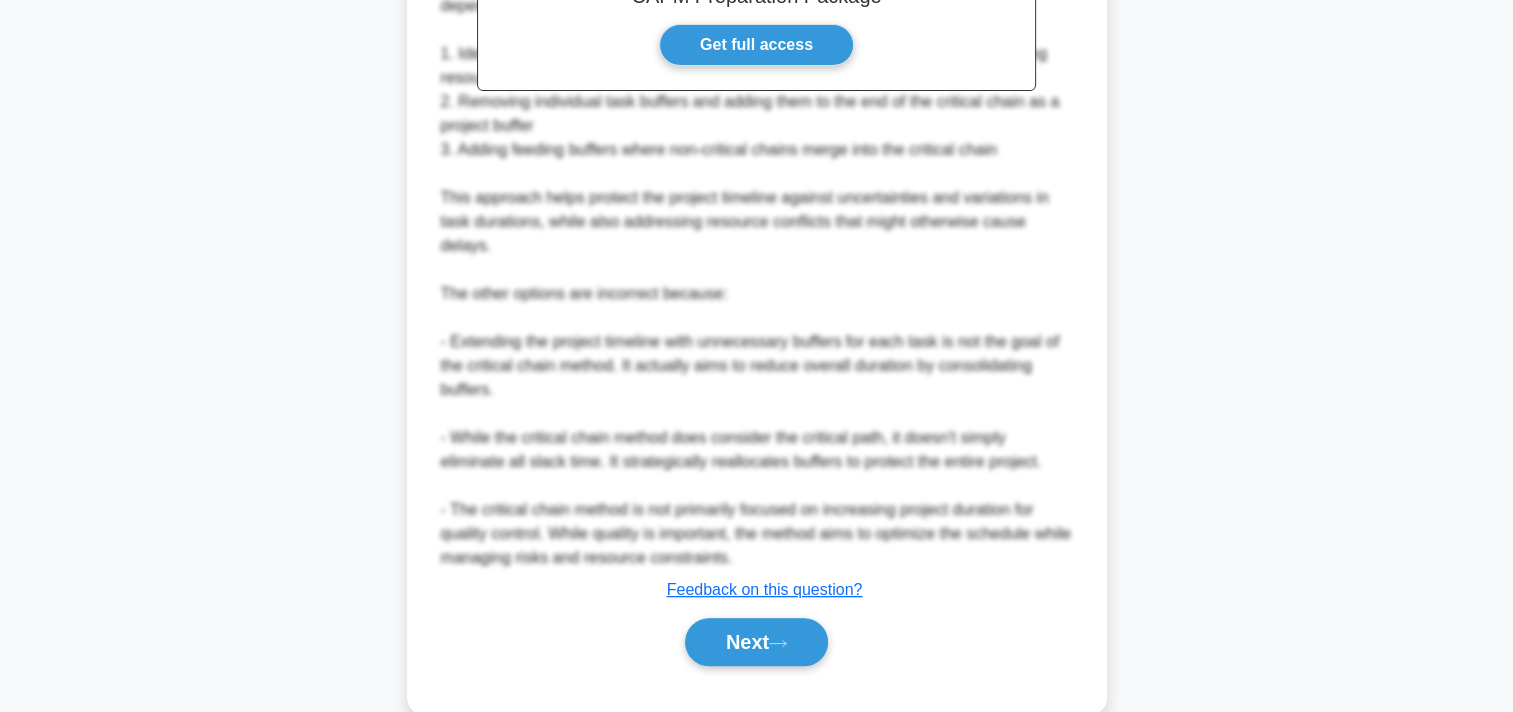 scroll, scrollTop: 761, scrollLeft: 0, axis: vertical 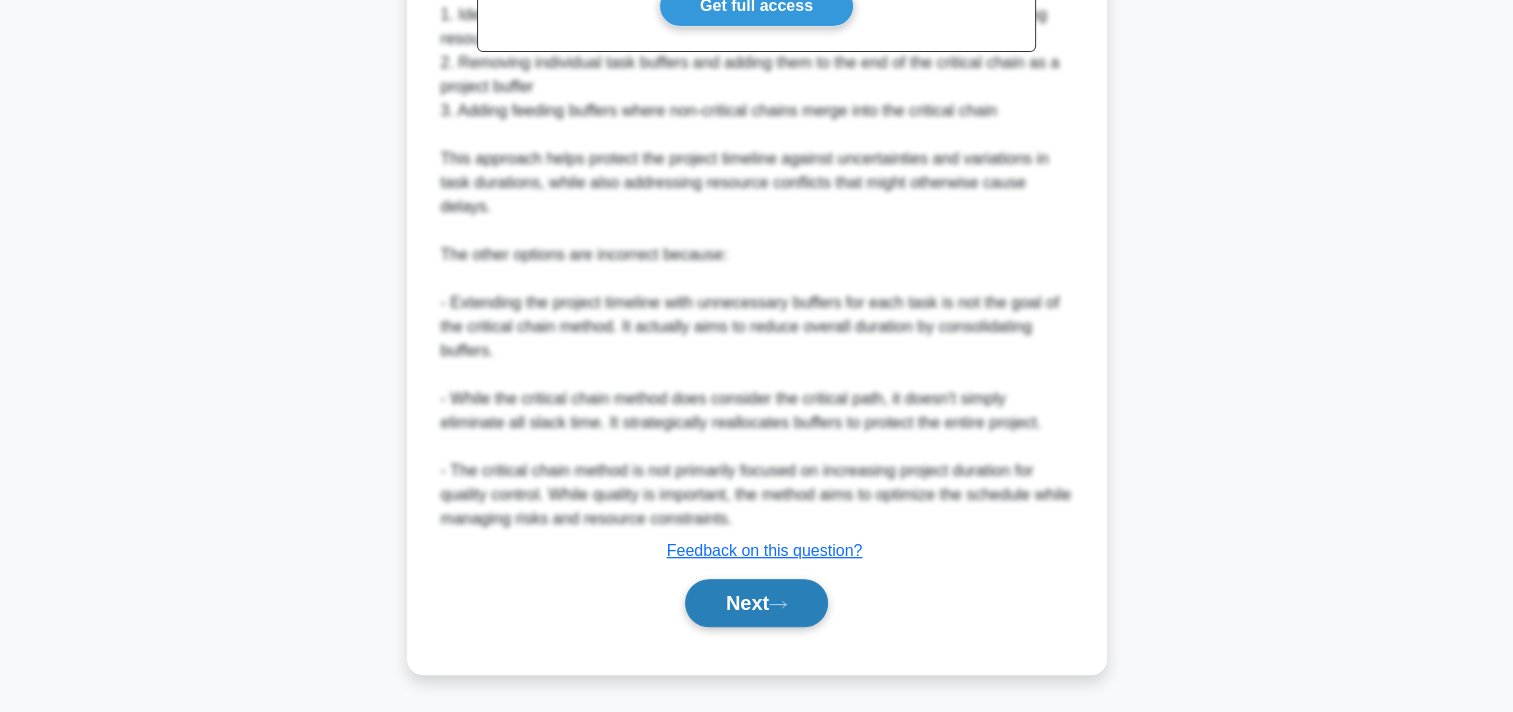 click on "Next" at bounding box center (756, 603) 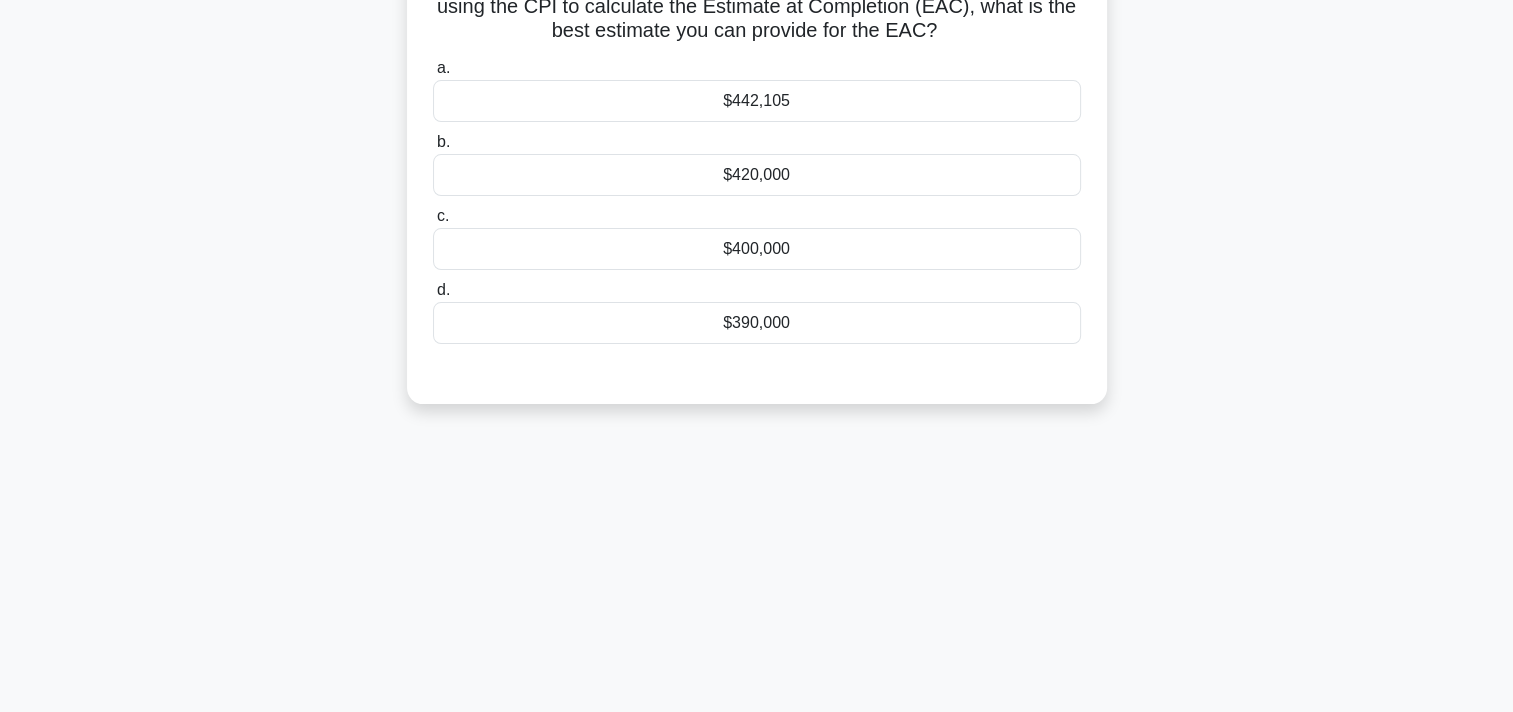 scroll, scrollTop: 0, scrollLeft: 0, axis: both 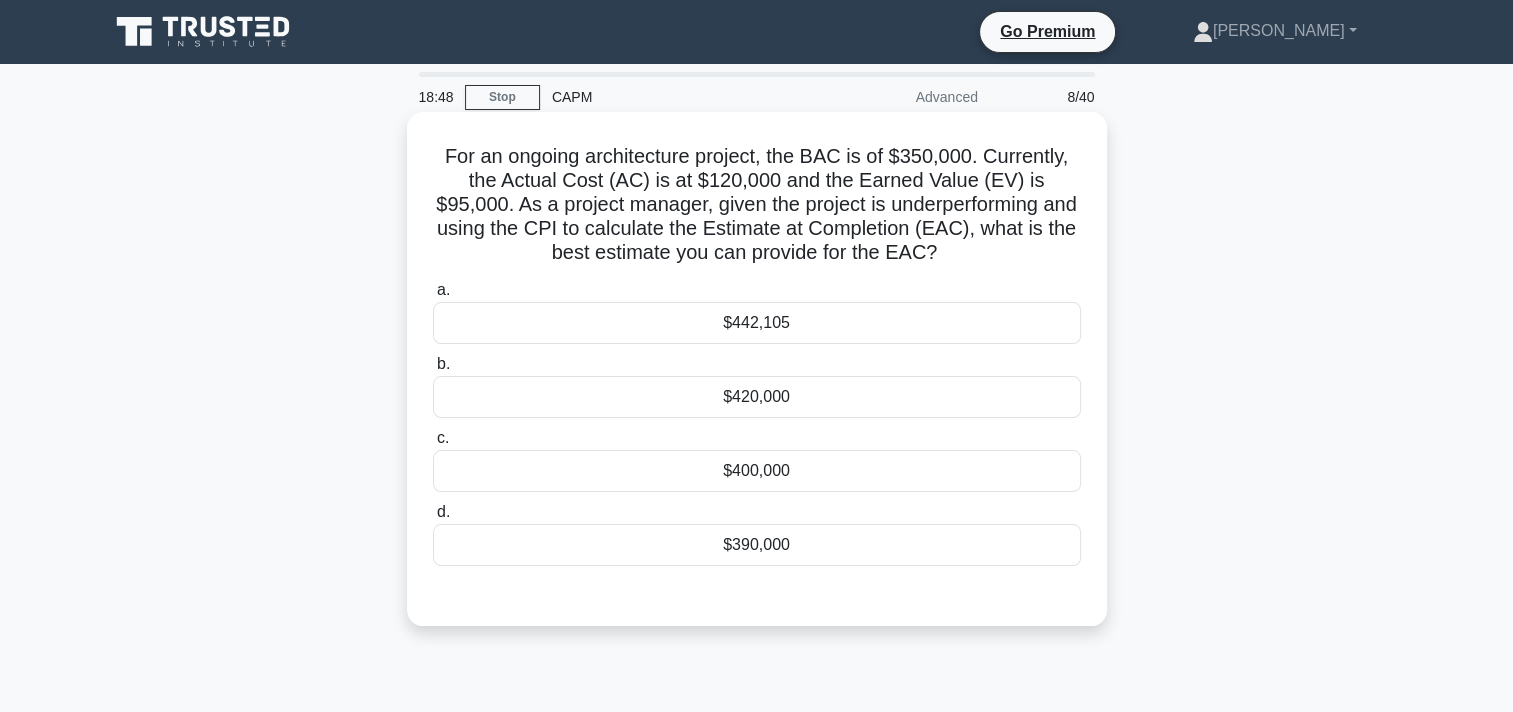 click on "$442,105" at bounding box center (757, 323) 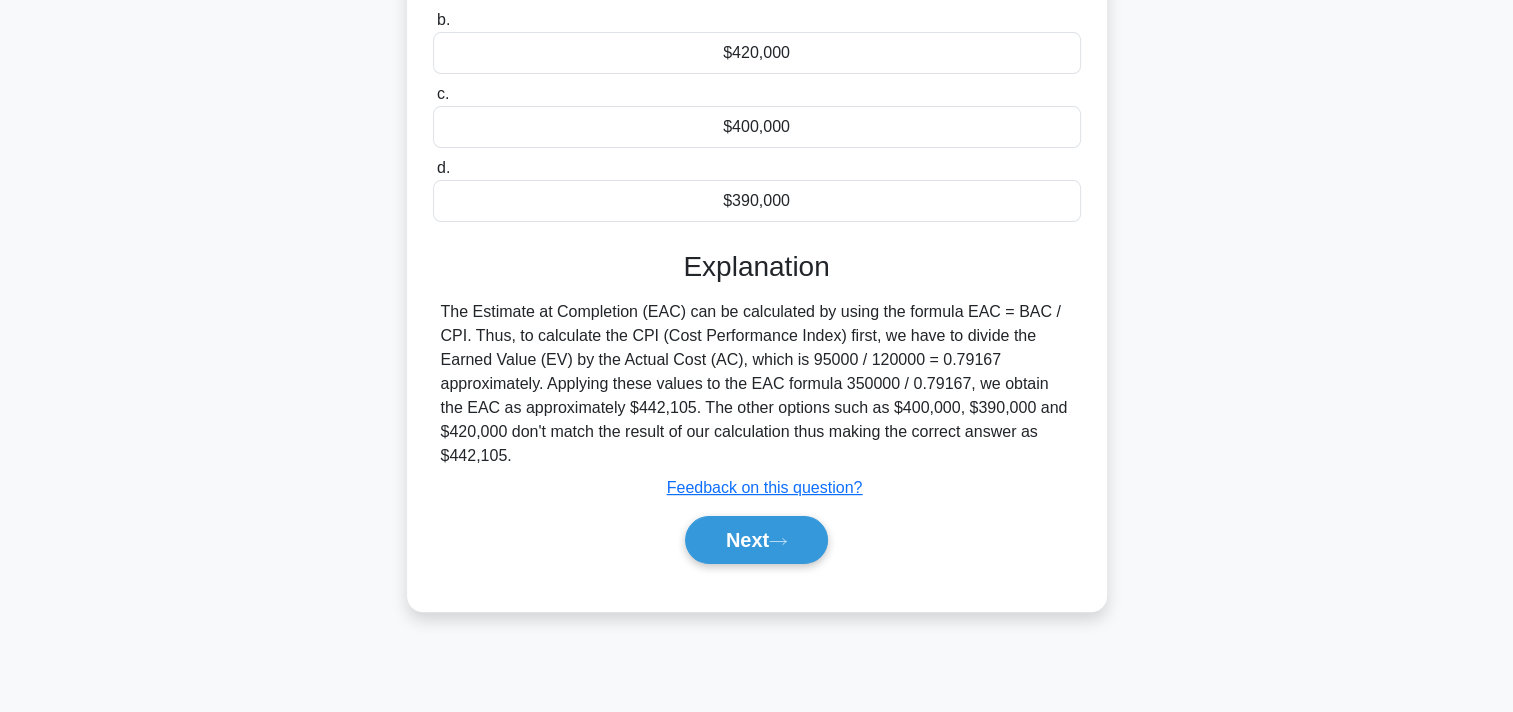 scroll, scrollTop: 368, scrollLeft: 0, axis: vertical 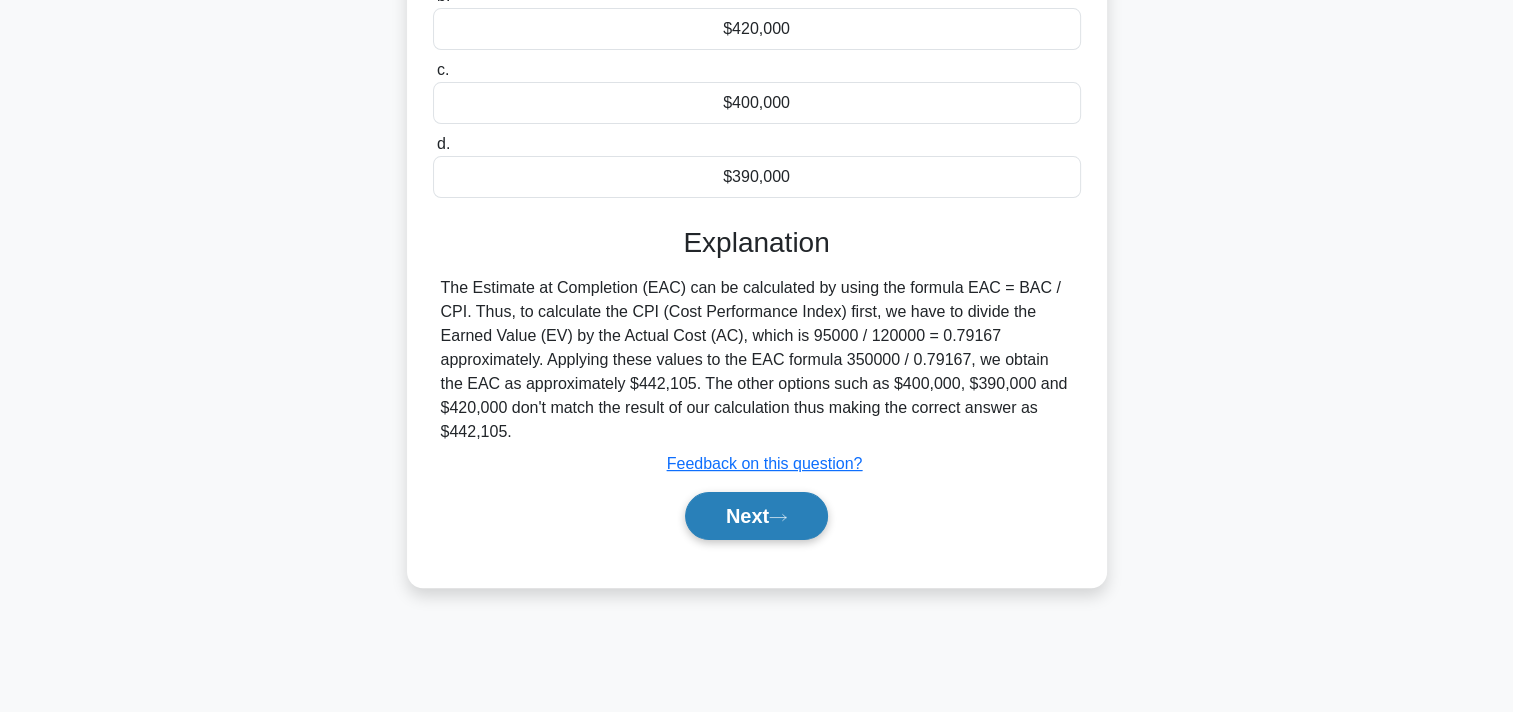 click on "Next" at bounding box center [756, 516] 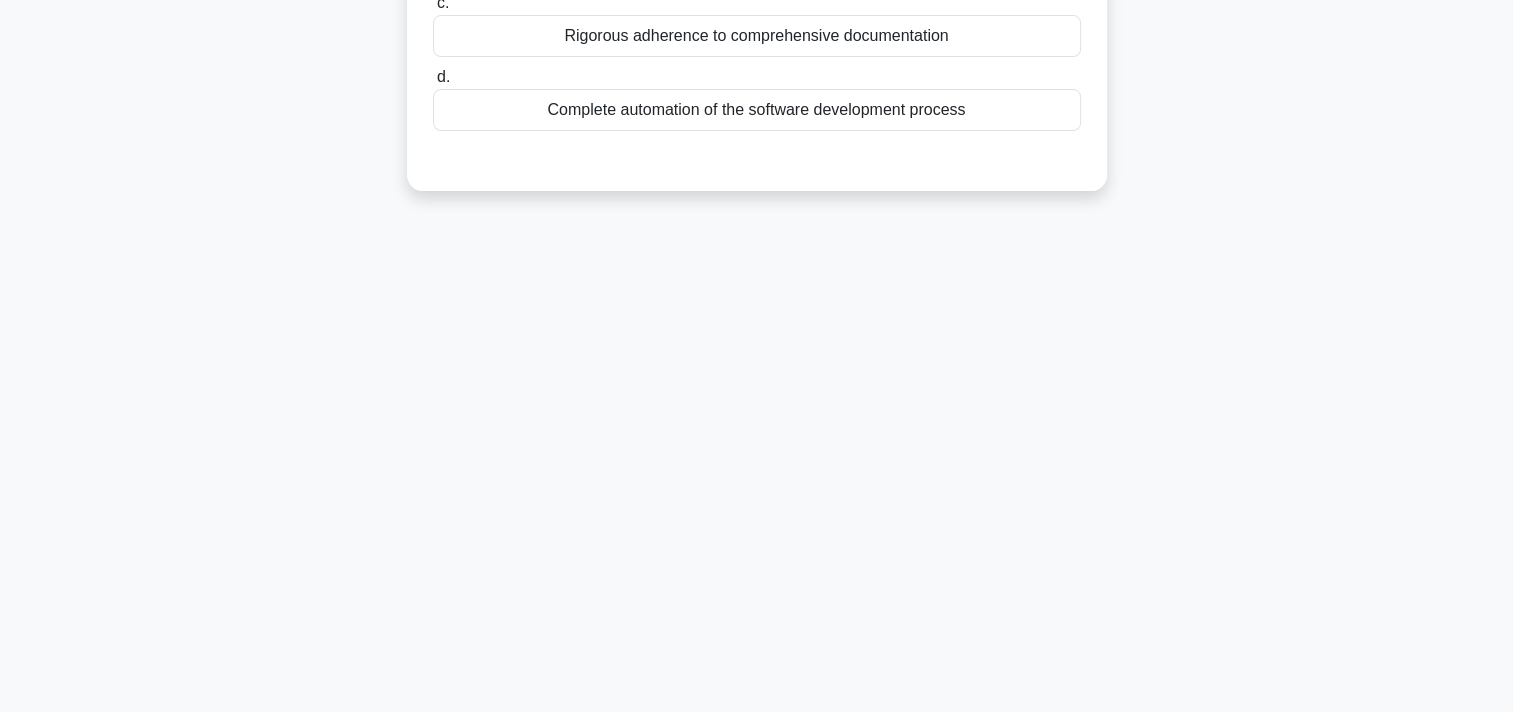 scroll, scrollTop: 0, scrollLeft: 0, axis: both 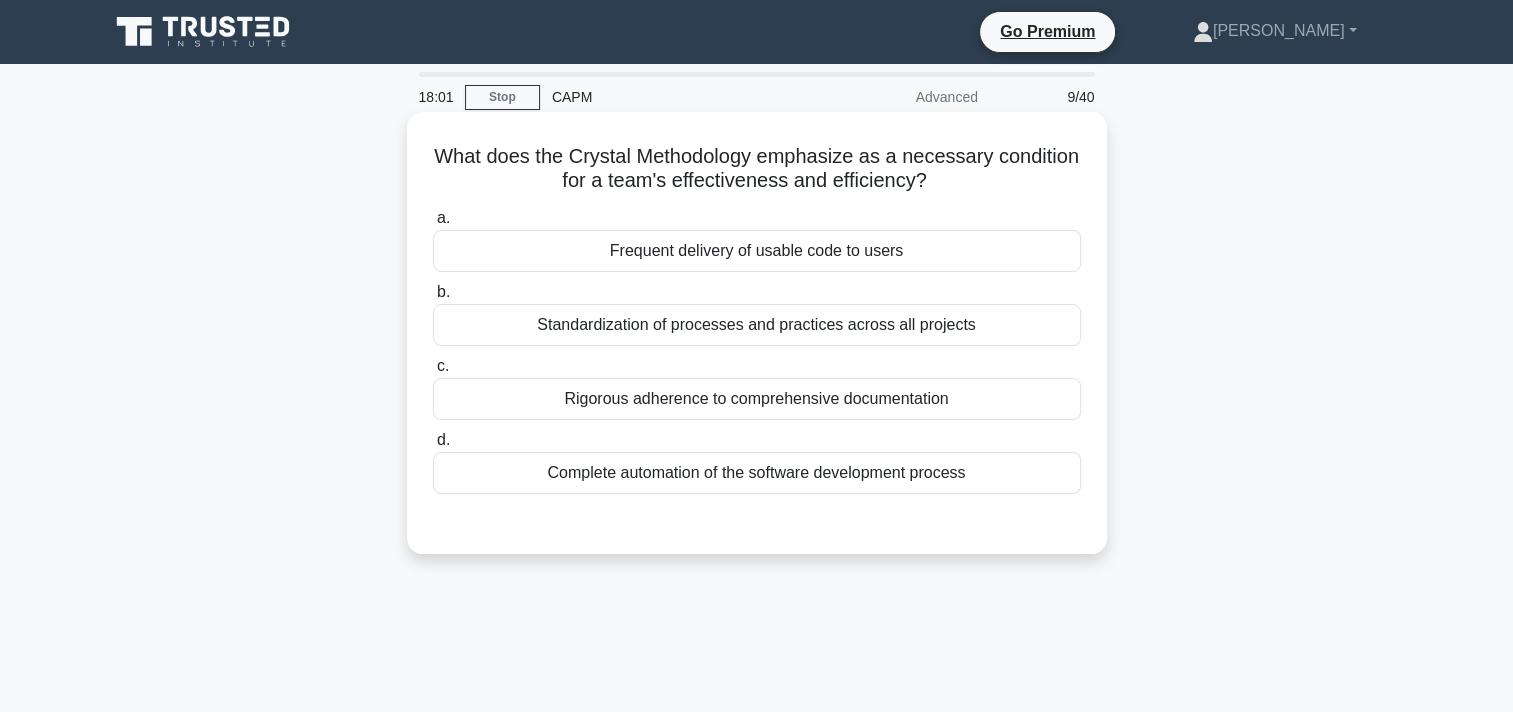 click on "Standardization of processes and practices across all projects" at bounding box center [757, 325] 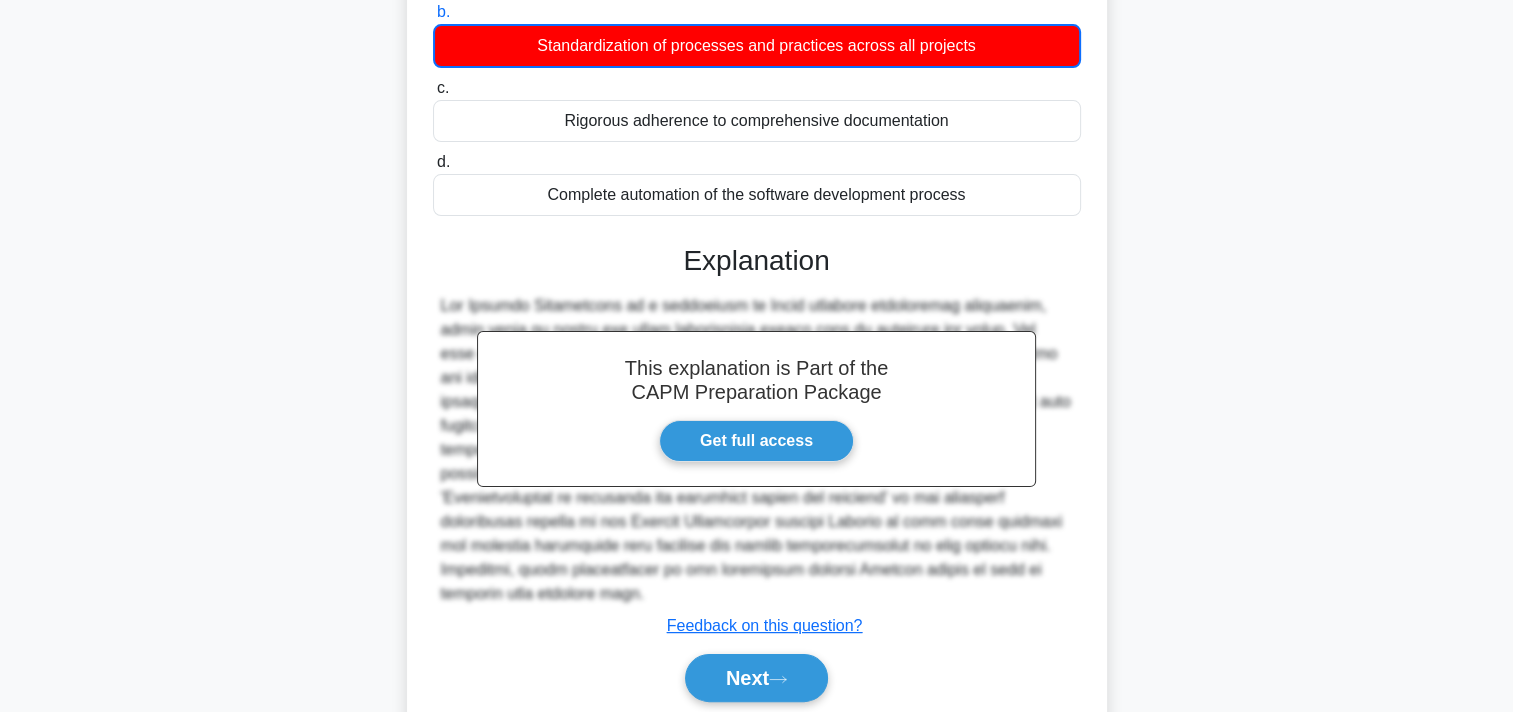 scroll, scrollTop: 368, scrollLeft: 0, axis: vertical 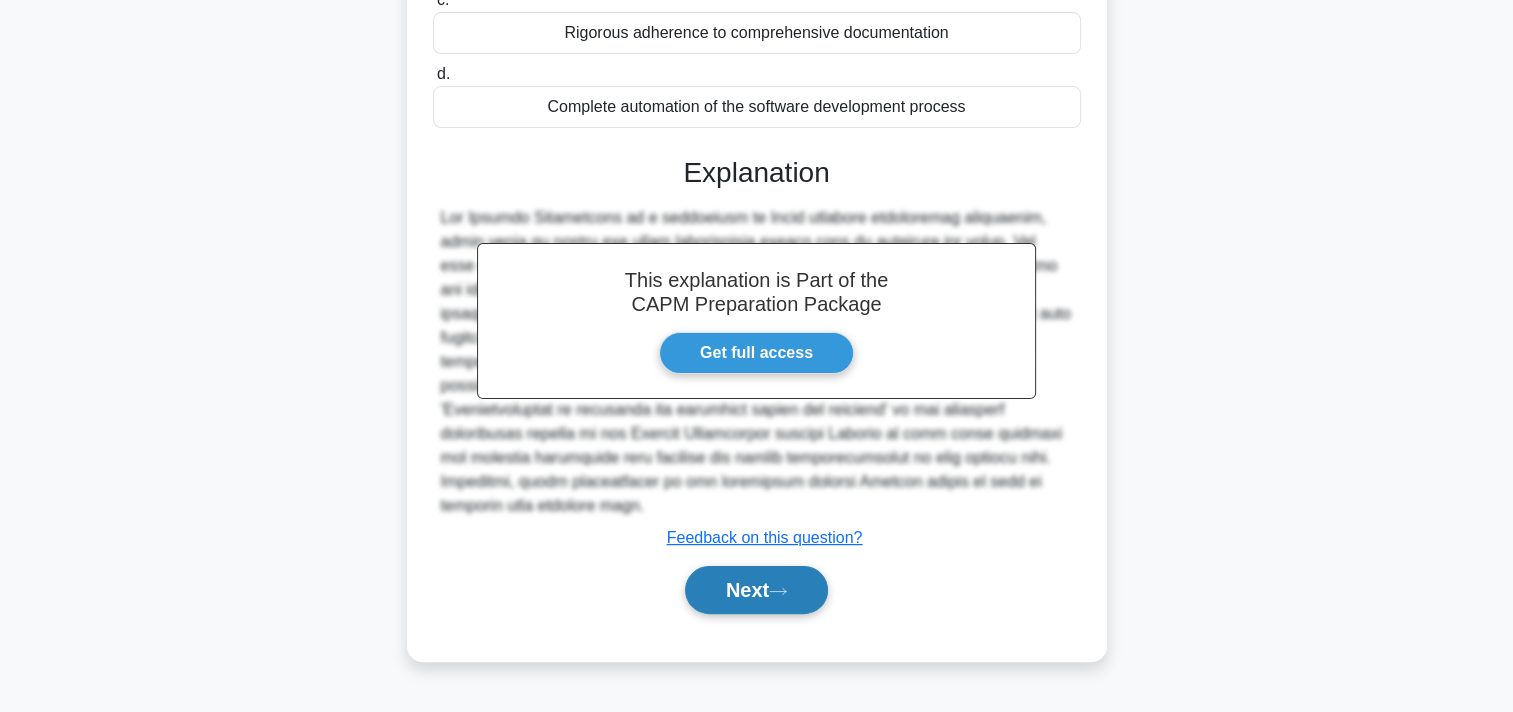 click on "Next" at bounding box center [756, 590] 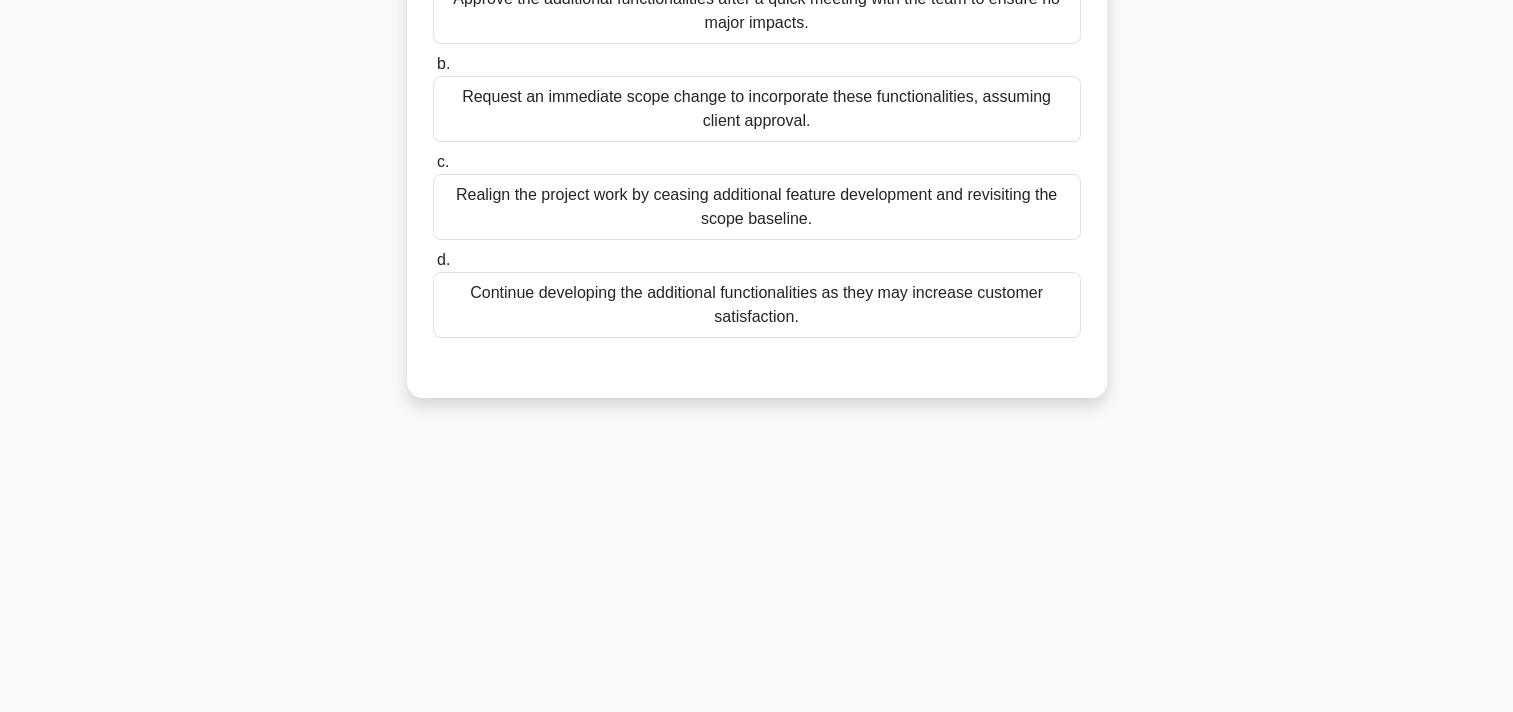 scroll, scrollTop: 200, scrollLeft: 0, axis: vertical 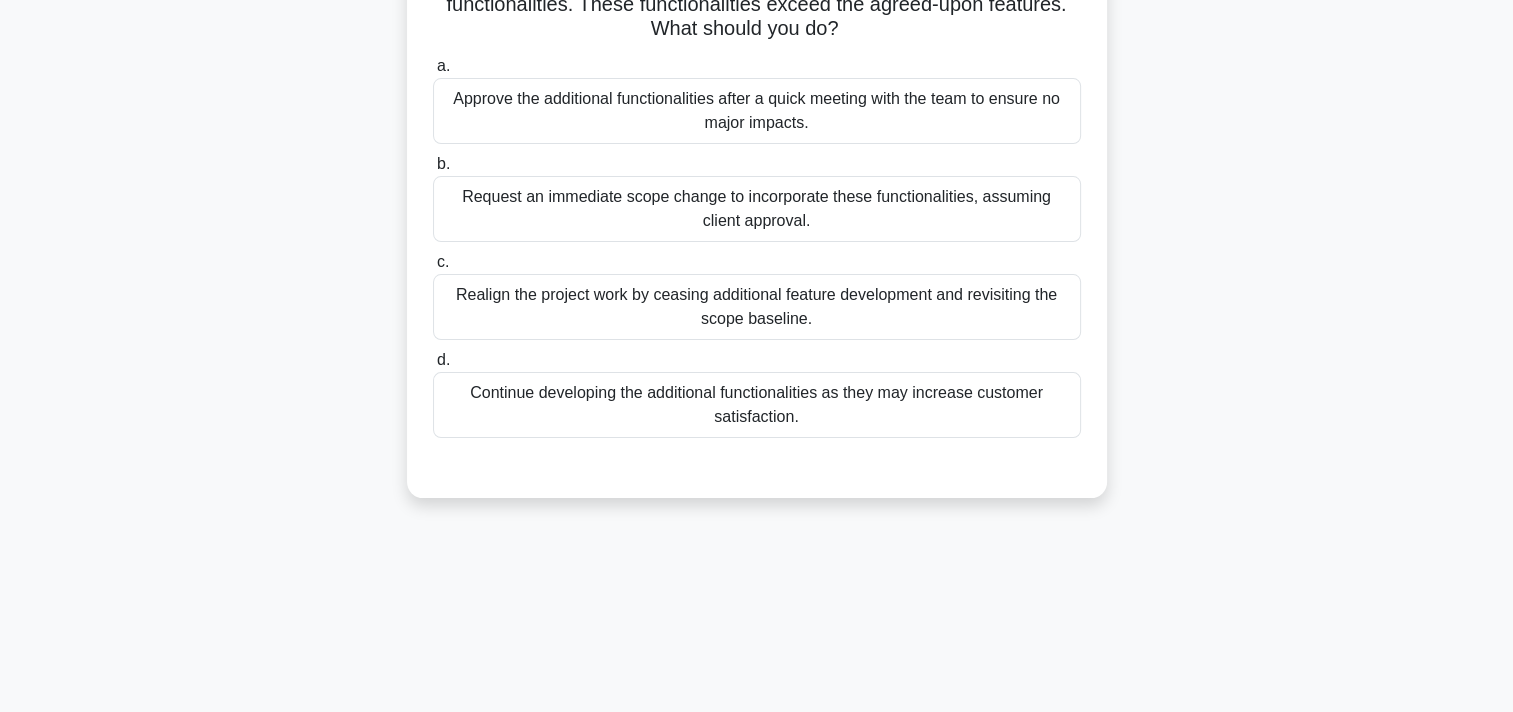 click on "Realign the project work by ceasing additional feature development and revisiting the scope baseline." at bounding box center (757, 307) 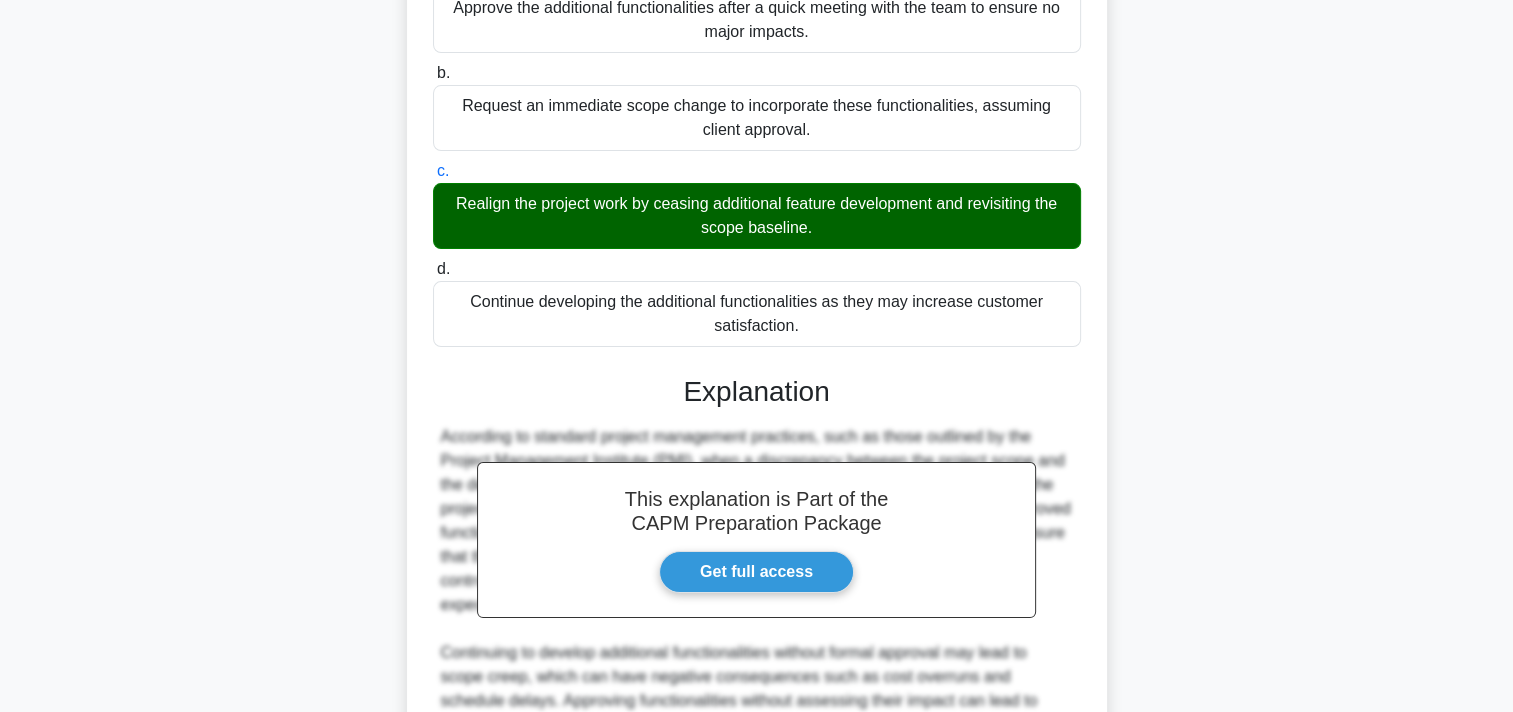 scroll, scrollTop: 568, scrollLeft: 0, axis: vertical 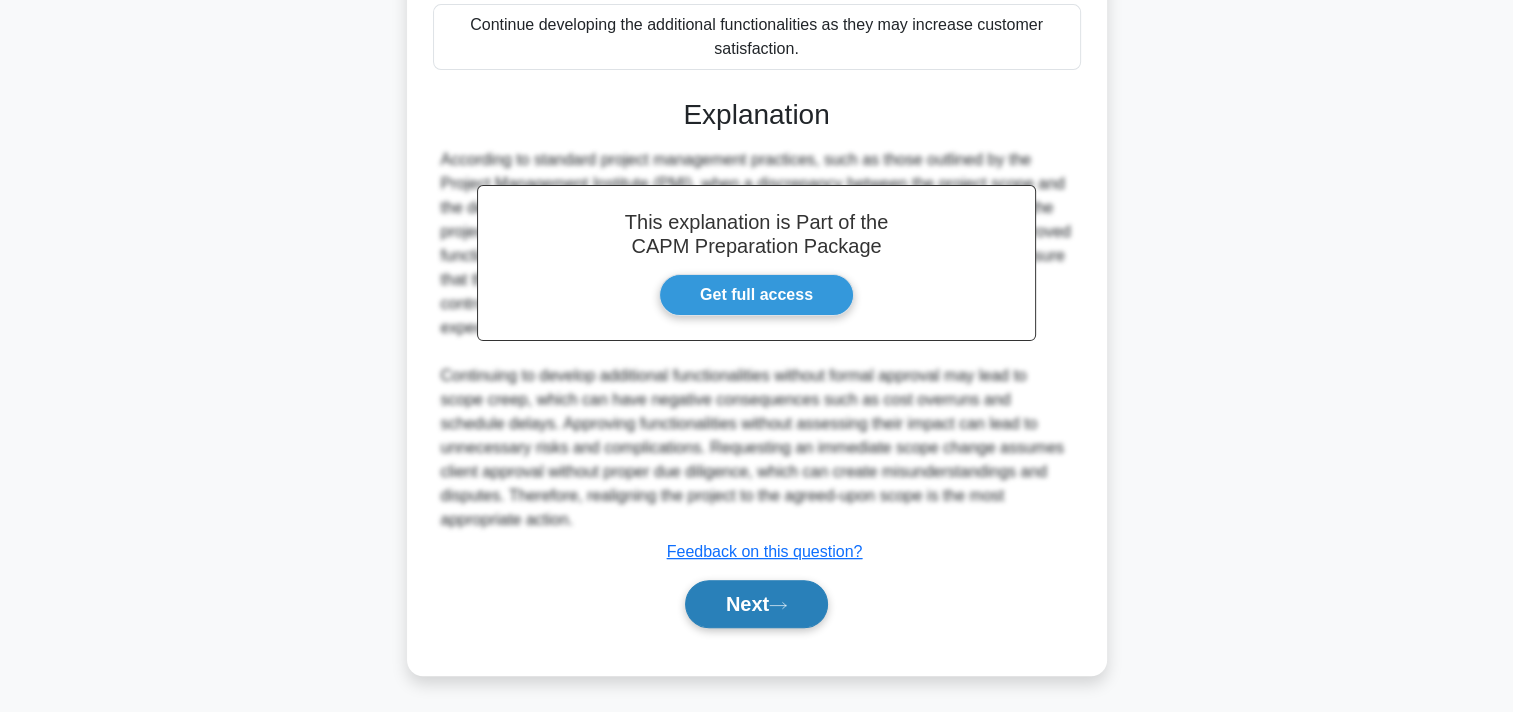click on "Next" at bounding box center [756, 604] 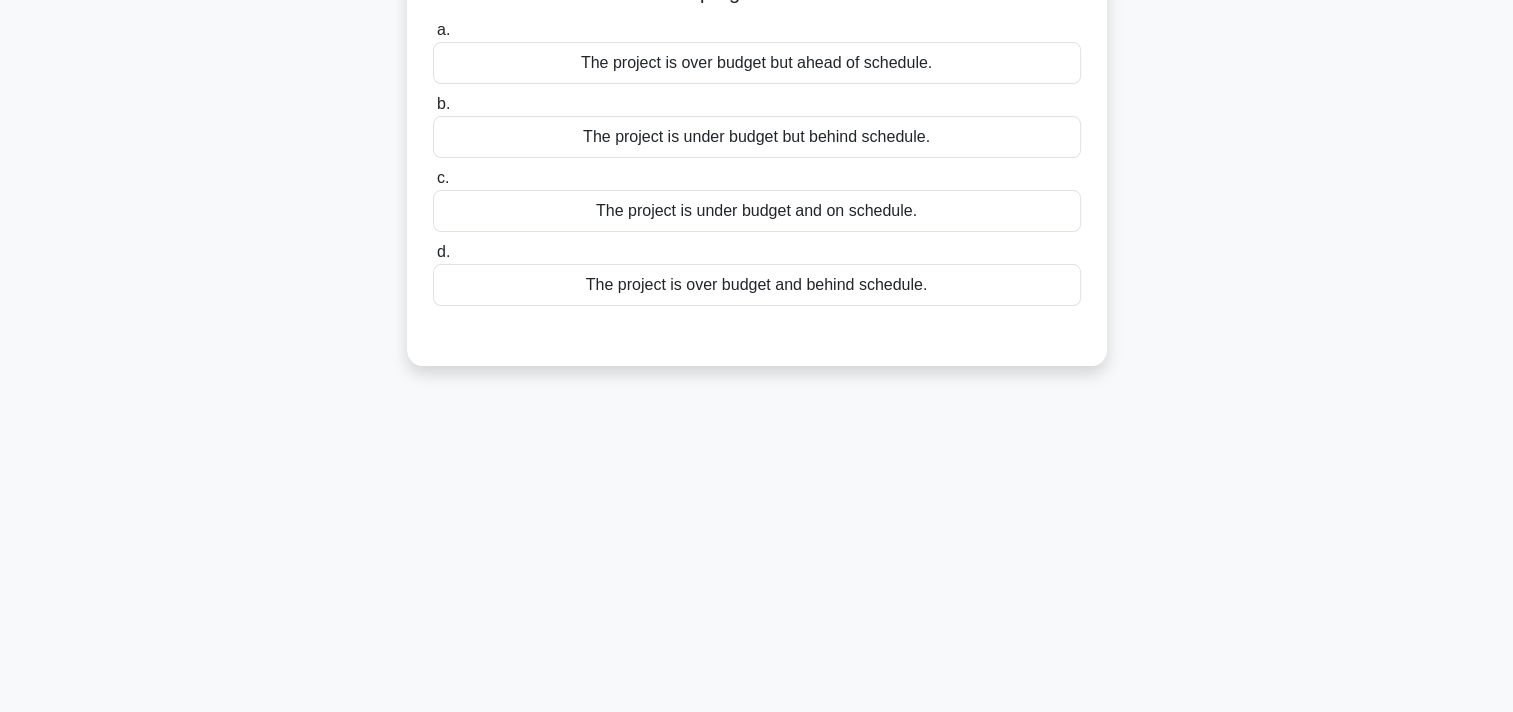 scroll, scrollTop: 68, scrollLeft: 0, axis: vertical 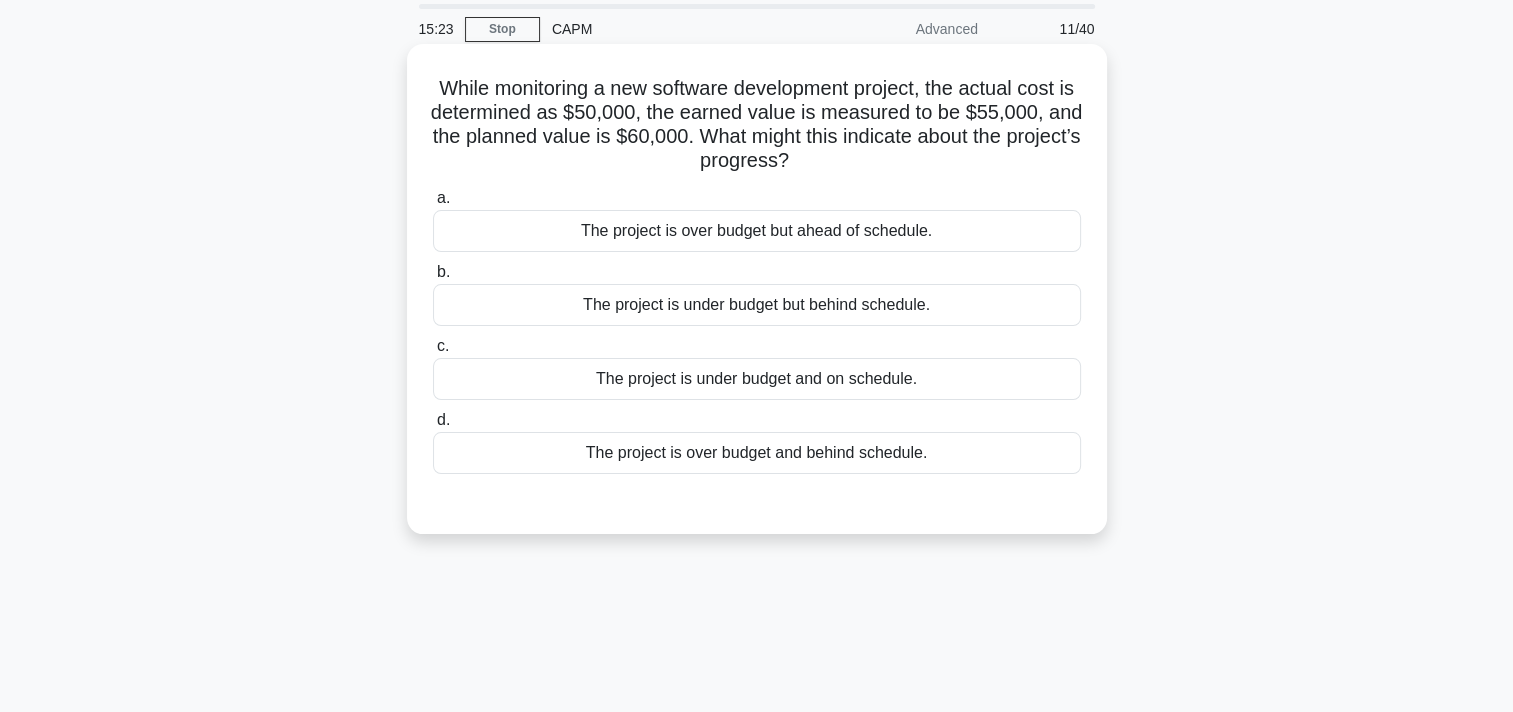 click on "The project is under budget but behind schedule." at bounding box center (757, 305) 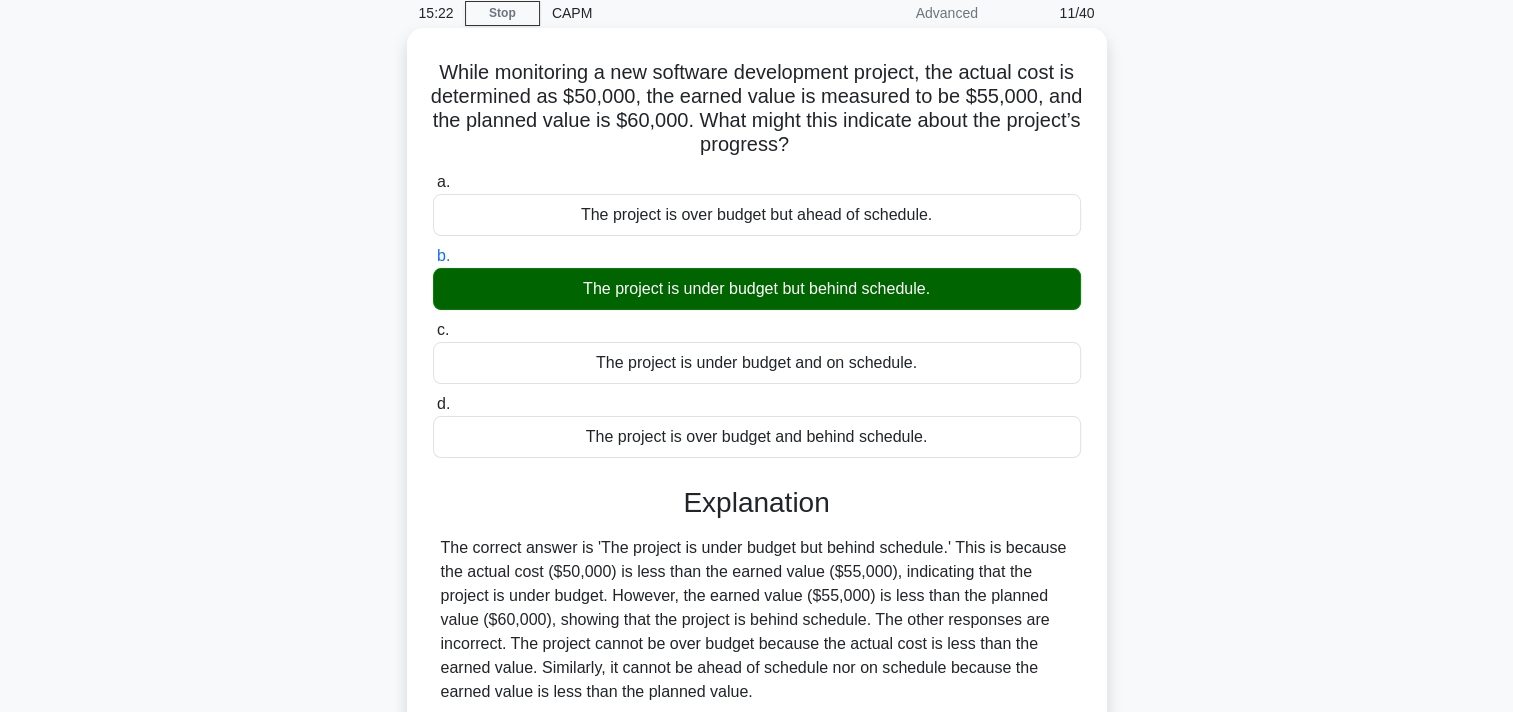 scroll, scrollTop: 368, scrollLeft: 0, axis: vertical 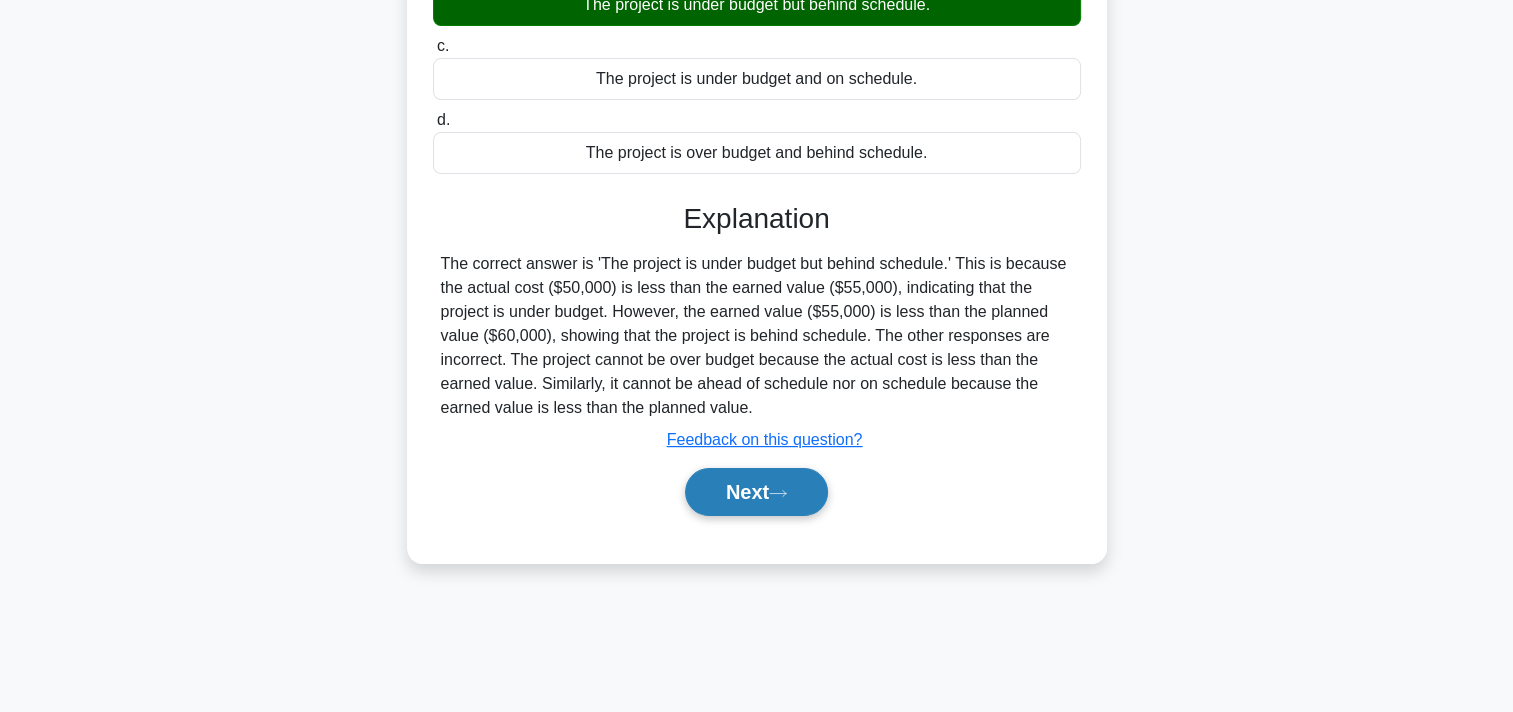 click on "Next" at bounding box center [756, 492] 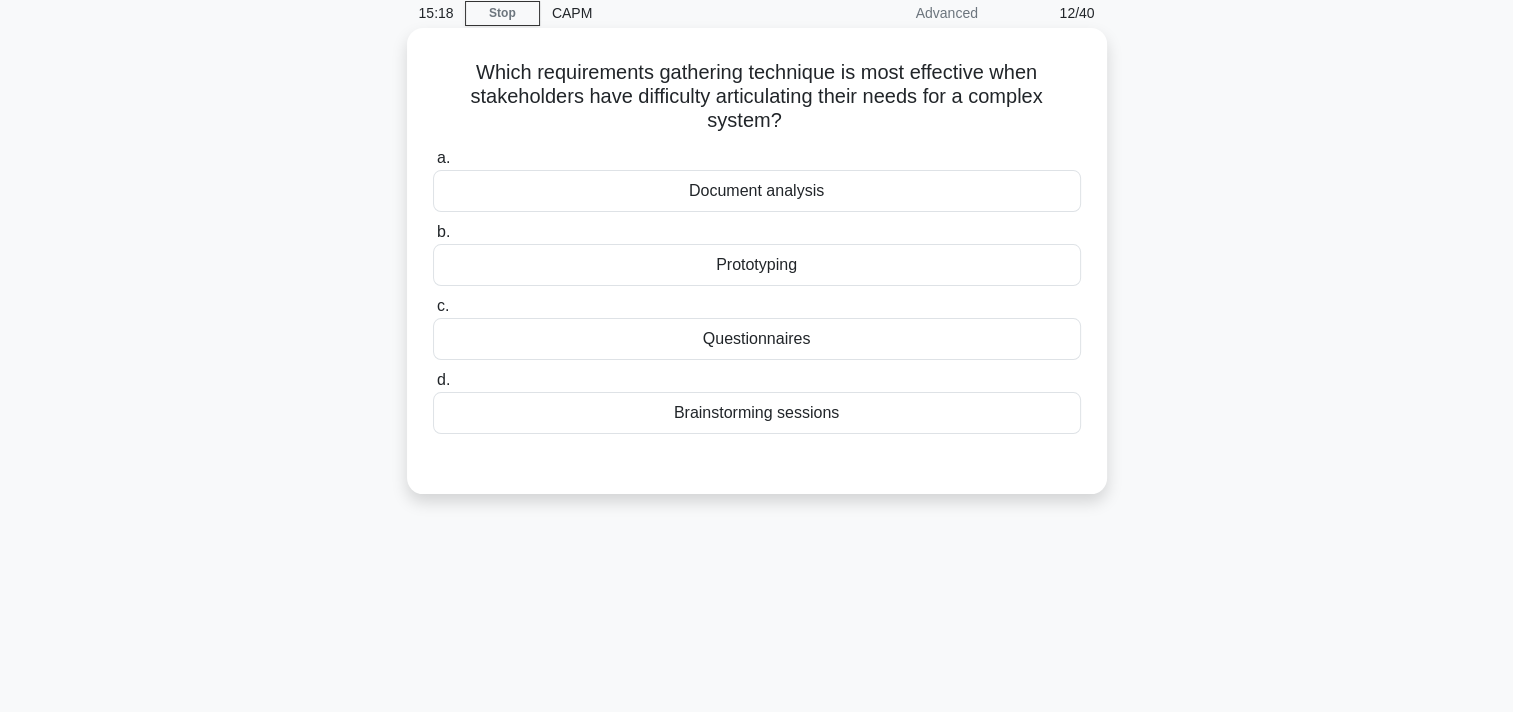 scroll, scrollTop: 0, scrollLeft: 0, axis: both 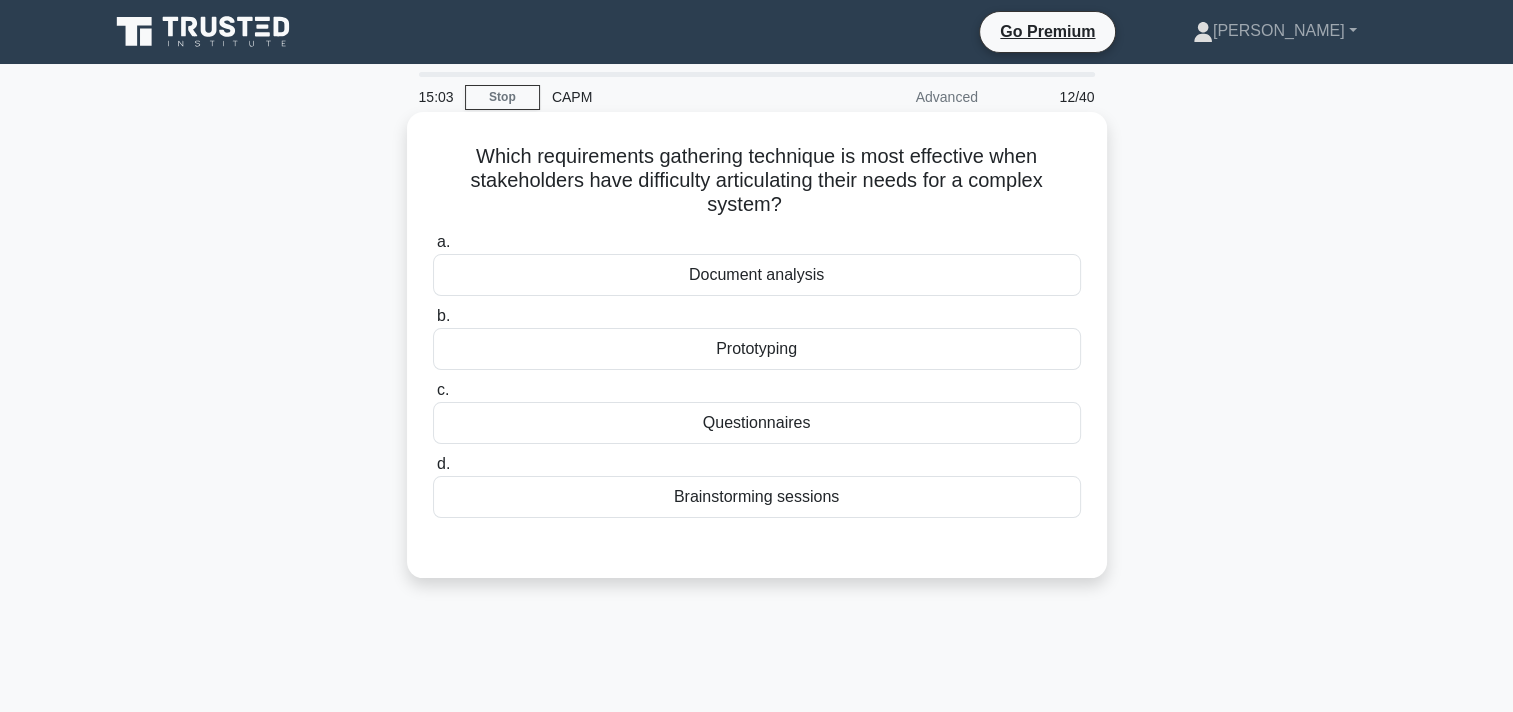 click on "Brainstorming sessions" at bounding box center [757, 497] 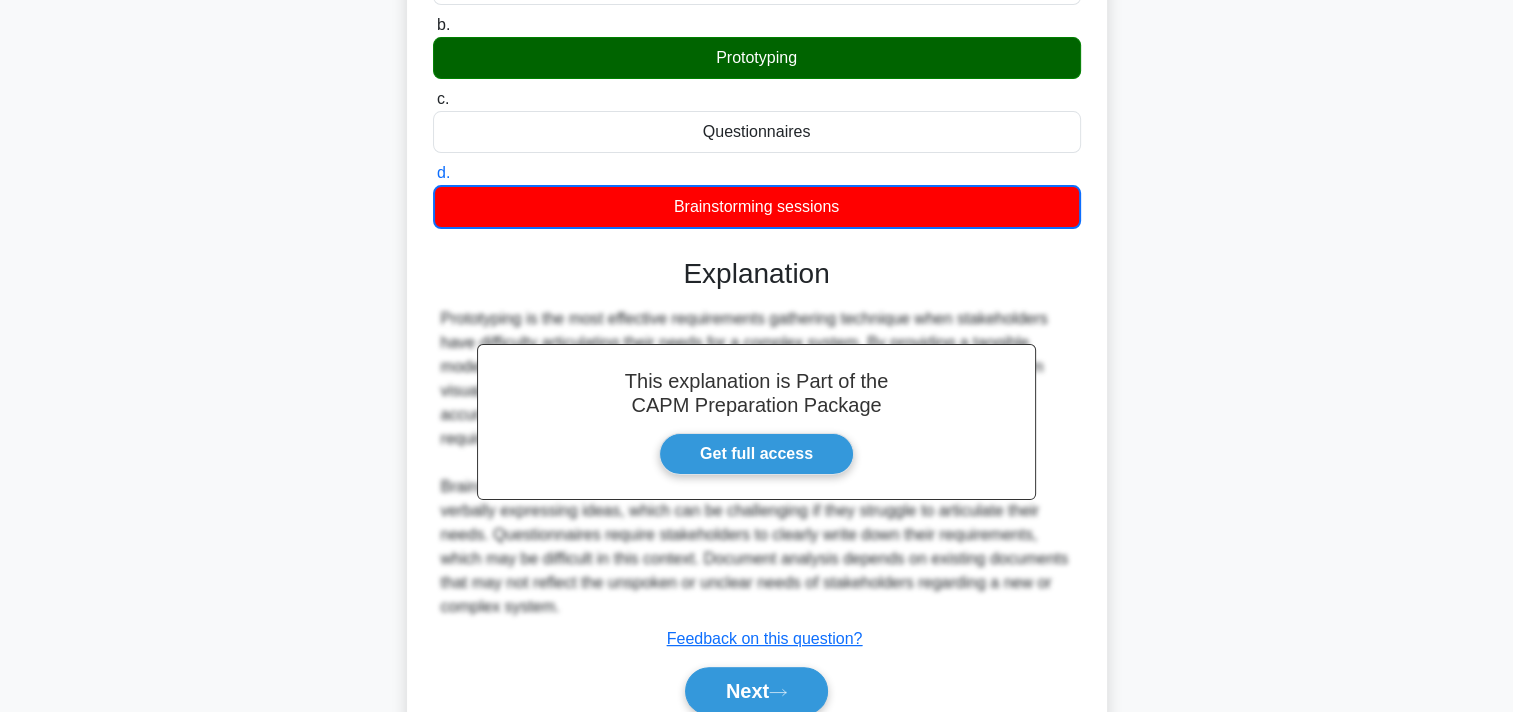 scroll, scrollTop: 377, scrollLeft: 0, axis: vertical 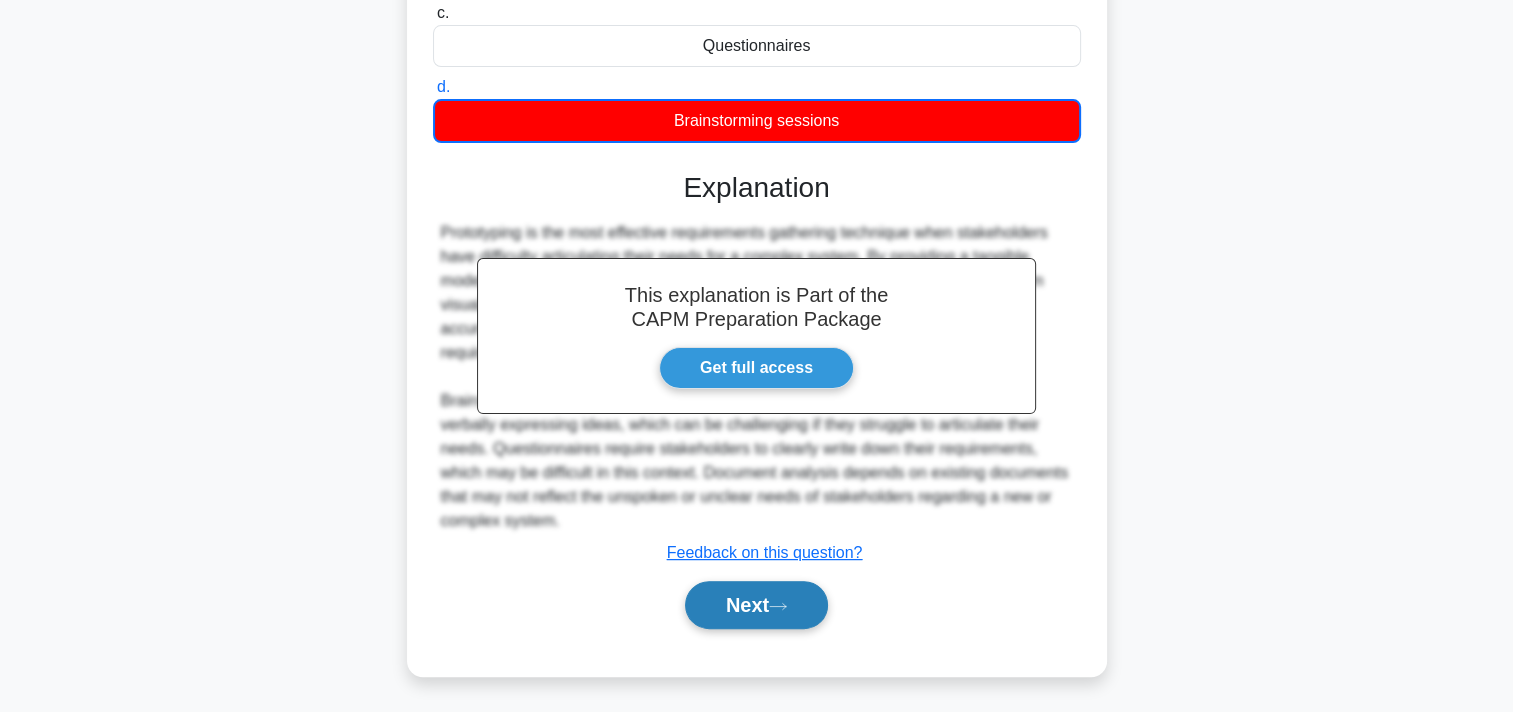 drag, startPoint x: 758, startPoint y: 581, endPoint x: 762, endPoint y: 598, distance: 17.464249 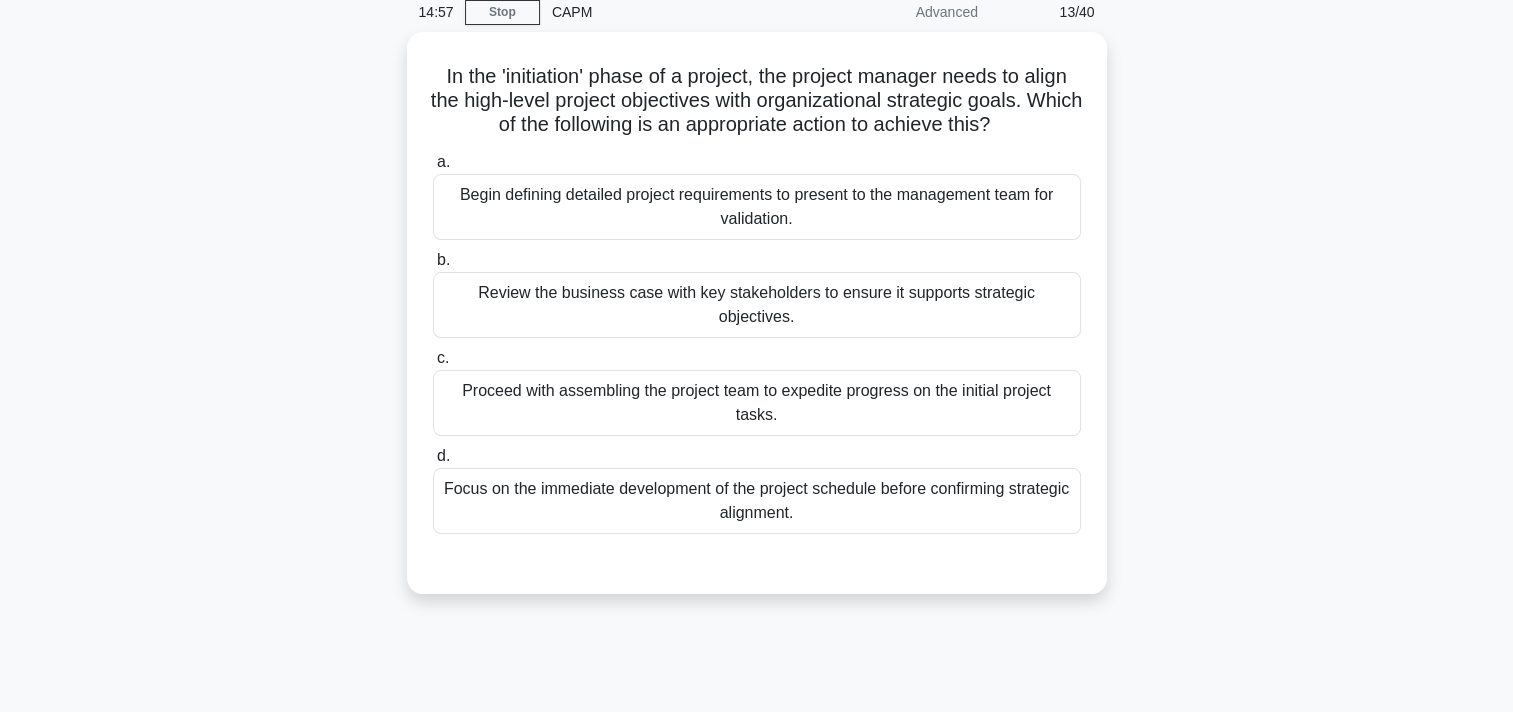scroll, scrollTop: 0, scrollLeft: 0, axis: both 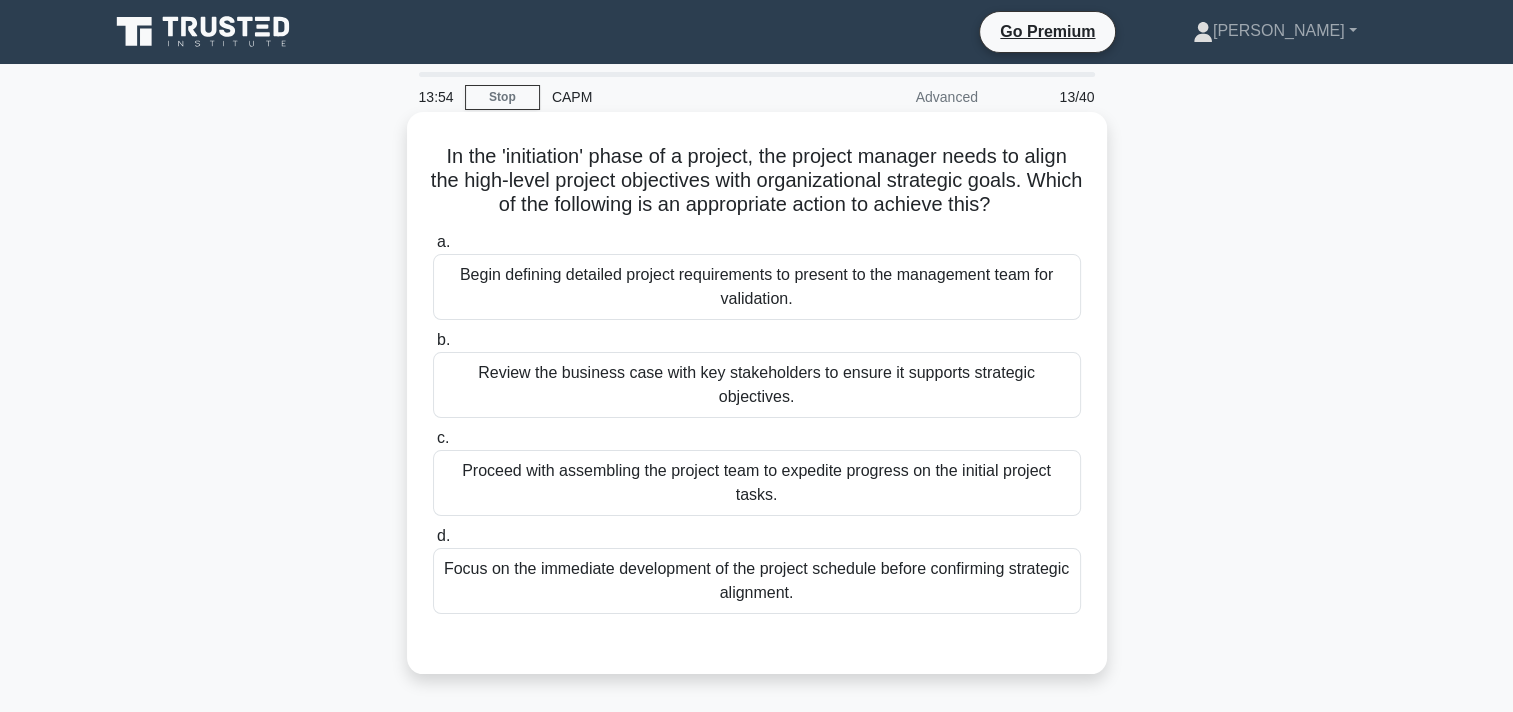 click on "Review the business case with key stakeholders to ensure it supports strategic objectives." at bounding box center (757, 385) 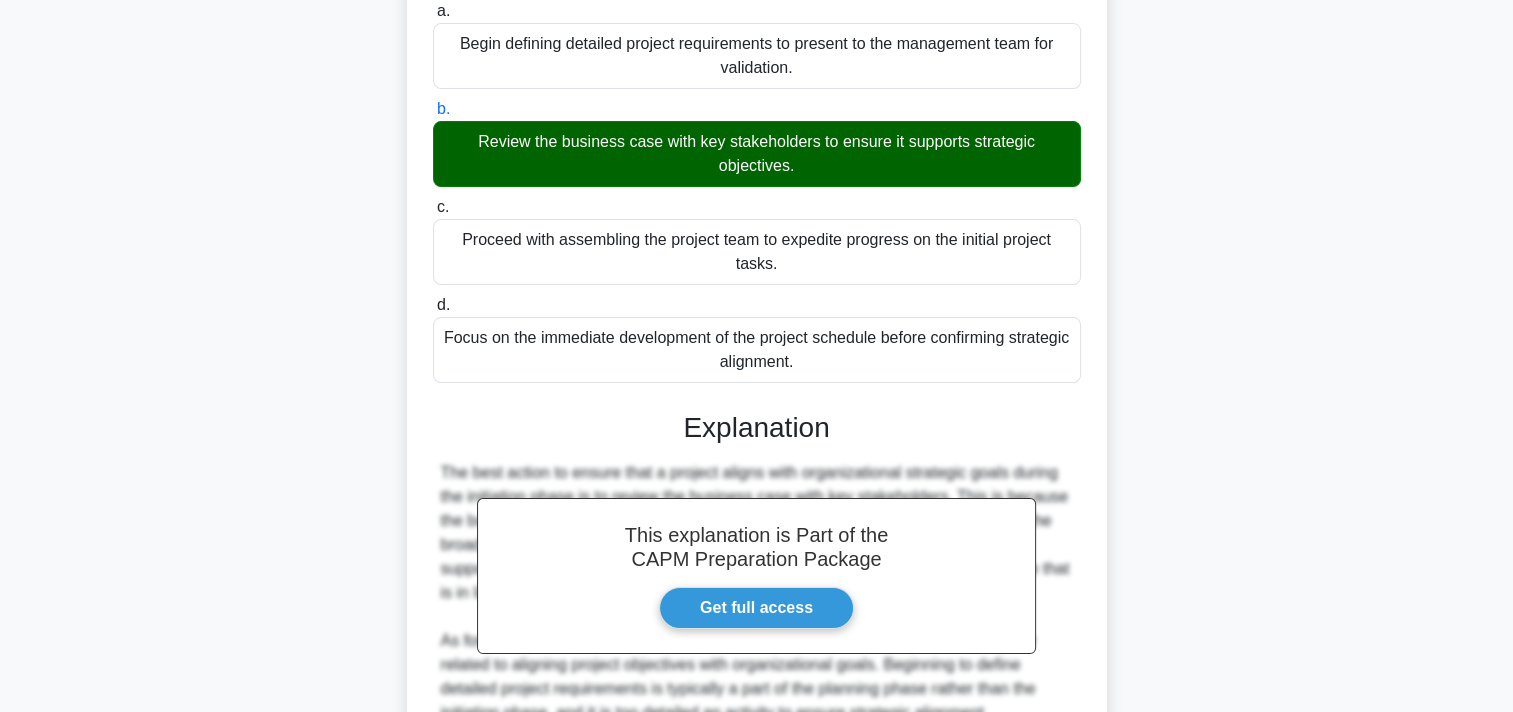 scroll, scrollTop: 500, scrollLeft: 0, axis: vertical 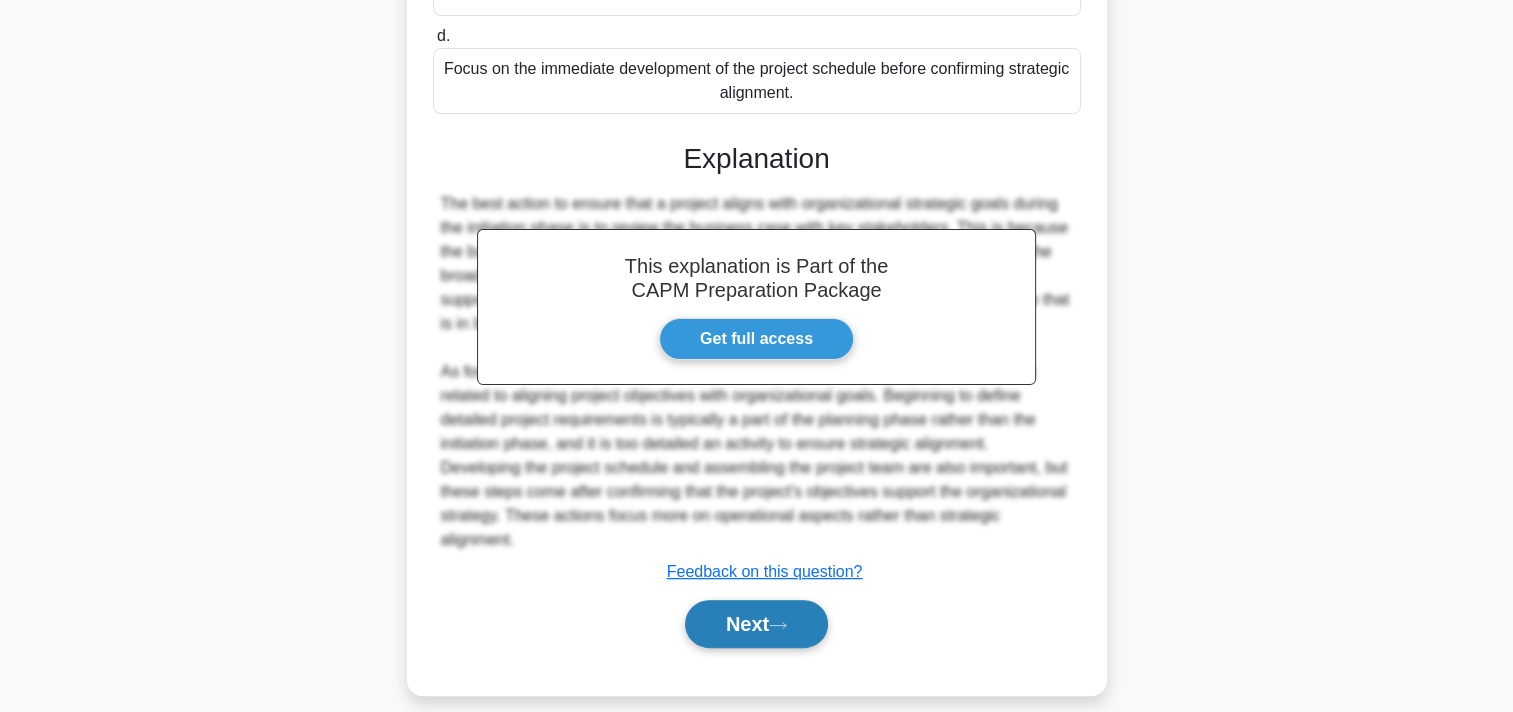 click on "Next" at bounding box center (756, 624) 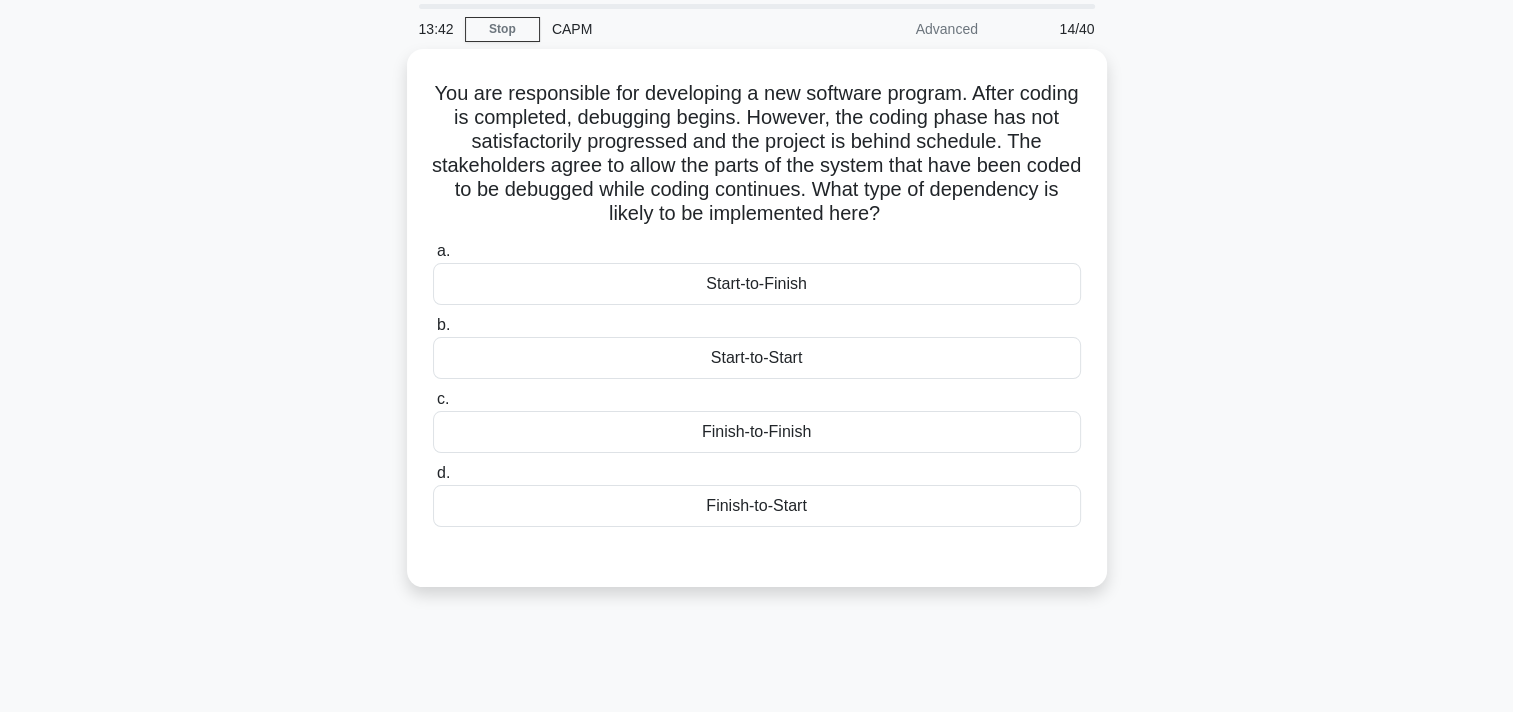 scroll, scrollTop: 0, scrollLeft: 0, axis: both 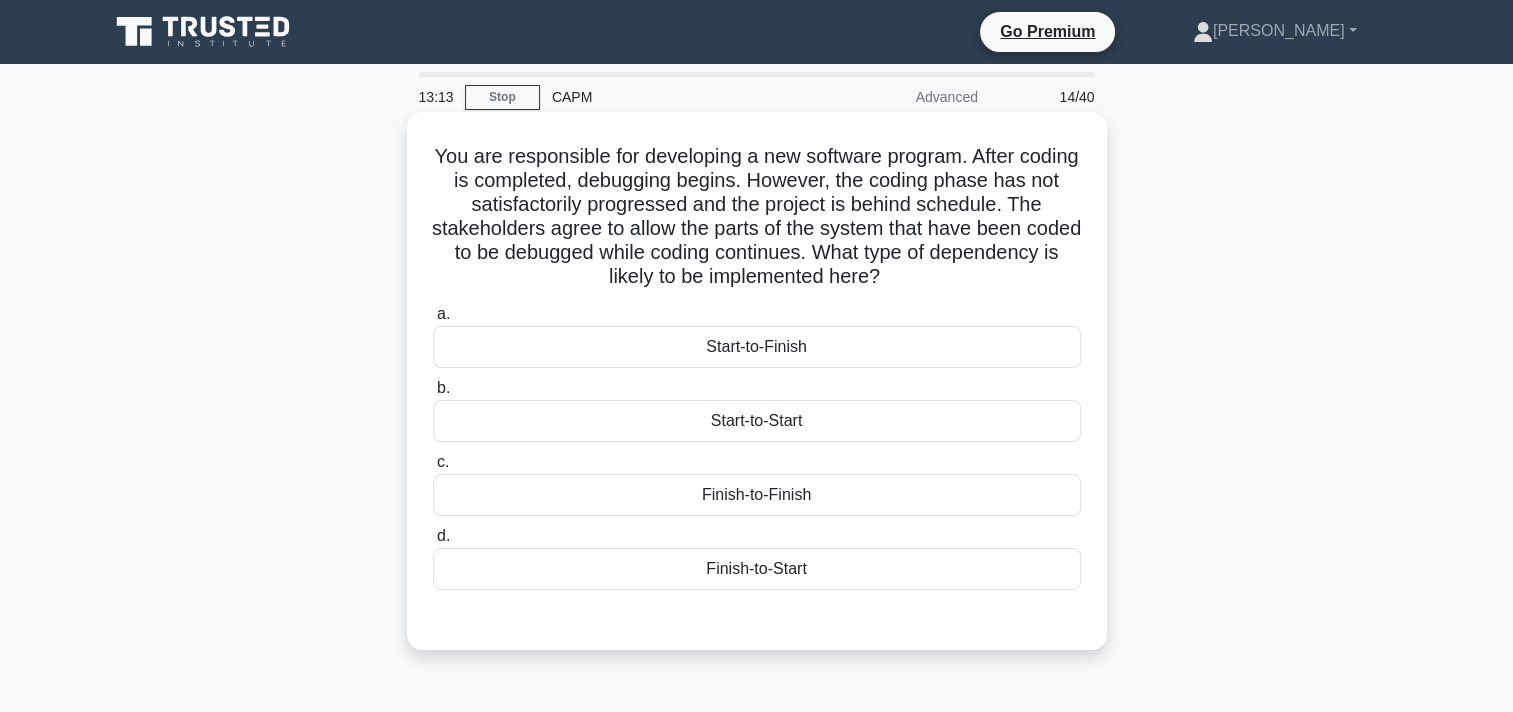 click on "Start-to-Start" at bounding box center [757, 421] 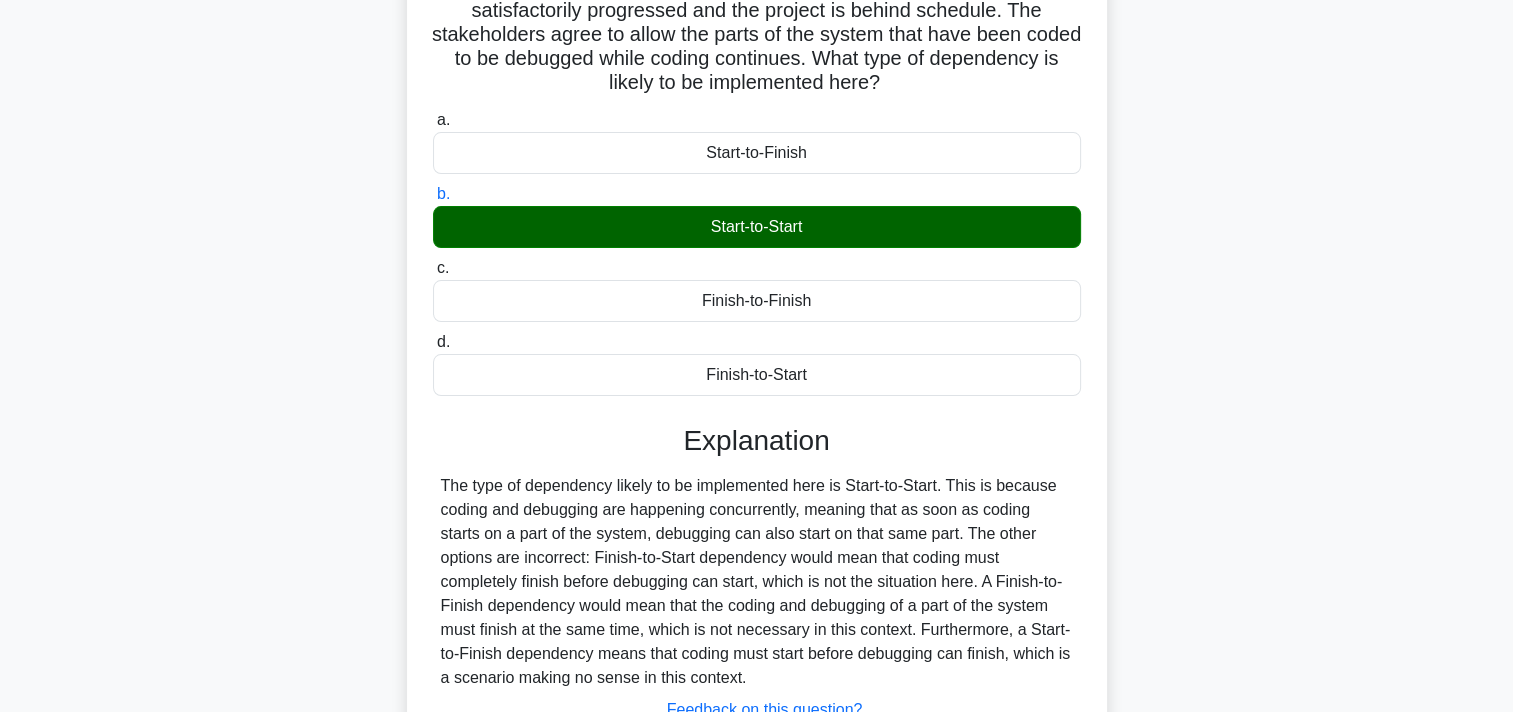 scroll, scrollTop: 368, scrollLeft: 0, axis: vertical 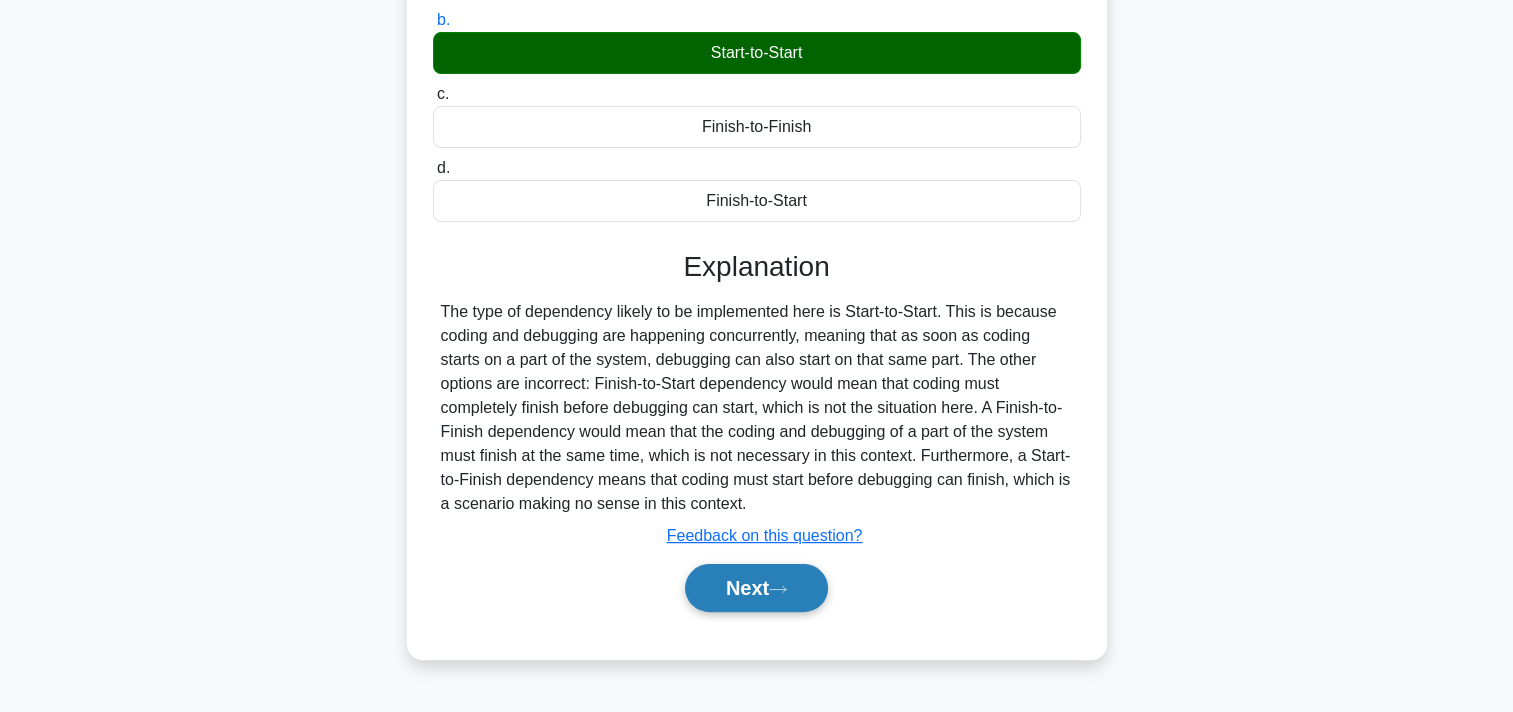 click on "Next" at bounding box center (756, 588) 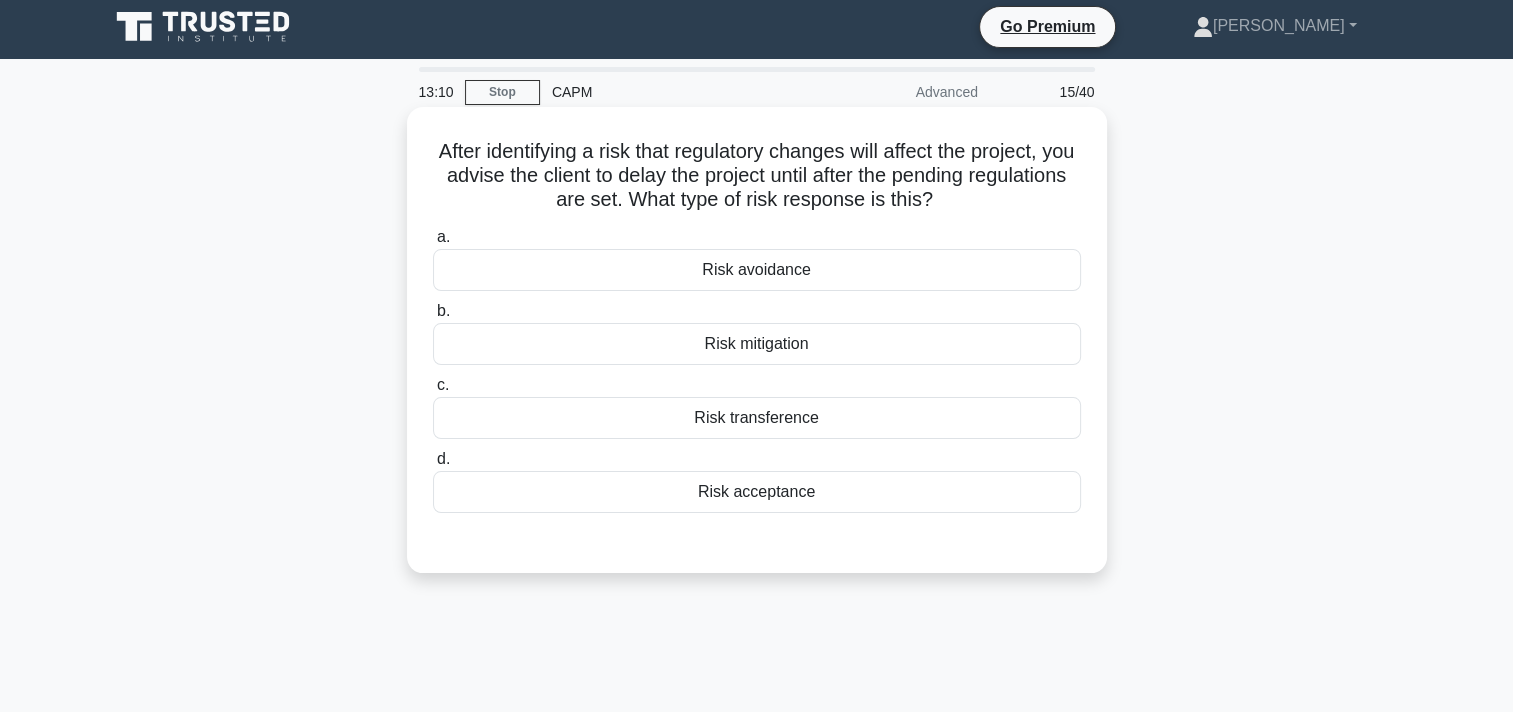 scroll, scrollTop: 0, scrollLeft: 0, axis: both 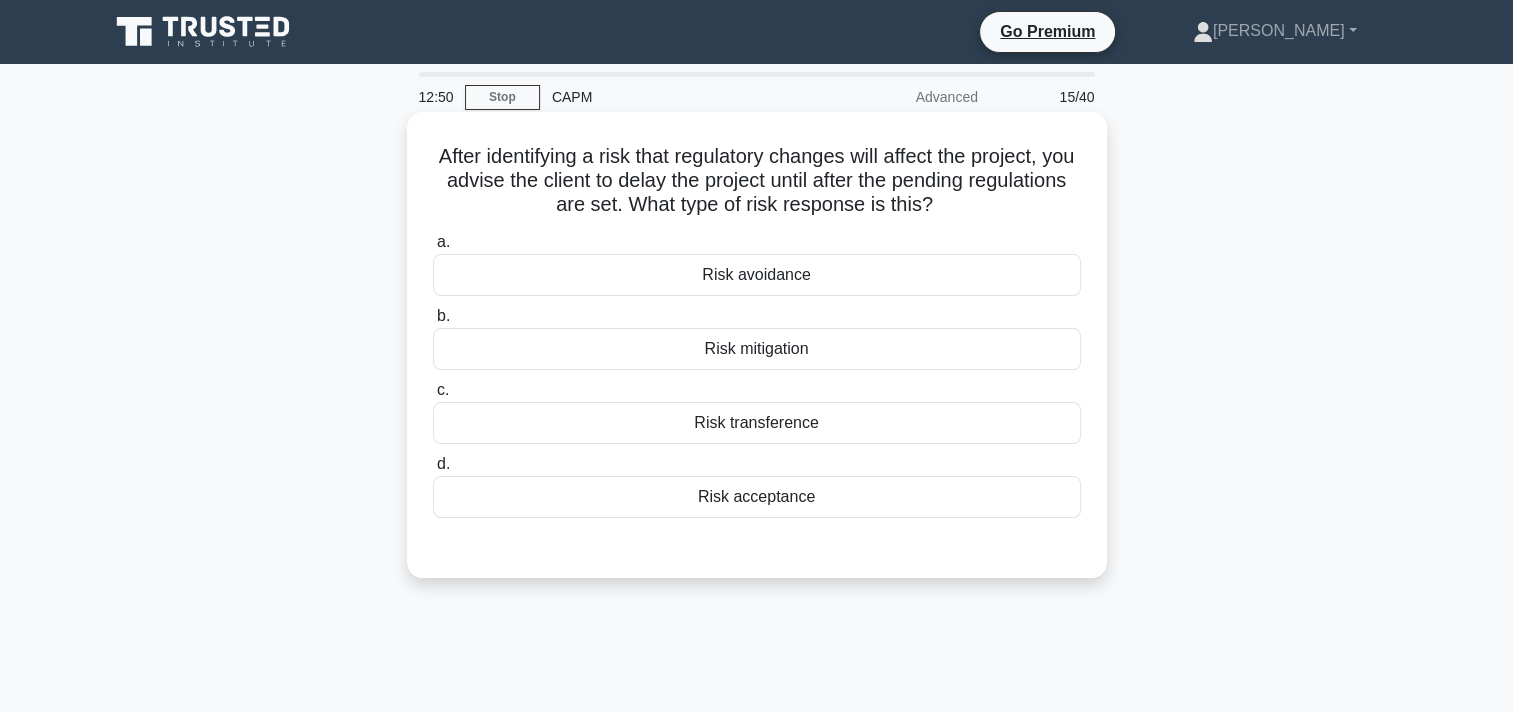 click on "Risk acceptance" at bounding box center (757, 497) 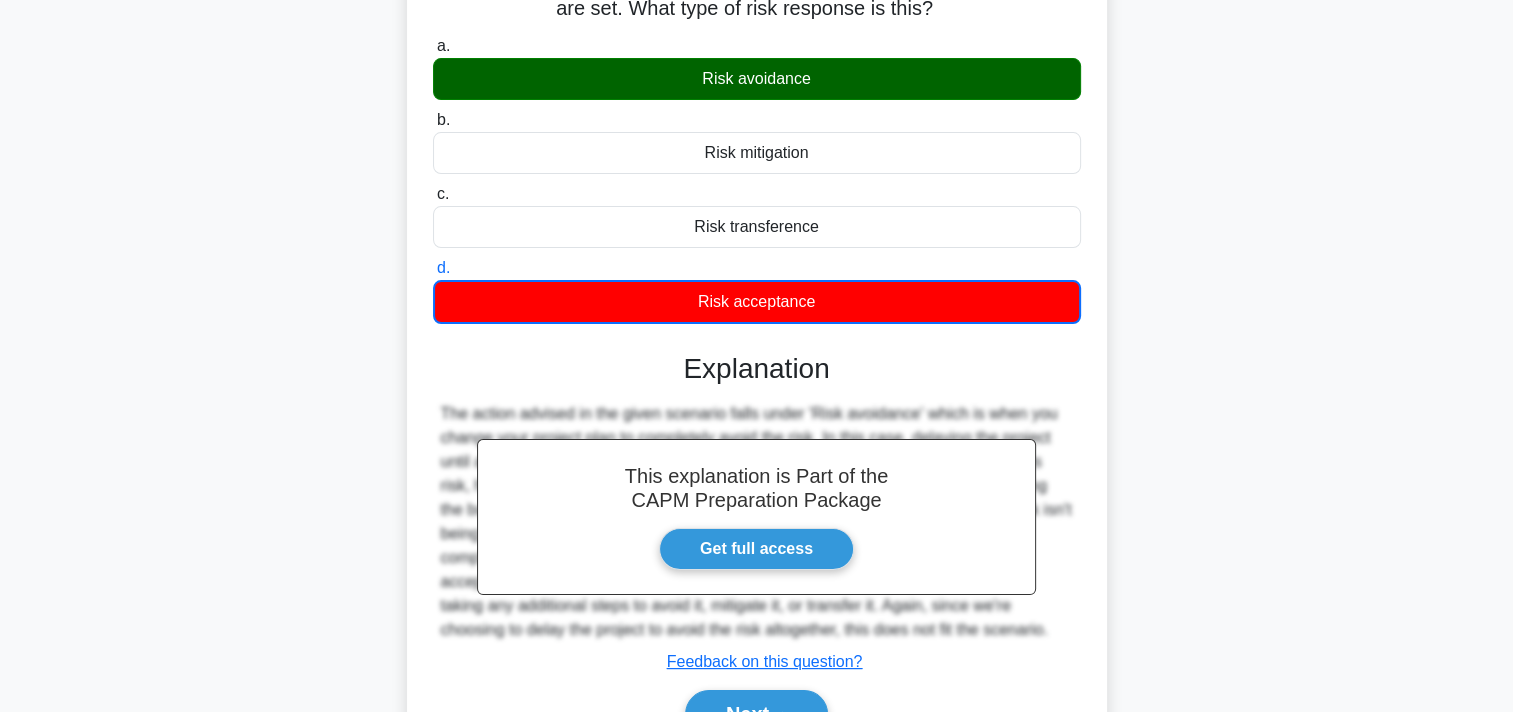 scroll, scrollTop: 368, scrollLeft: 0, axis: vertical 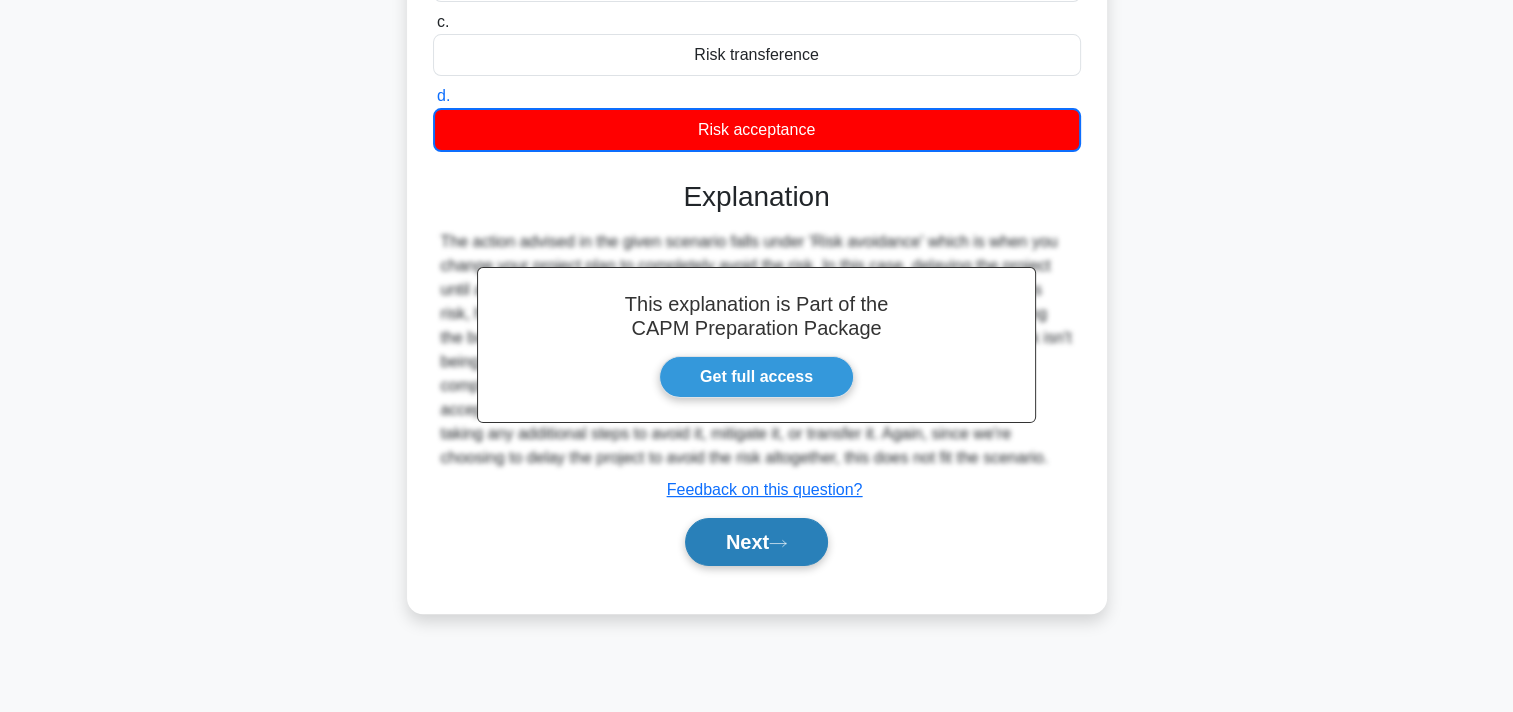 click 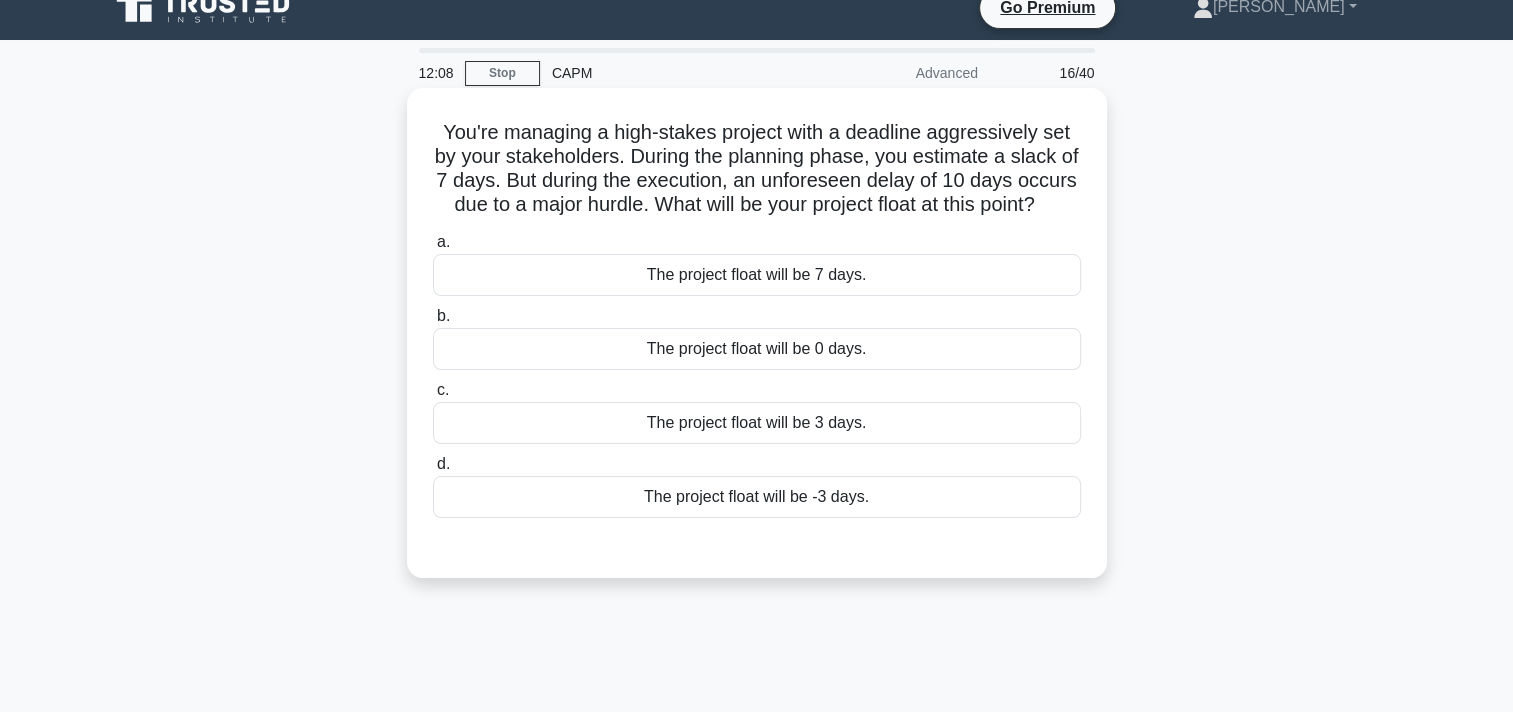 scroll, scrollTop: 0, scrollLeft: 0, axis: both 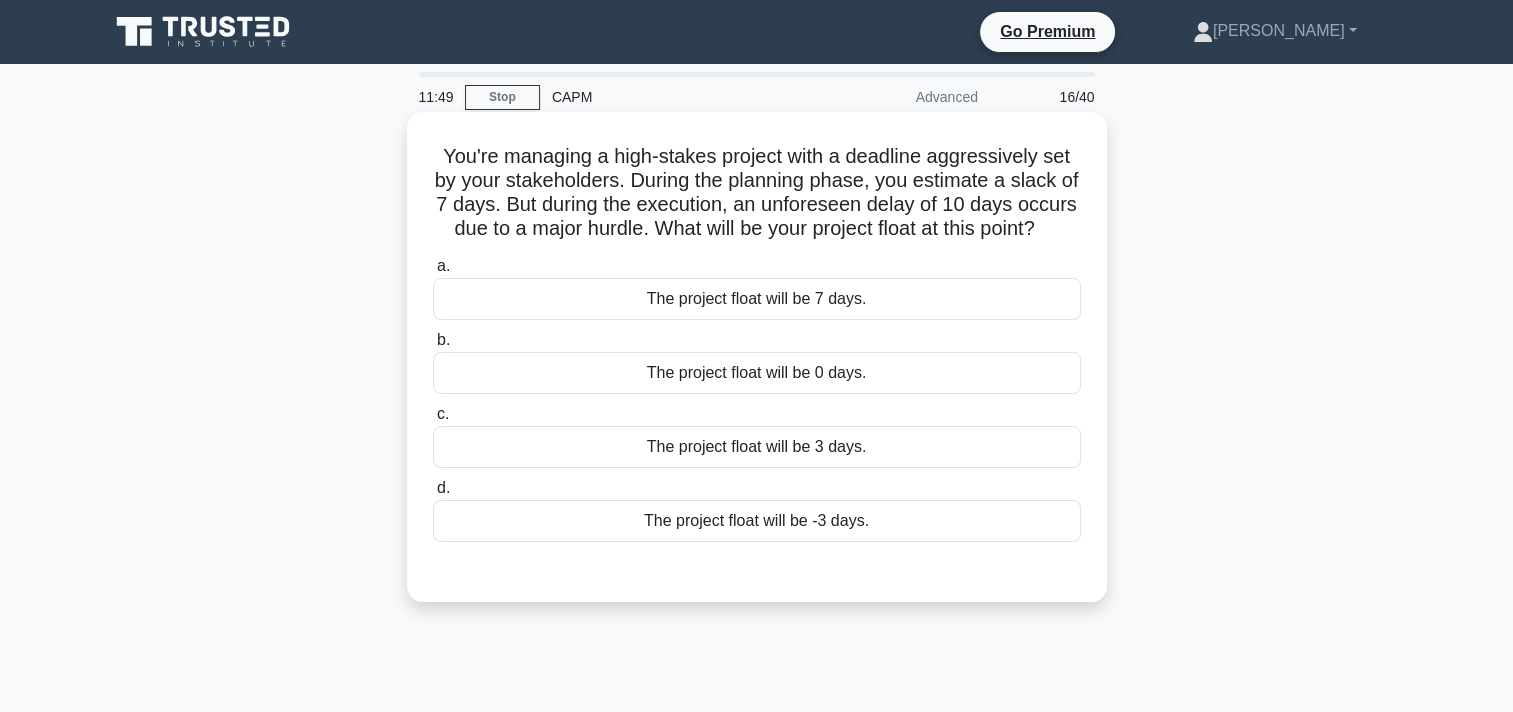 click on "The project float will be 0 days." at bounding box center (757, 373) 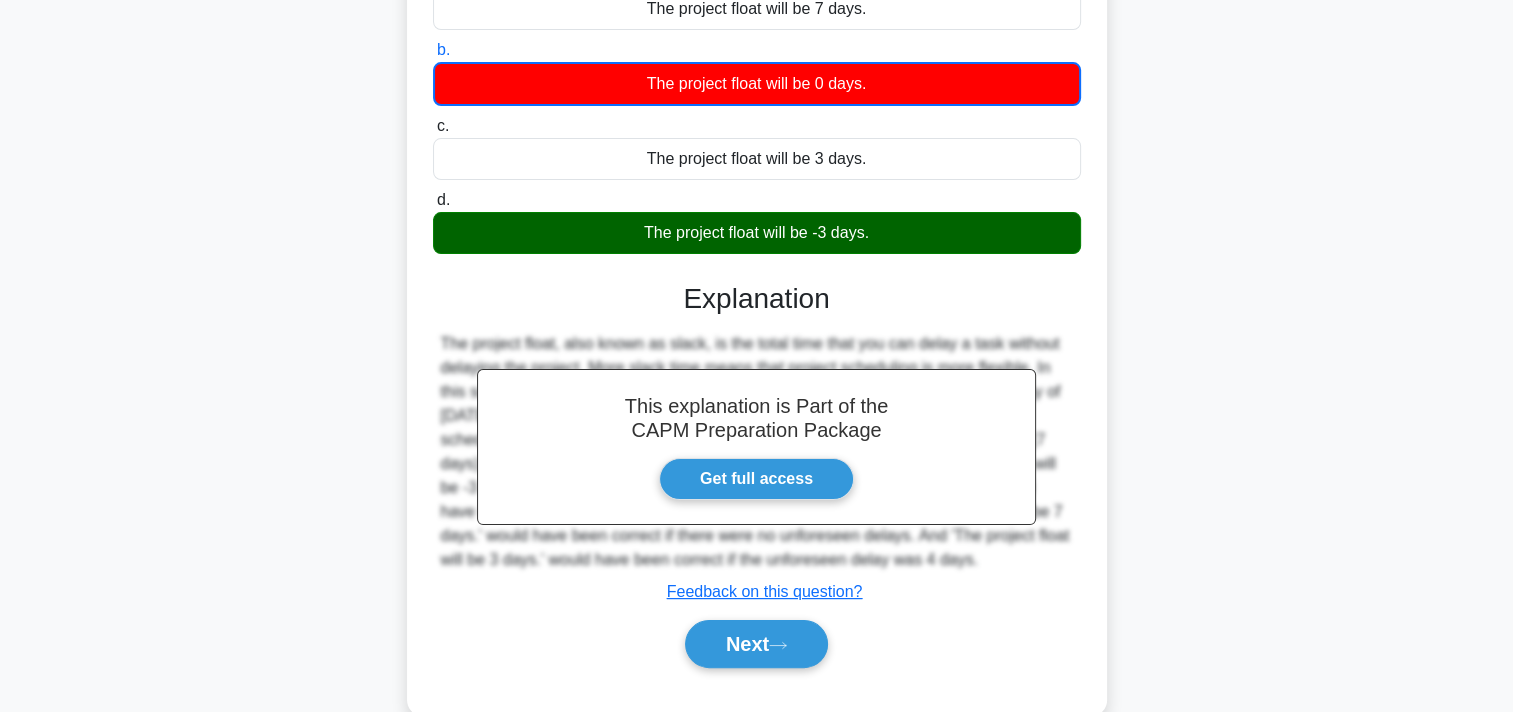 scroll, scrollTop: 368, scrollLeft: 0, axis: vertical 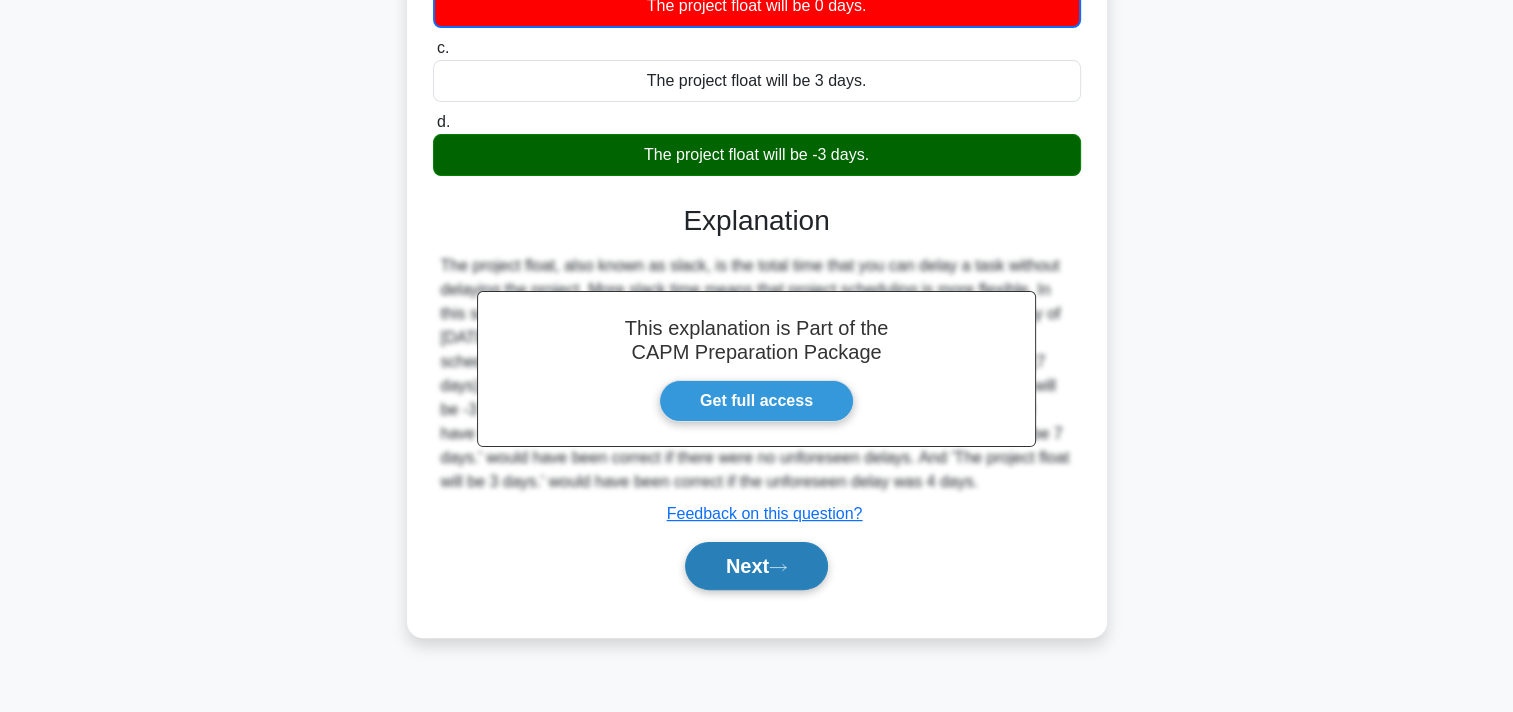 click on "Next" at bounding box center [756, 566] 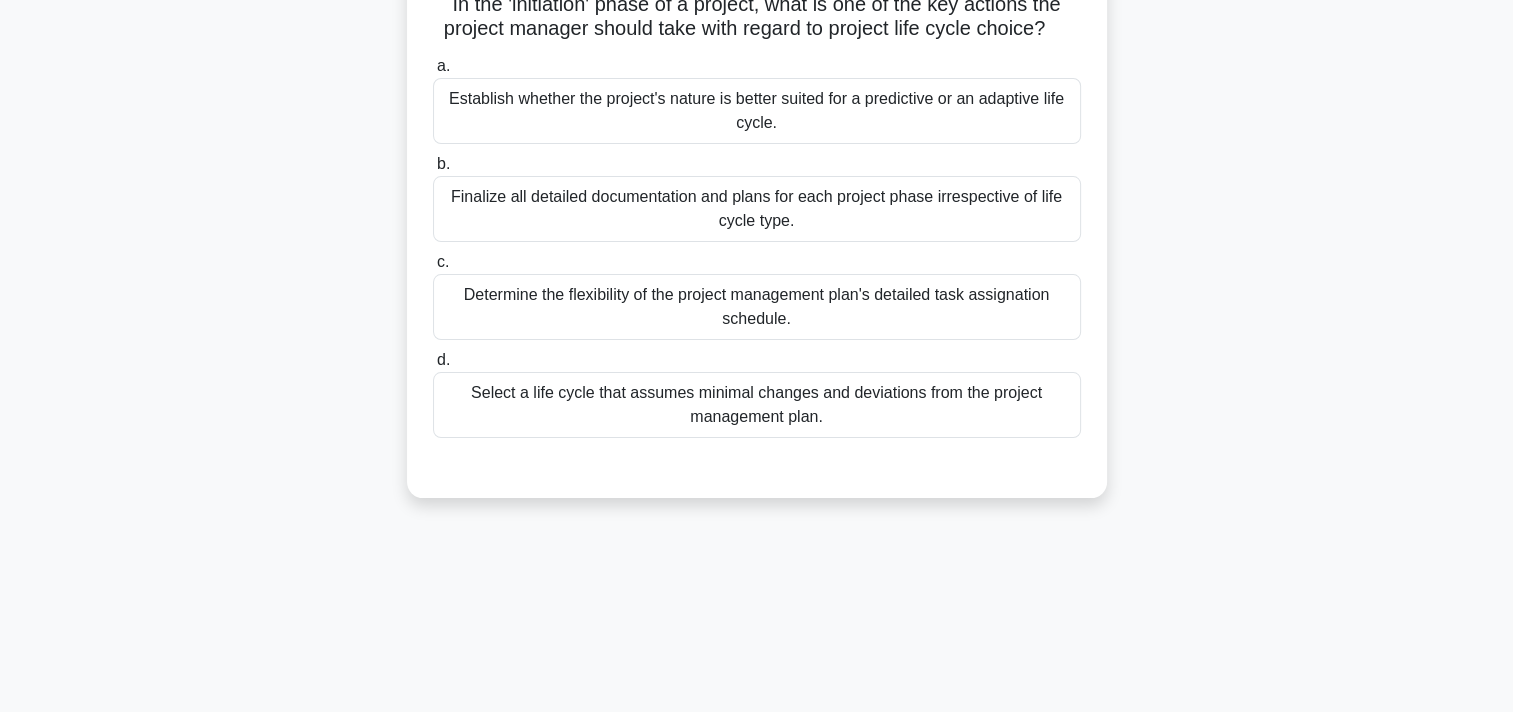 scroll, scrollTop: 0, scrollLeft: 0, axis: both 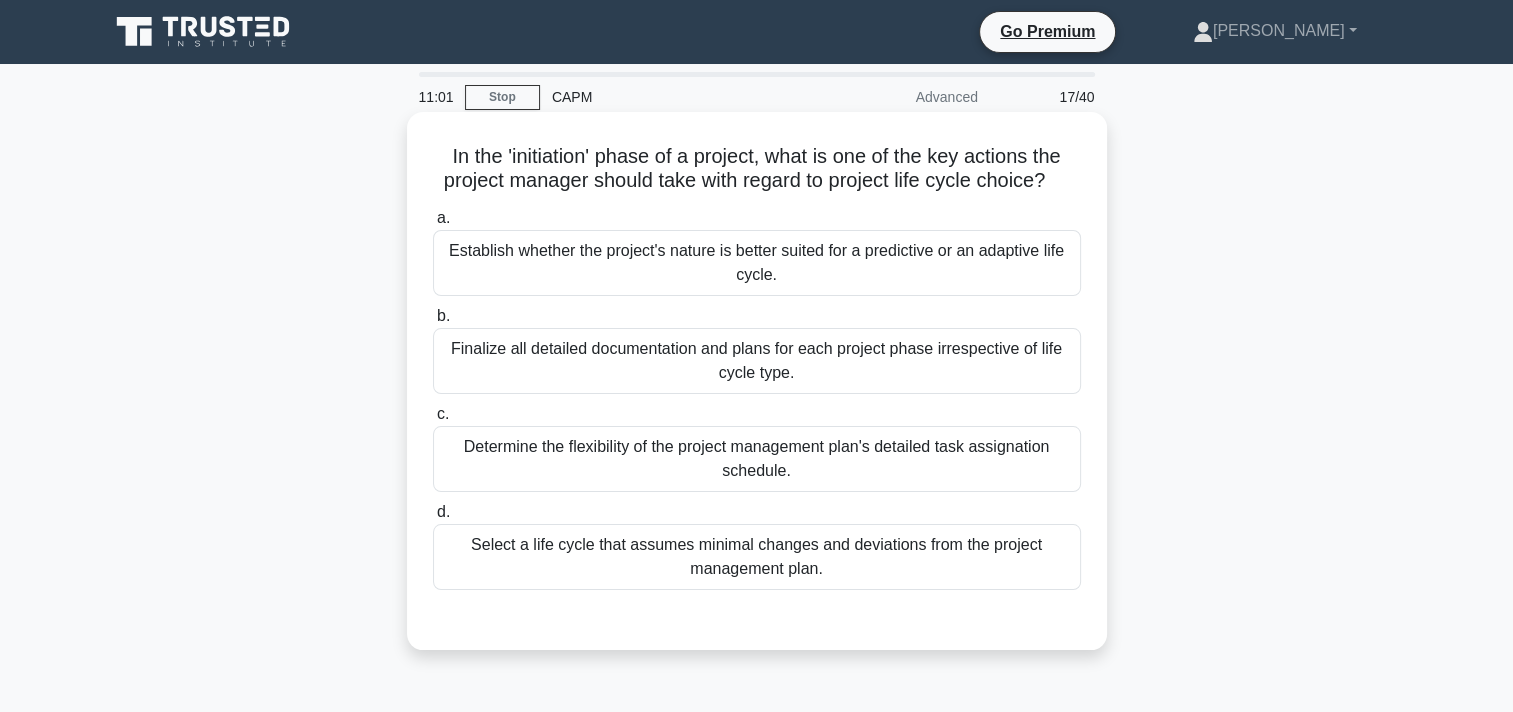 click on "Establish whether the project's nature is better suited for a predictive or an adaptive life cycle." at bounding box center (757, 263) 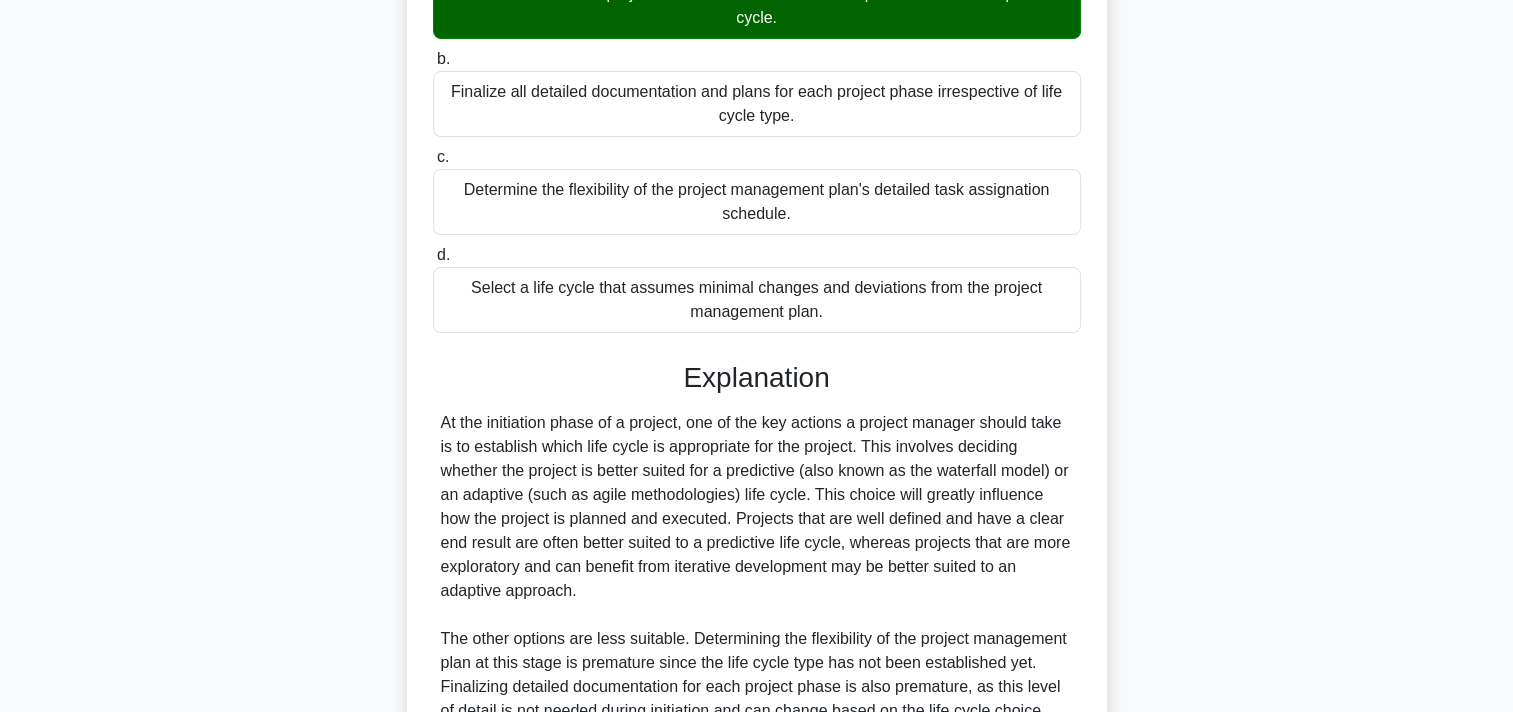 scroll, scrollTop: 544, scrollLeft: 0, axis: vertical 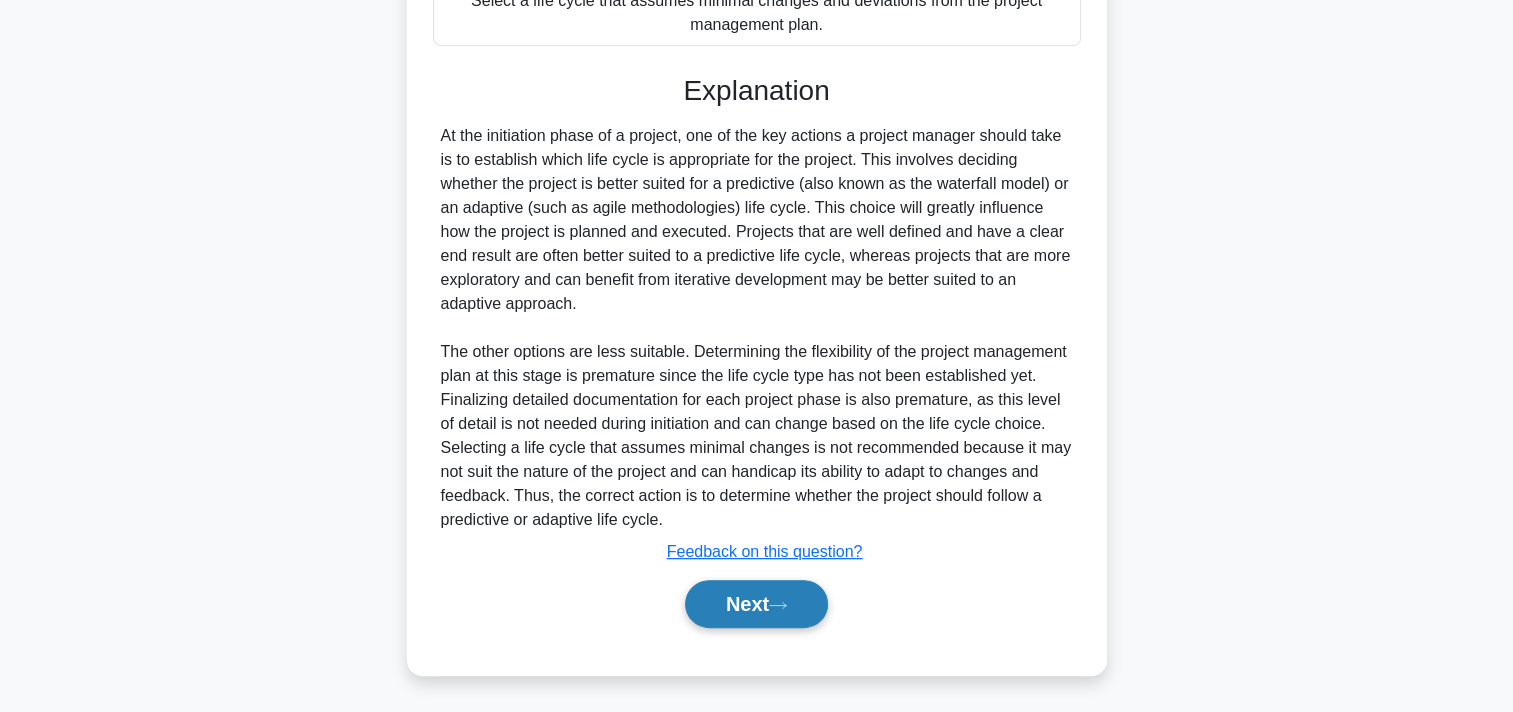 click 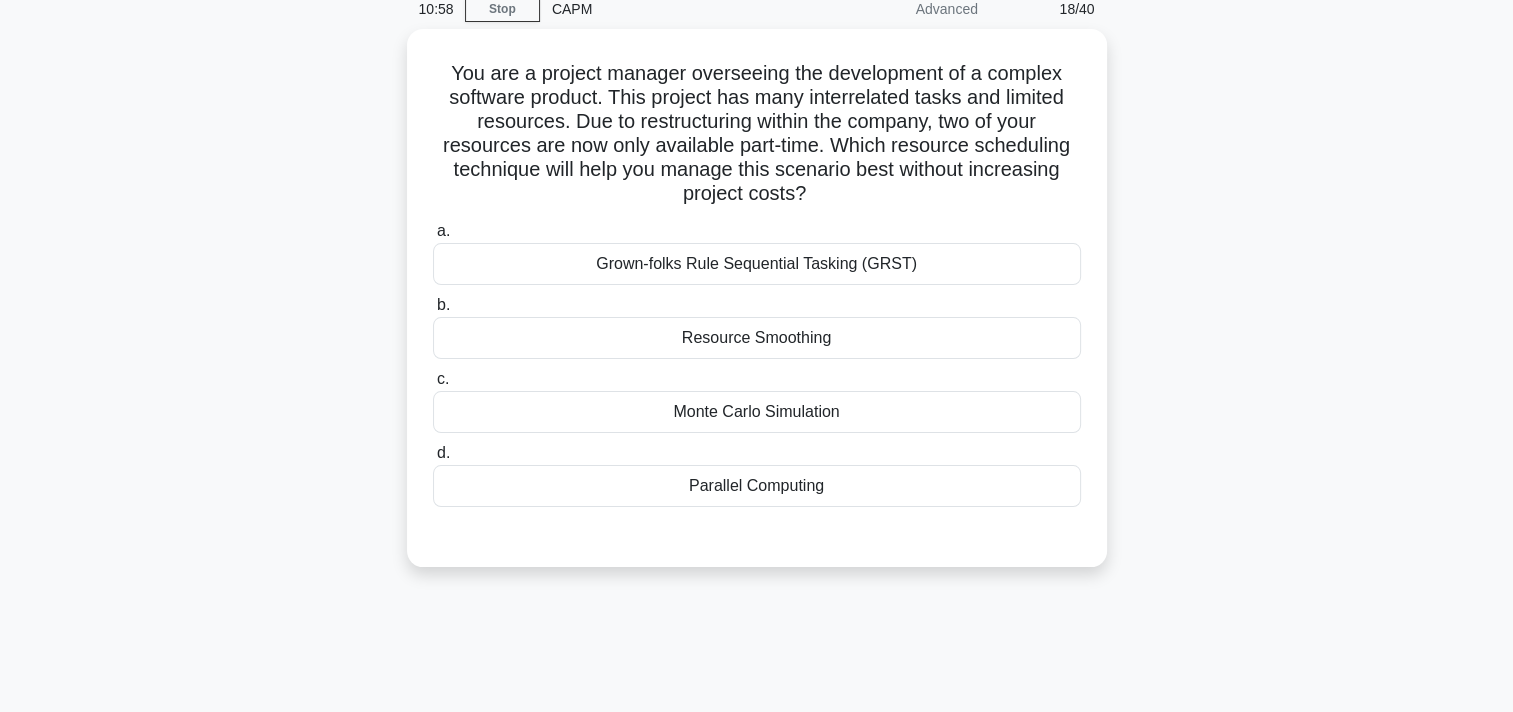 scroll, scrollTop: 0, scrollLeft: 0, axis: both 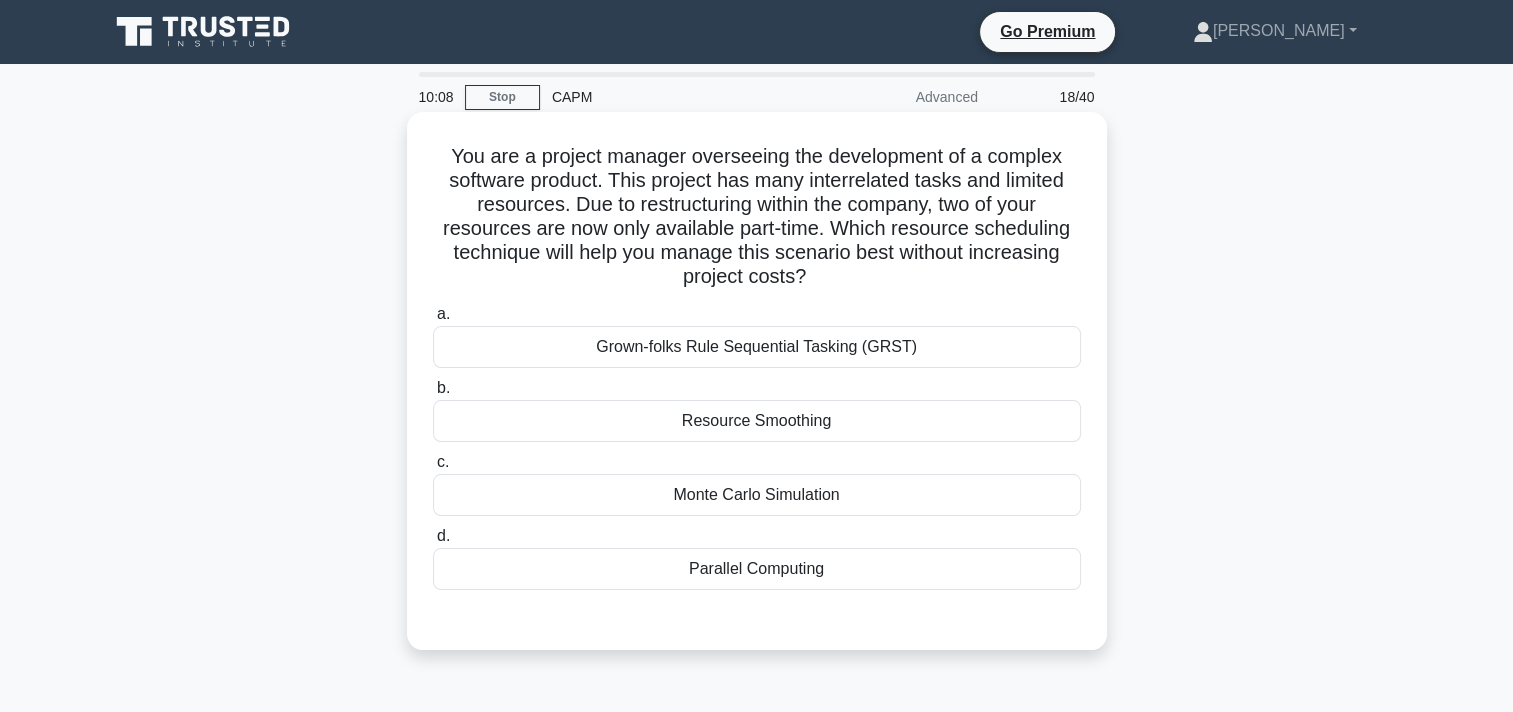 click on "Parallel Computing" at bounding box center [757, 569] 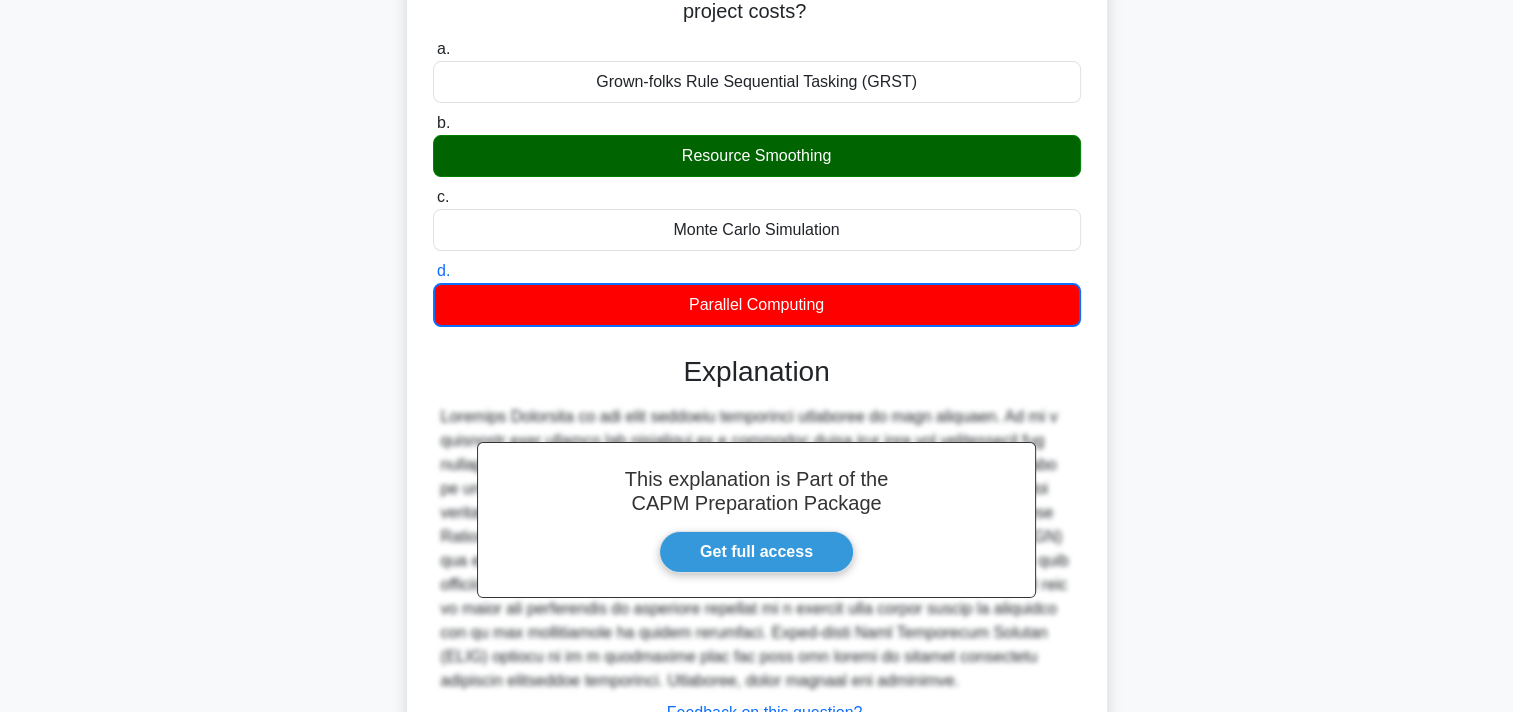 scroll, scrollTop: 425, scrollLeft: 0, axis: vertical 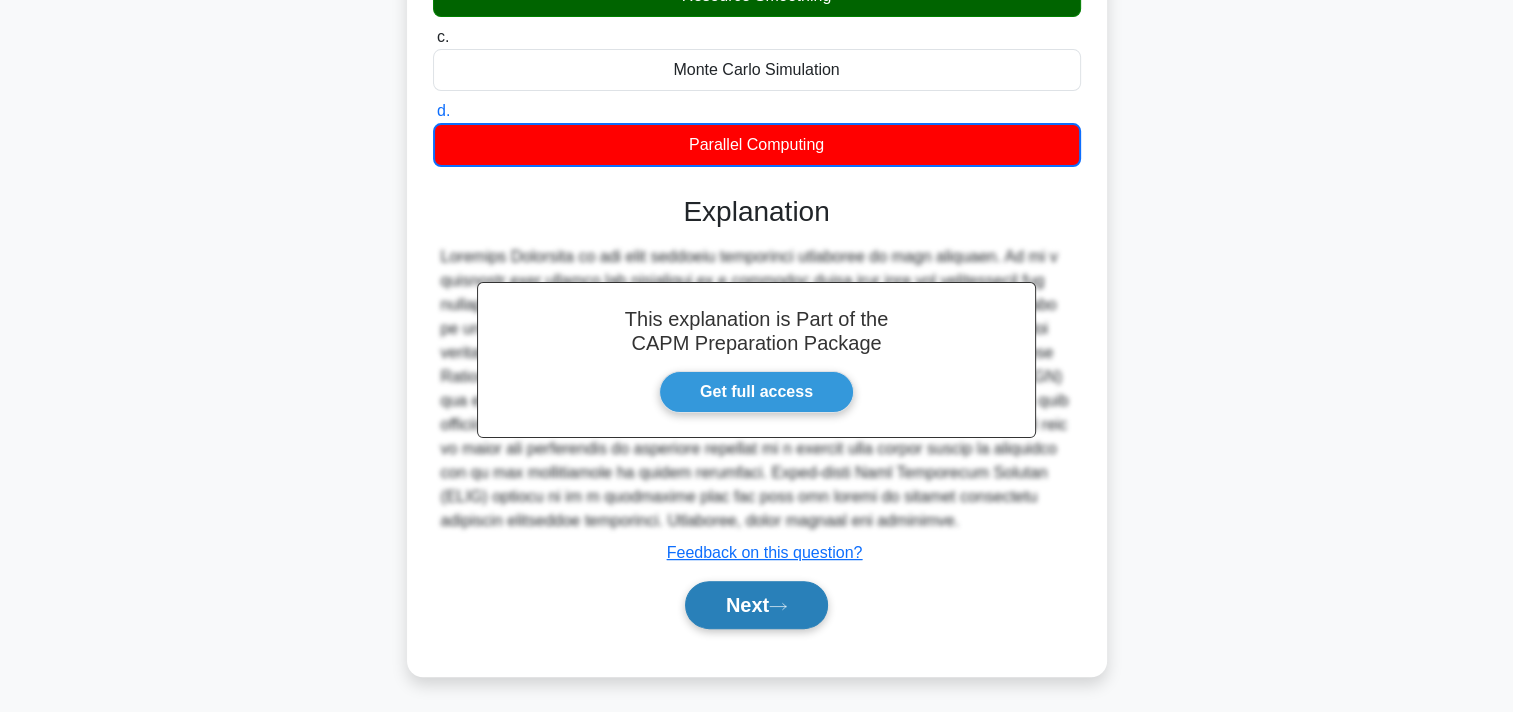 click on "Next" at bounding box center [756, 605] 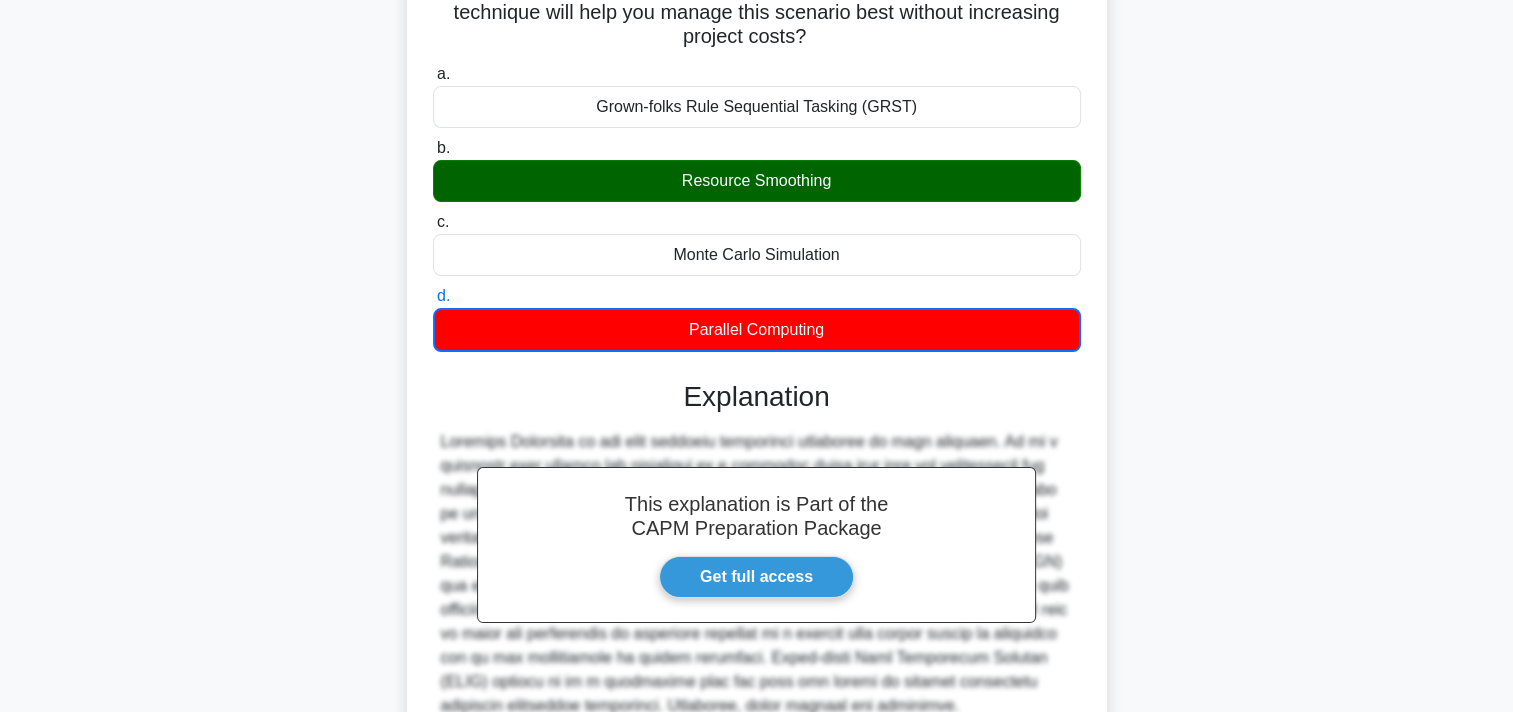 scroll, scrollTop: 25, scrollLeft: 0, axis: vertical 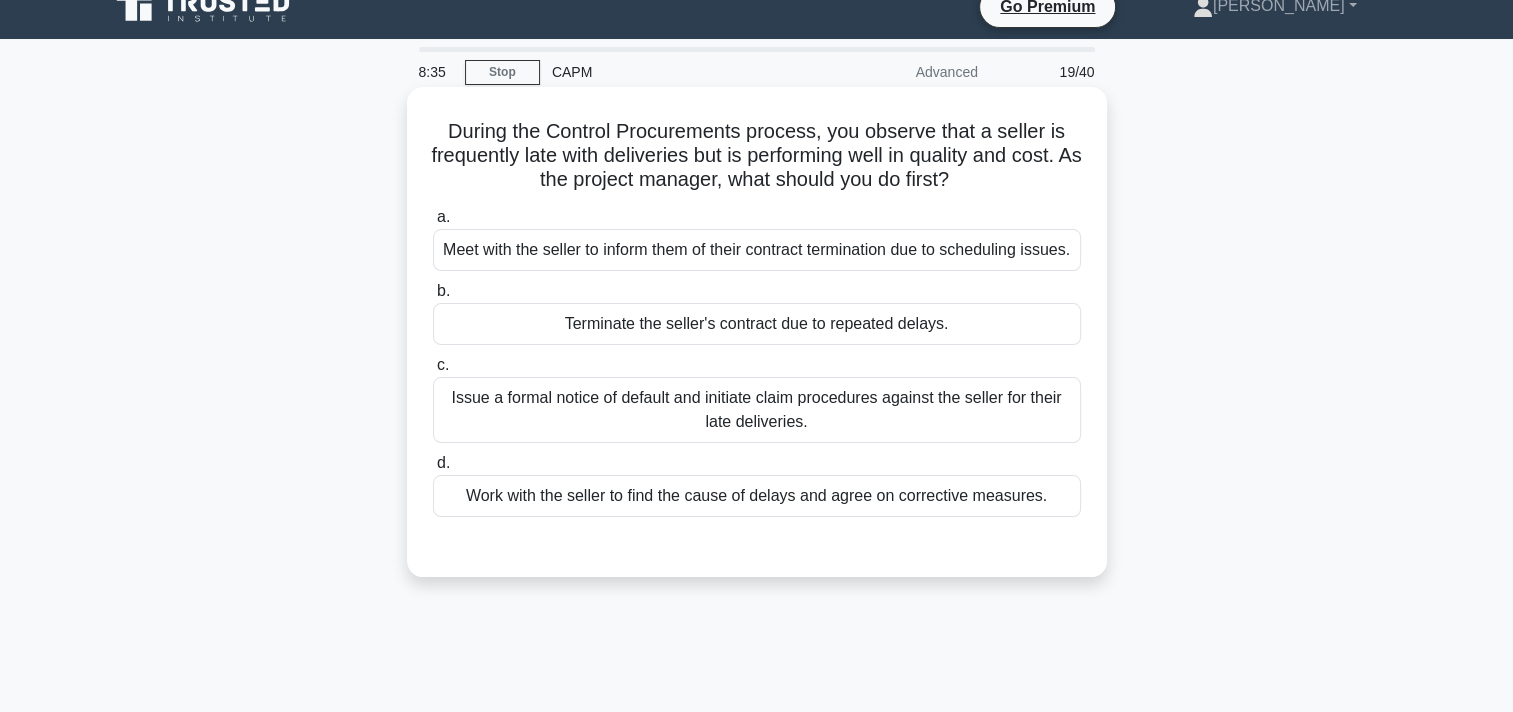 click on "Work with the seller to find the cause of delays and agree on corrective measures." at bounding box center (757, 496) 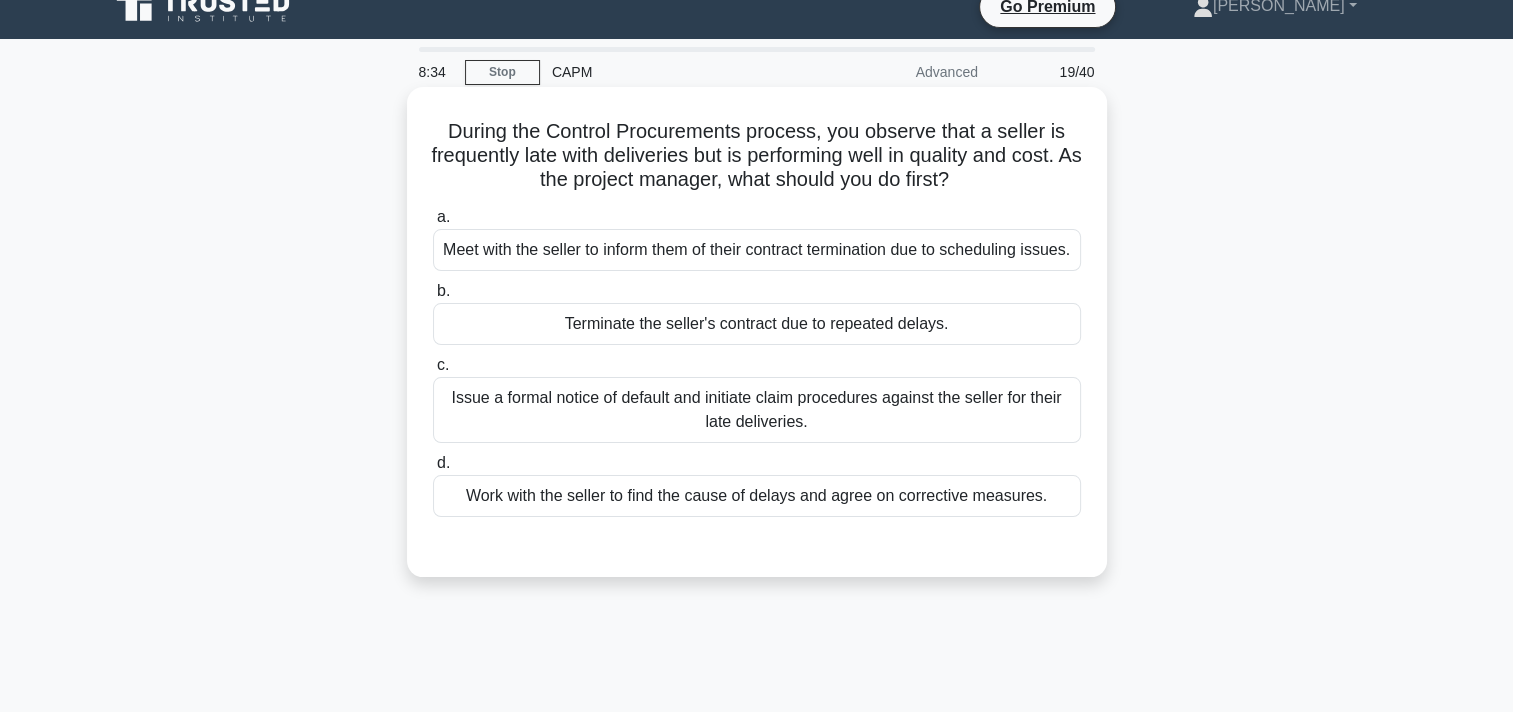 drag, startPoint x: 794, startPoint y: 535, endPoint x: 695, endPoint y: 509, distance: 102.357216 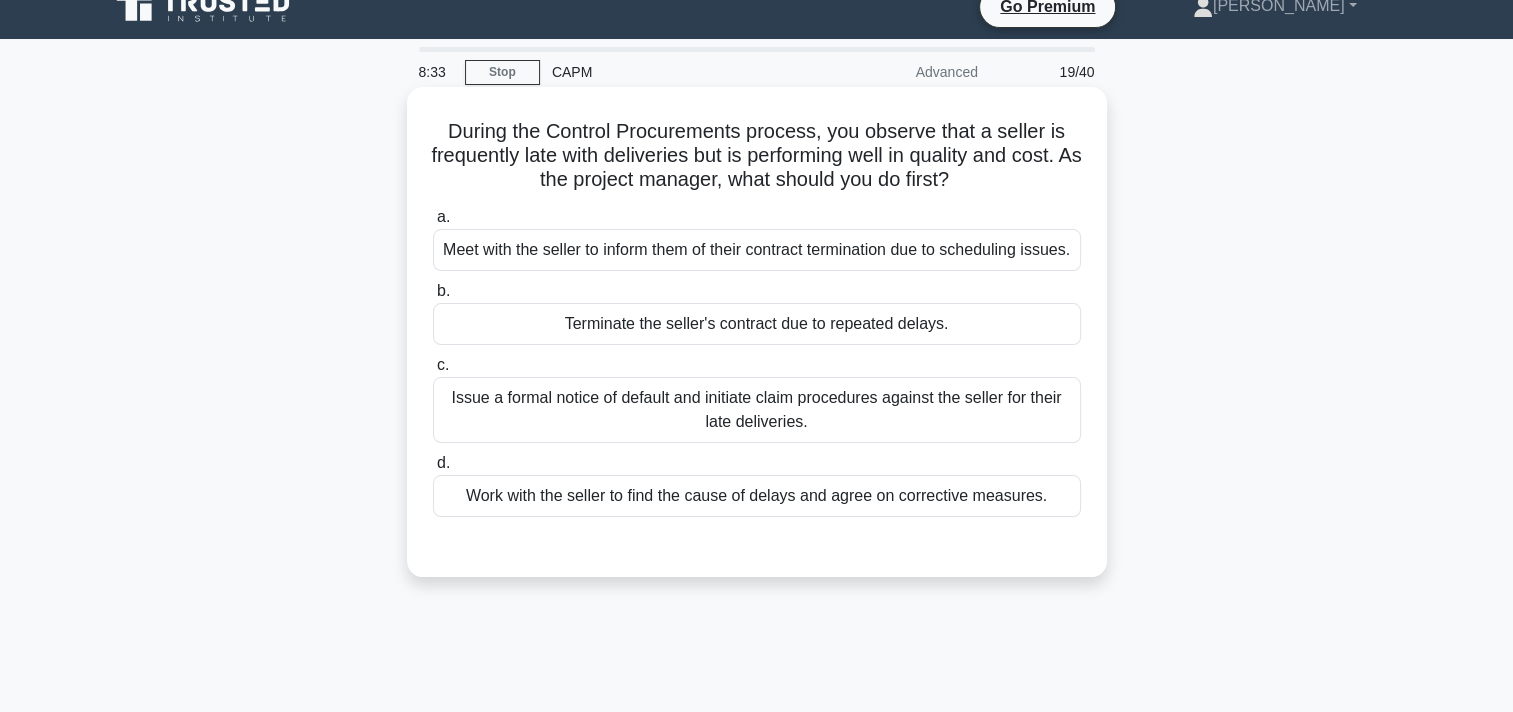 drag, startPoint x: 695, startPoint y: 509, endPoint x: 916, endPoint y: 524, distance: 221.50847 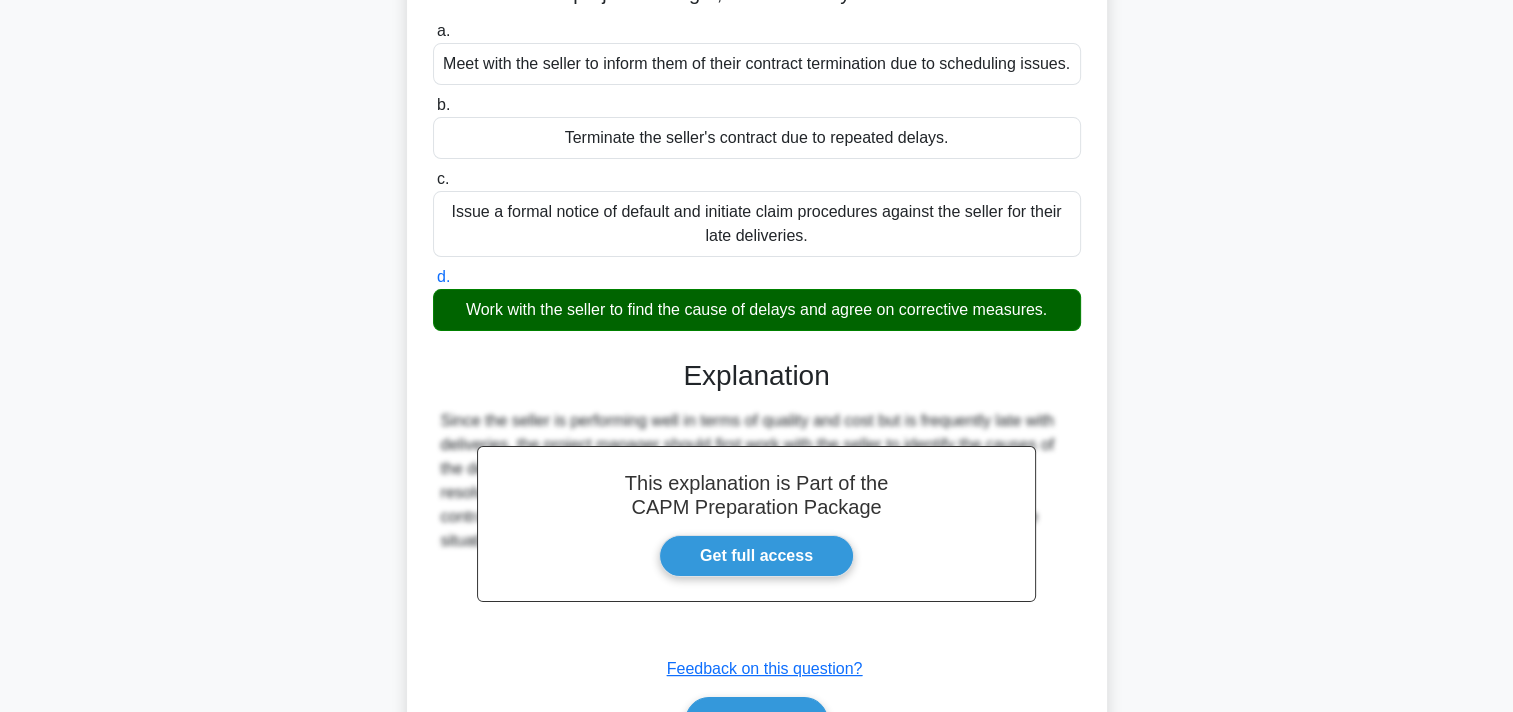 scroll, scrollTop: 368, scrollLeft: 0, axis: vertical 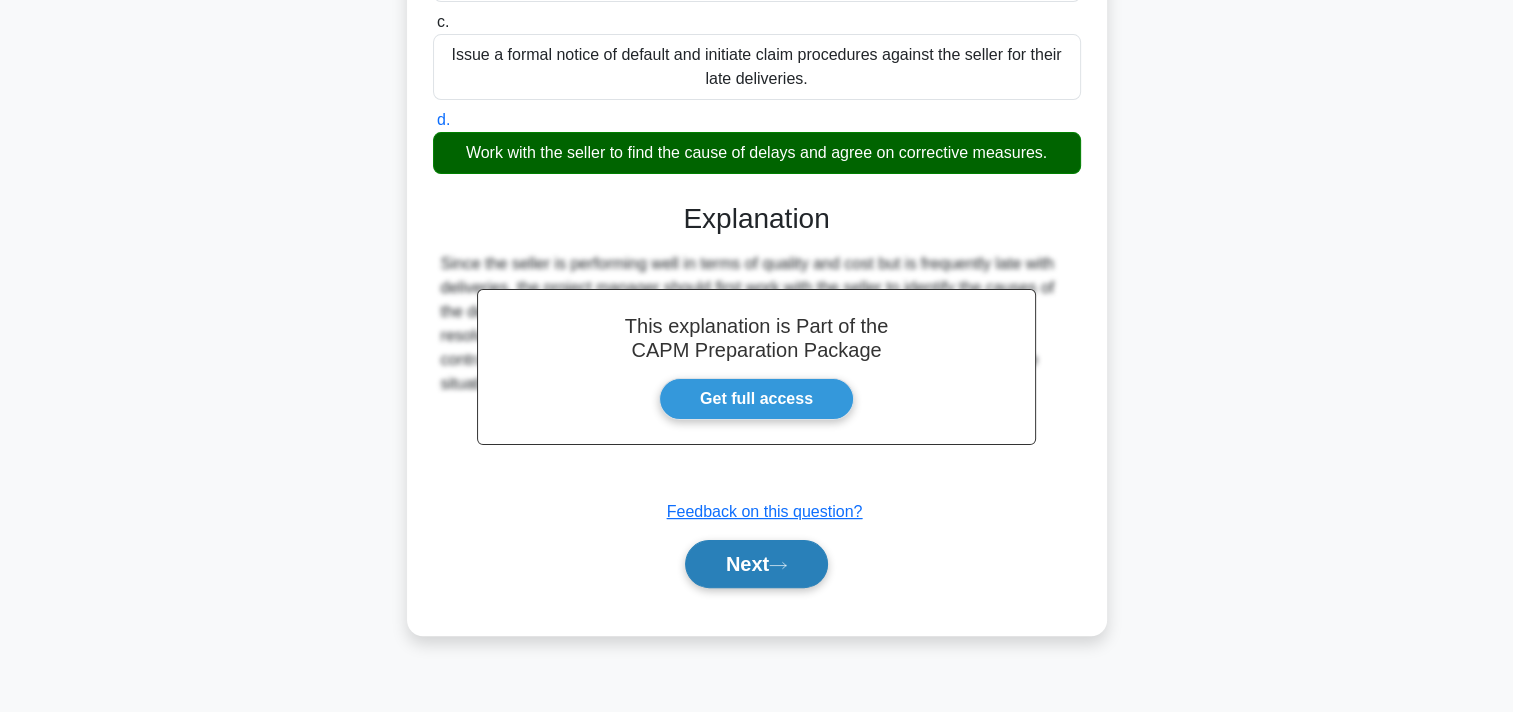 click on "Next" at bounding box center (756, 564) 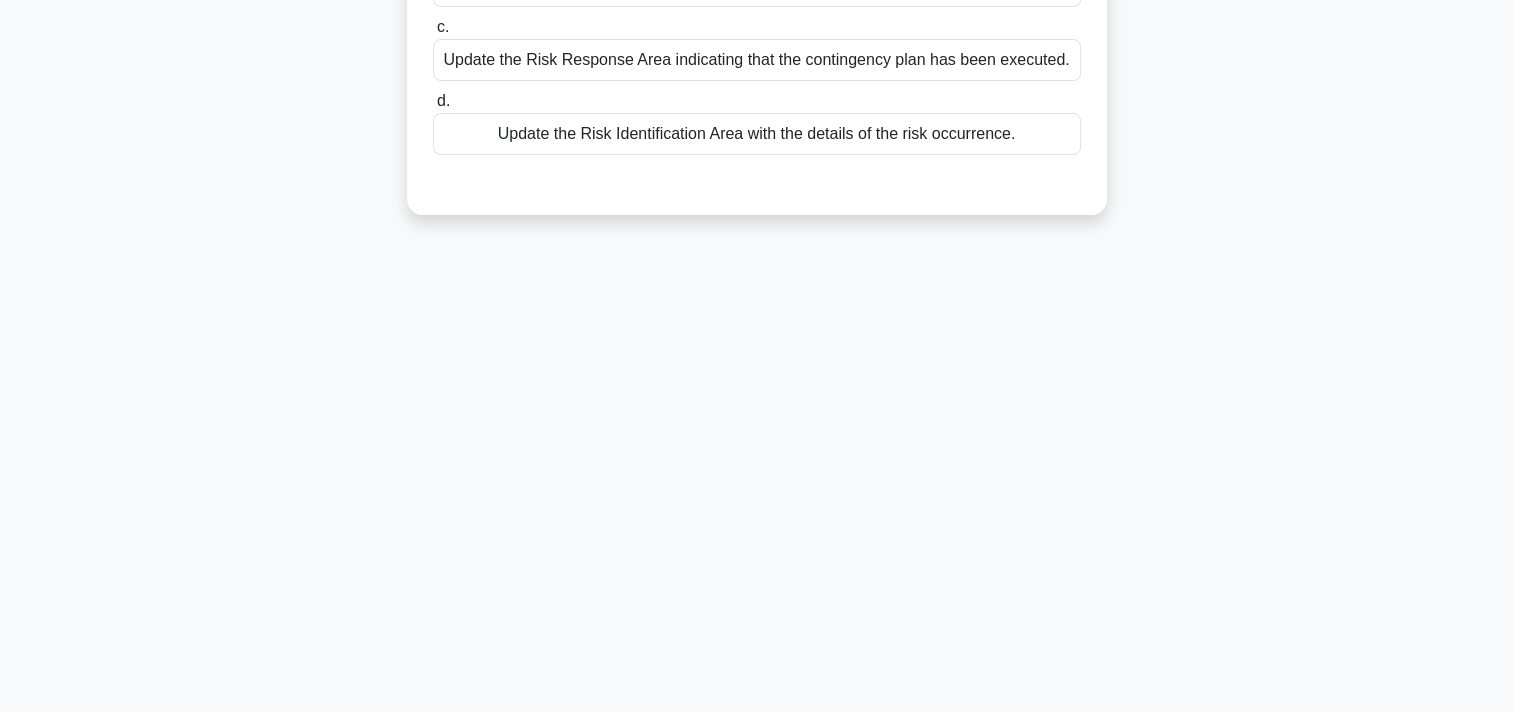 scroll, scrollTop: 0, scrollLeft: 0, axis: both 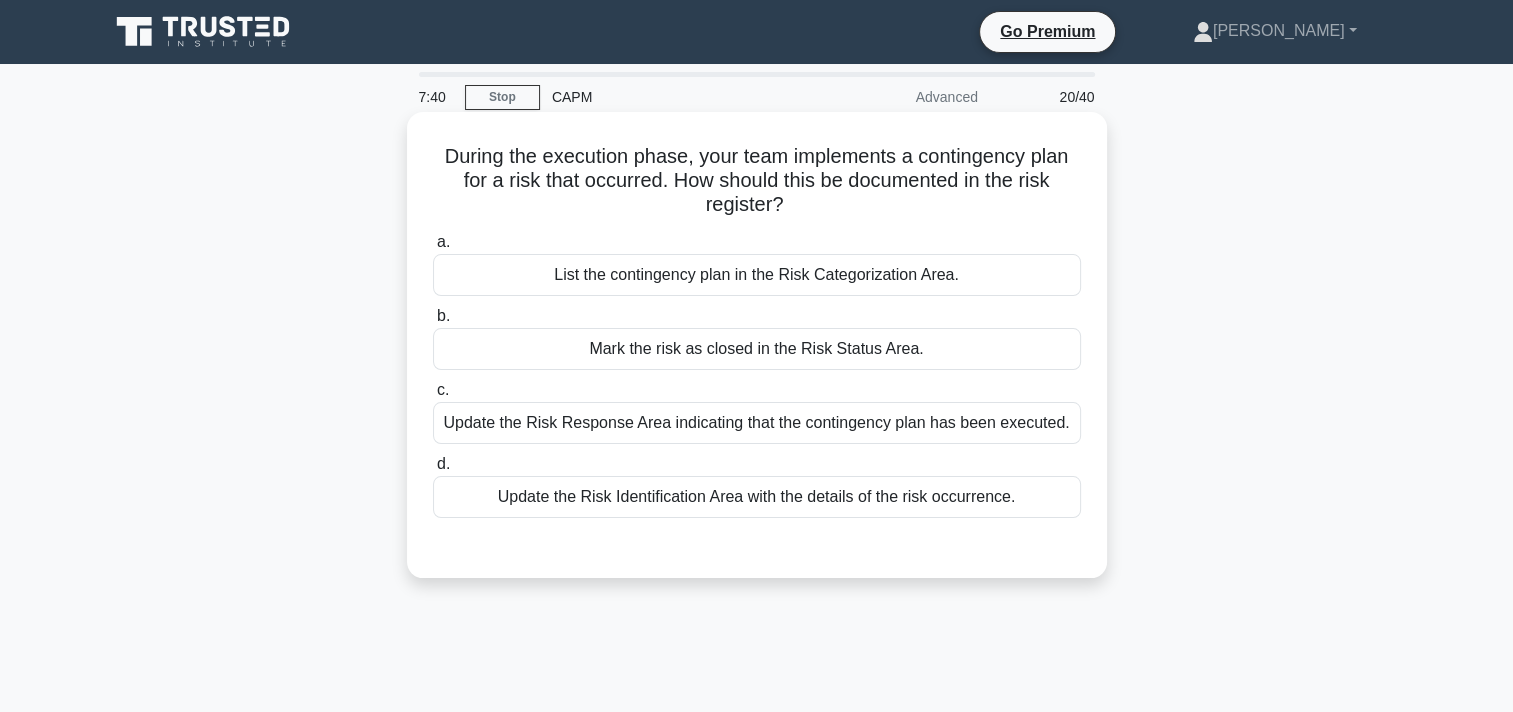 click on "Update the Risk Response Area indicating that the contingency plan has been executed." at bounding box center (757, 423) 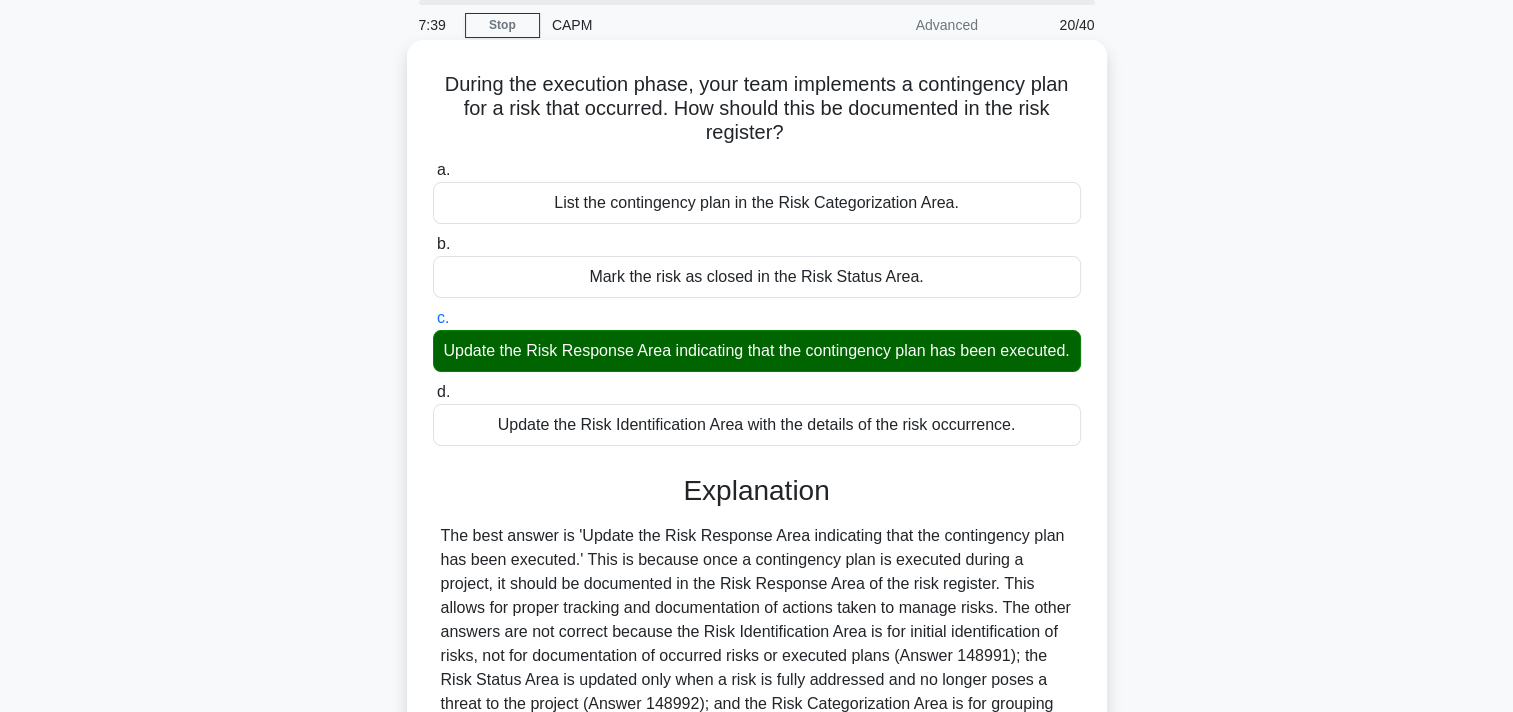 scroll, scrollTop: 368, scrollLeft: 0, axis: vertical 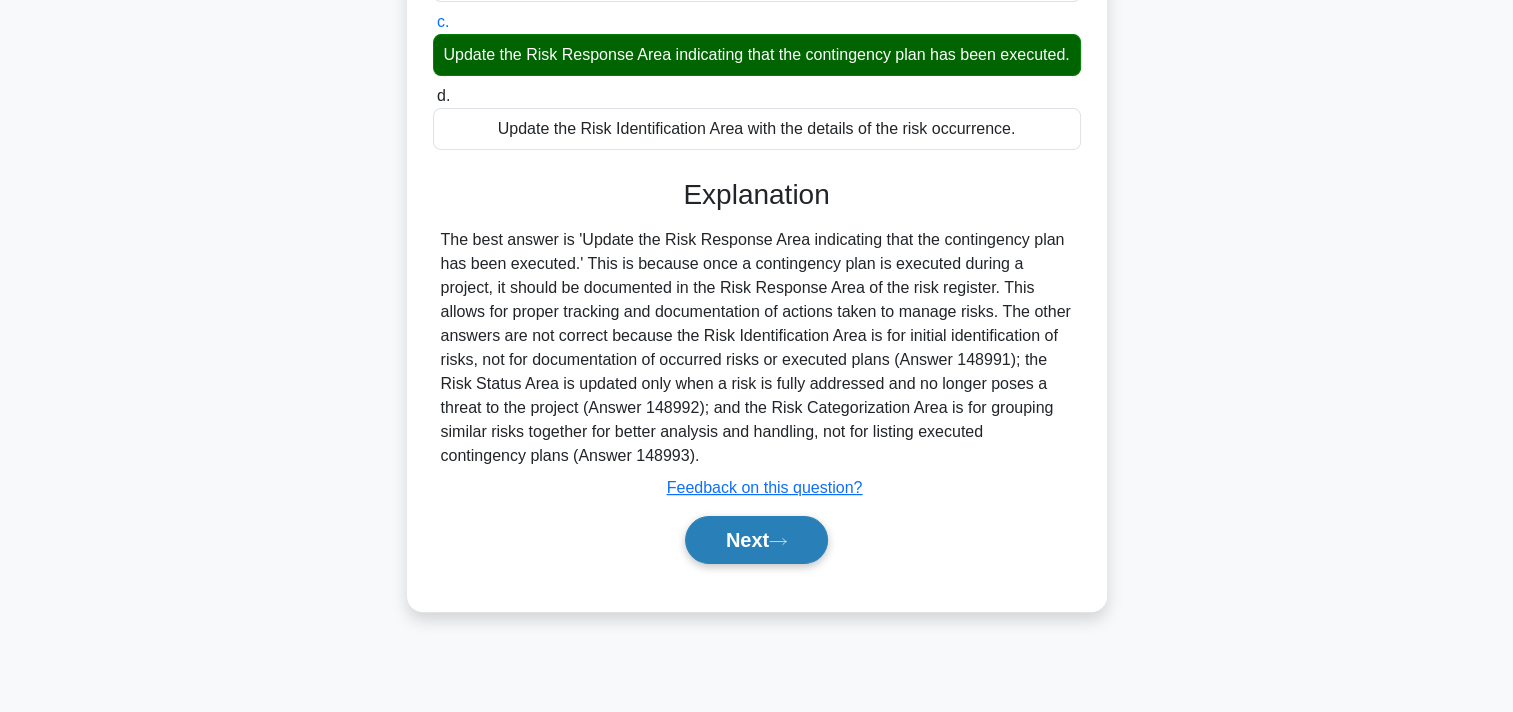 click on "Next" at bounding box center [756, 540] 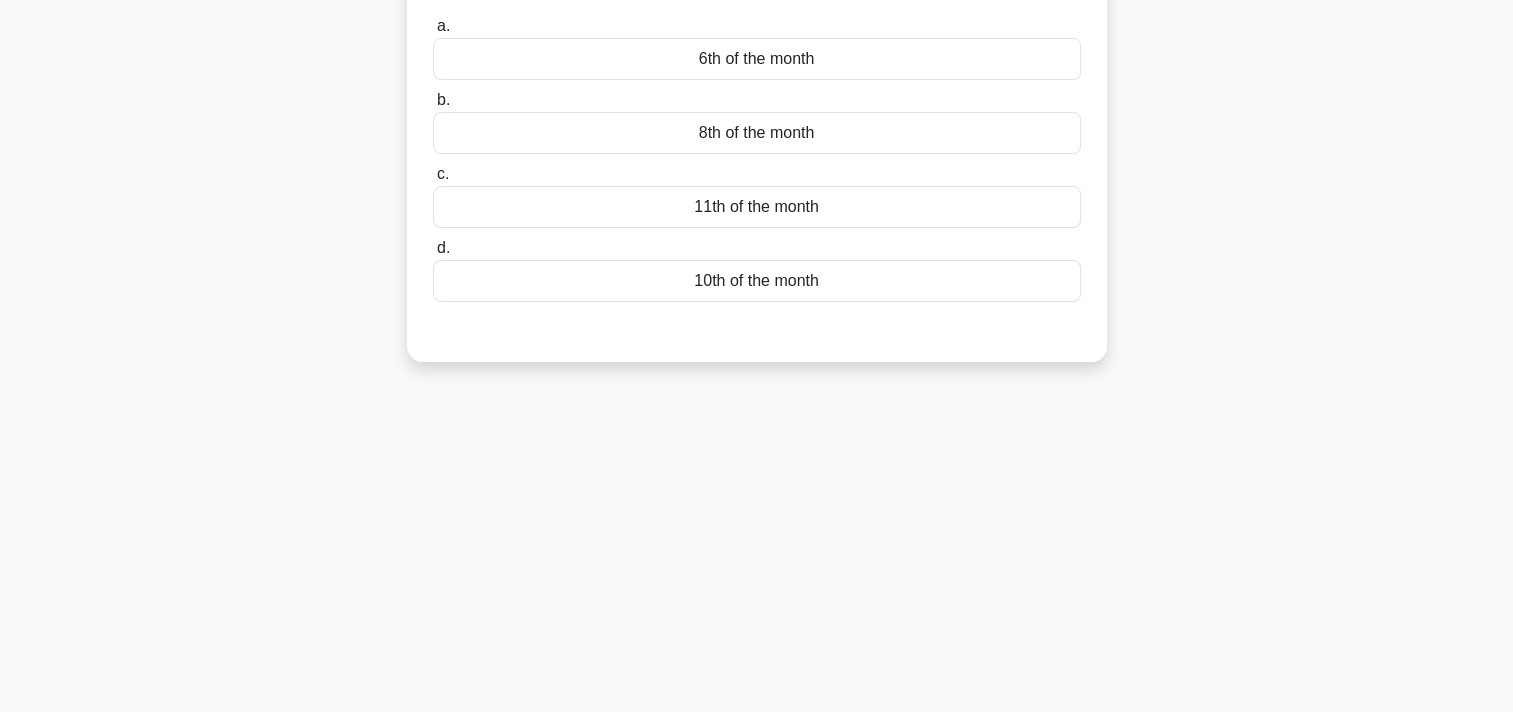 scroll, scrollTop: 0, scrollLeft: 0, axis: both 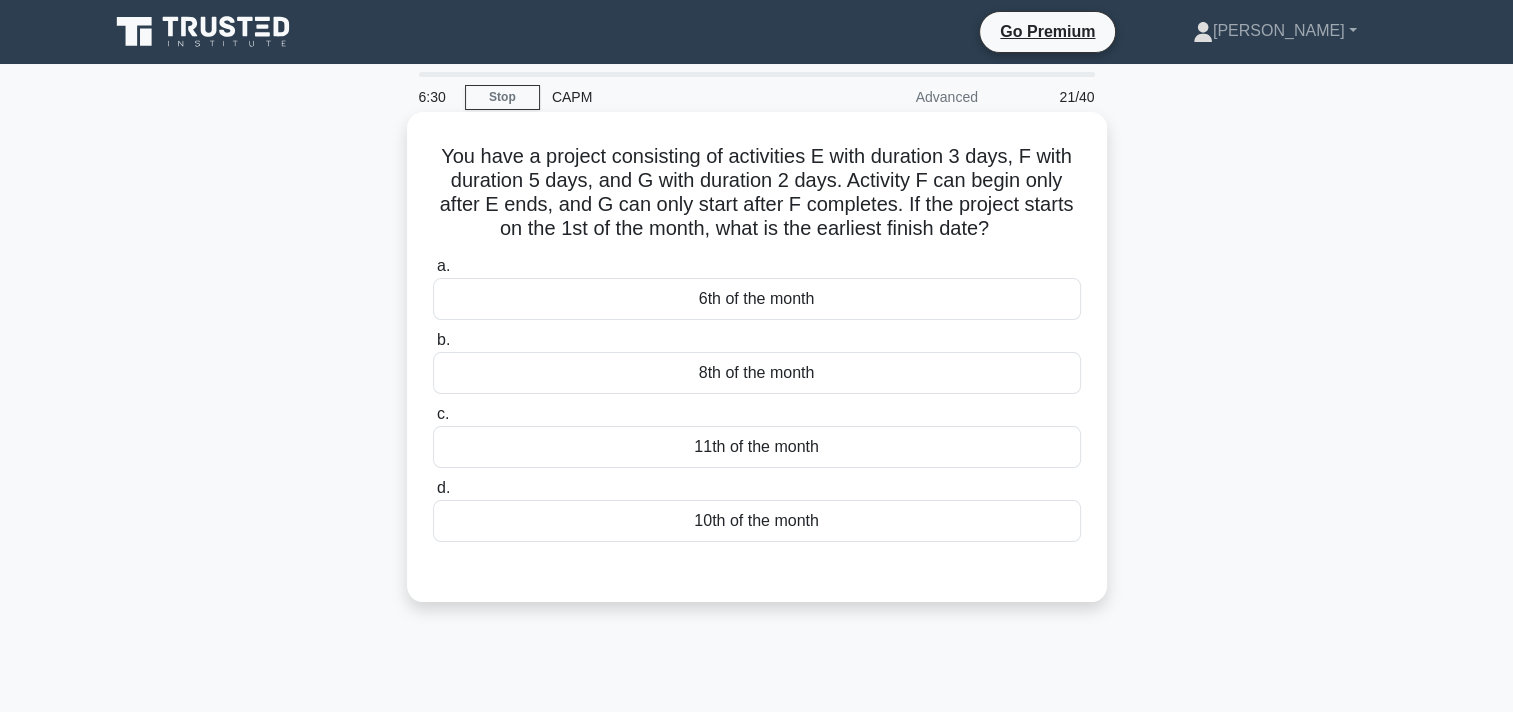 click on "10th of the month" at bounding box center (757, 521) 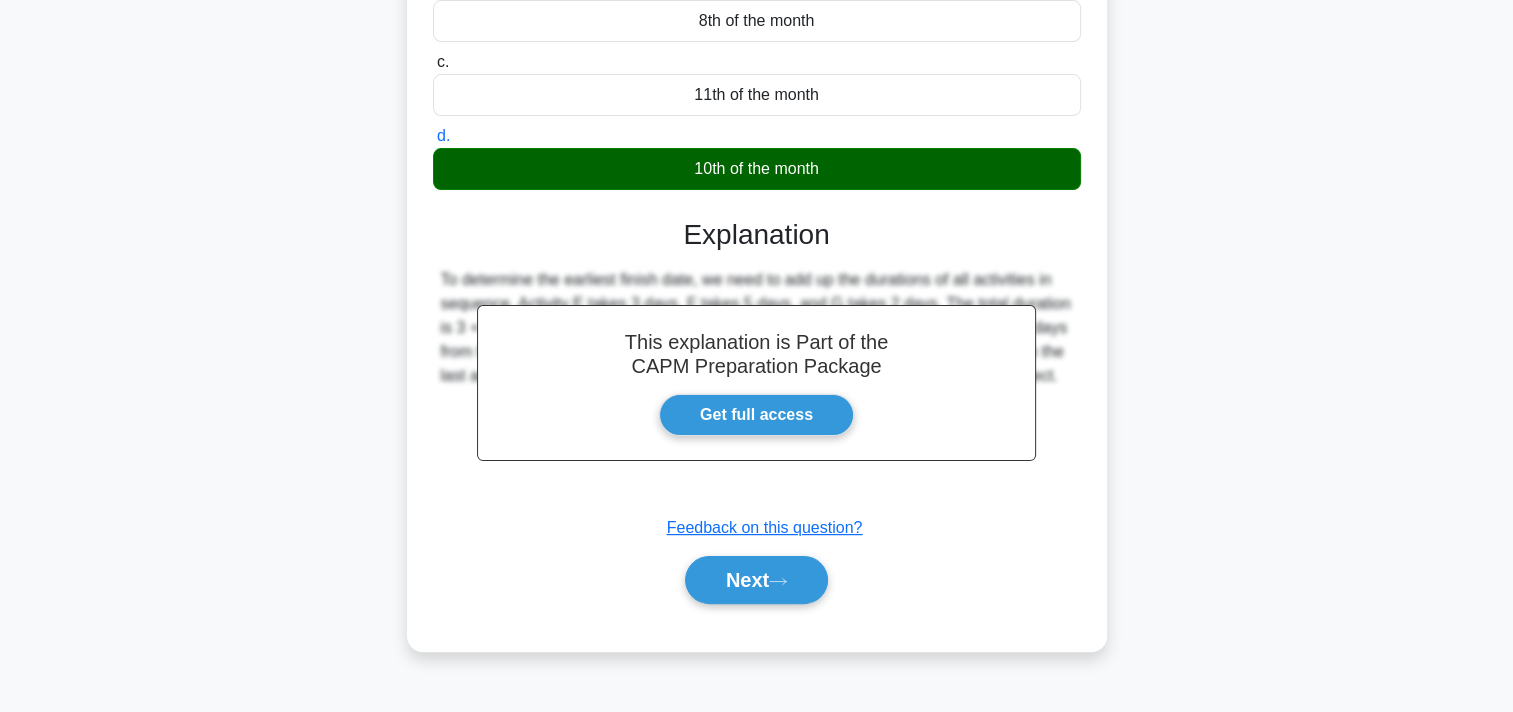 scroll, scrollTop: 368, scrollLeft: 0, axis: vertical 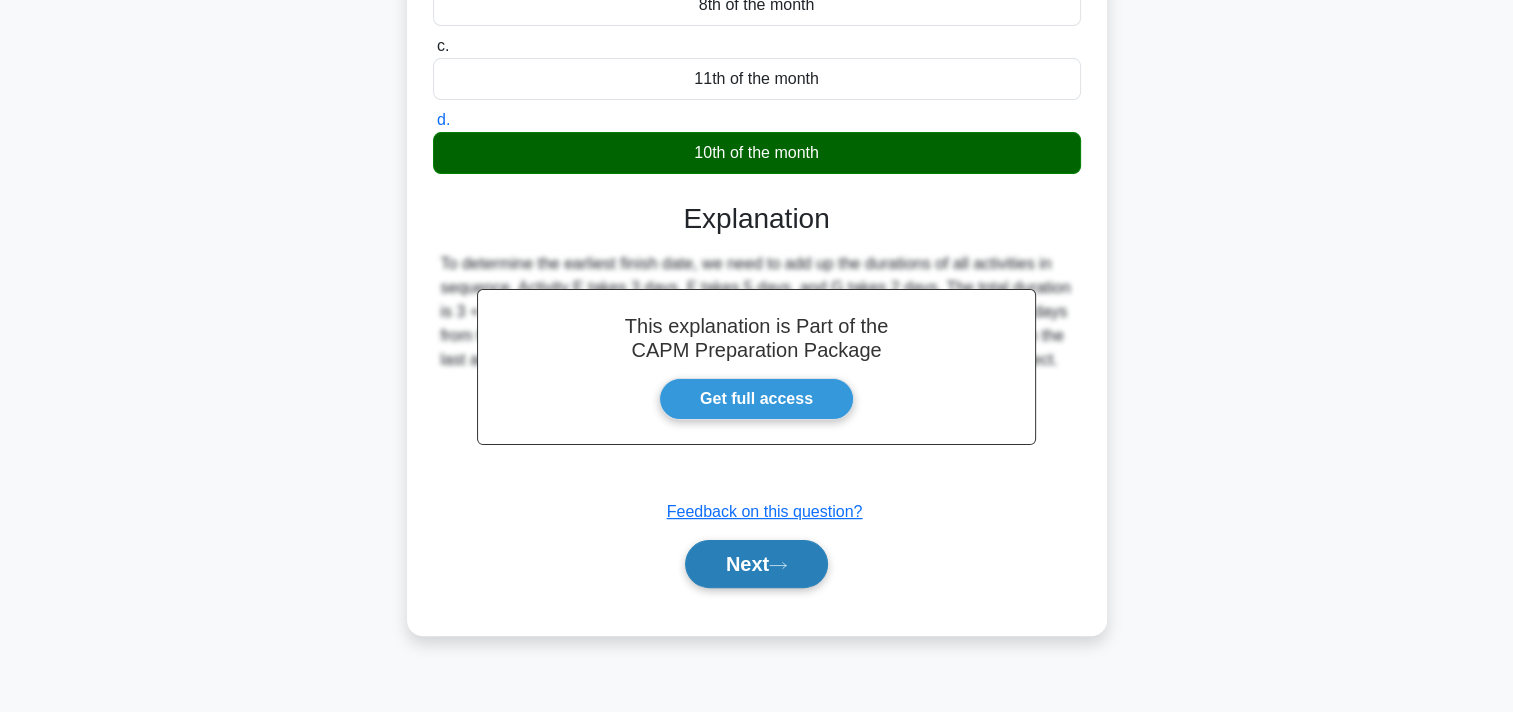 drag, startPoint x: 813, startPoint y: 598, endPoint x: 812, endPoint y: 582, distance: 16.03122 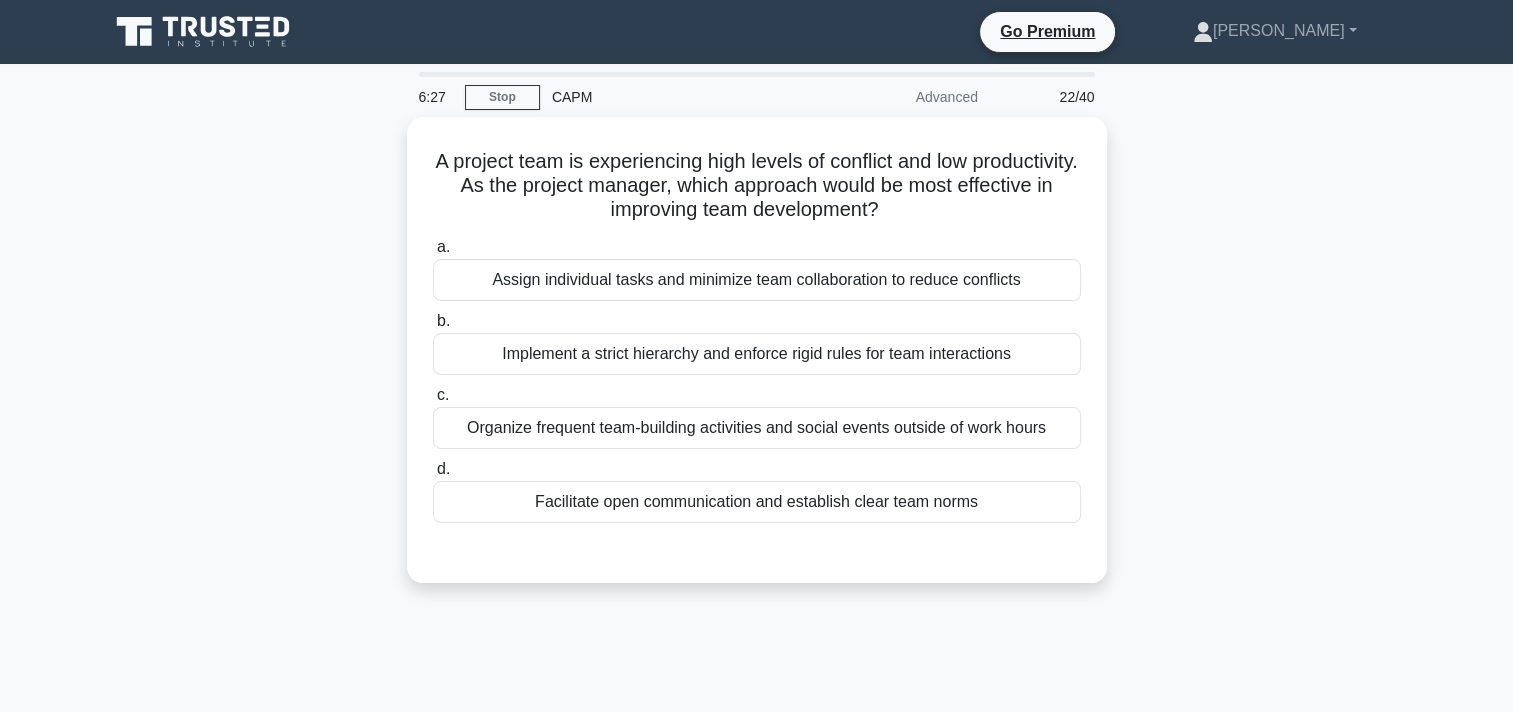 scroll, scrollTop: 0, scrollLeft: 0, axis: both 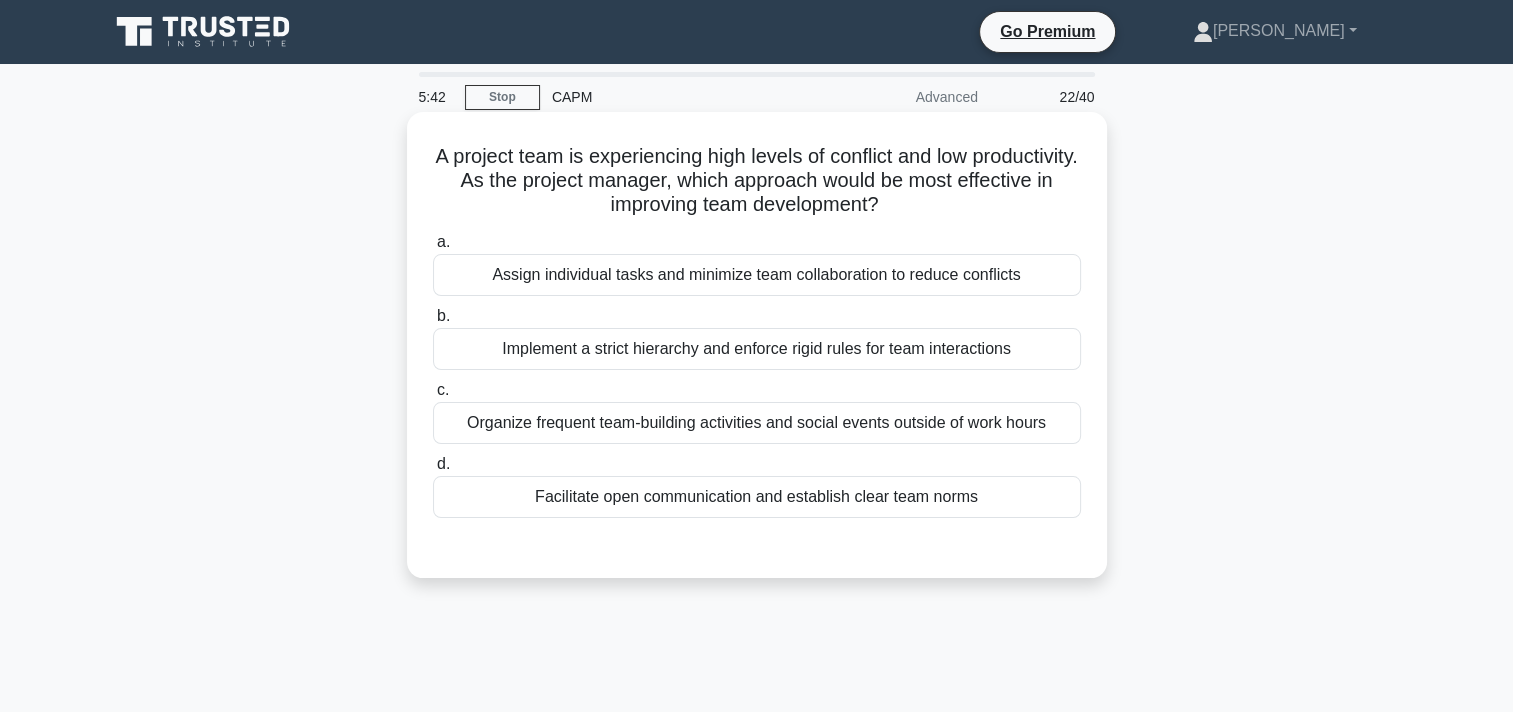 click on "Facilitate open communication and establish clear team norms" at bounding box center [757, 497] 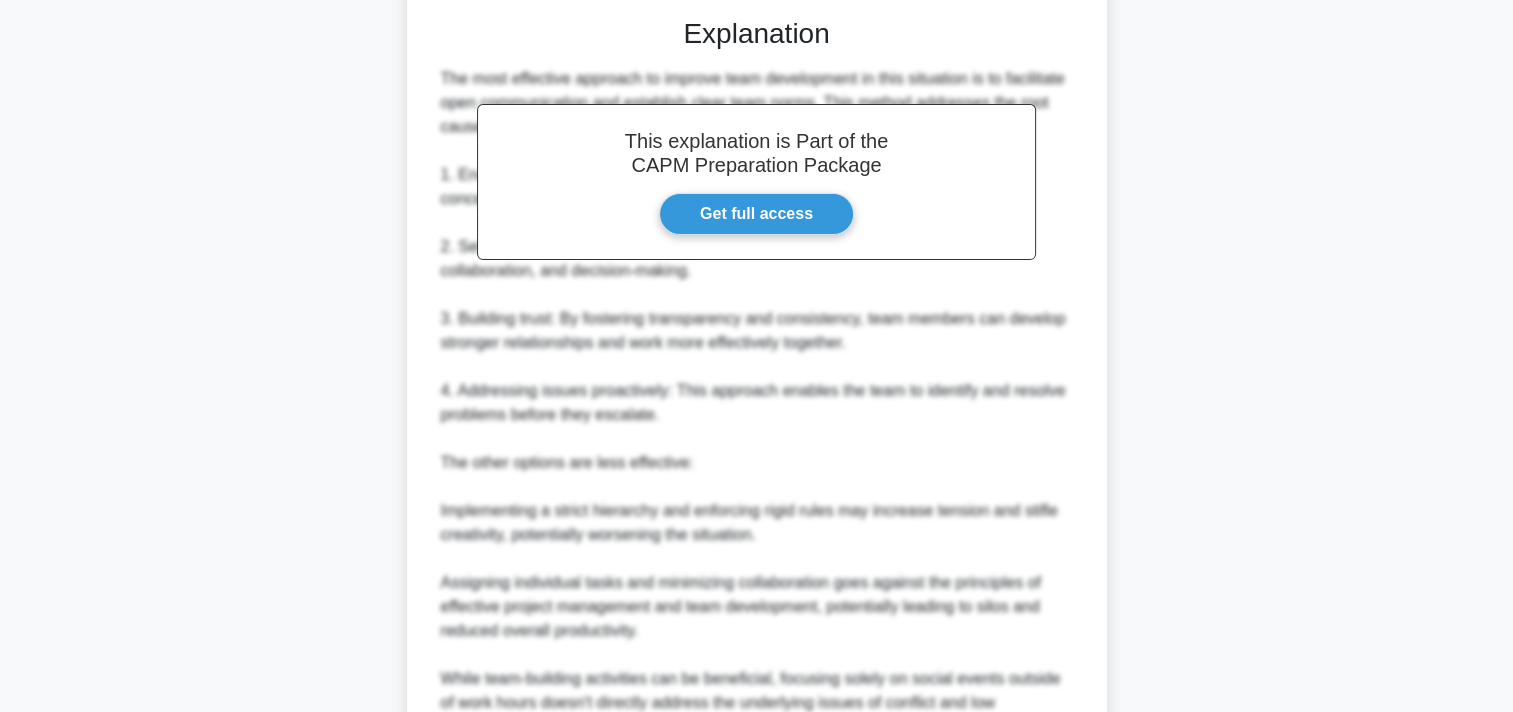 scroll, scrollTop: 700, scrollLeft: 0, axis: vertical 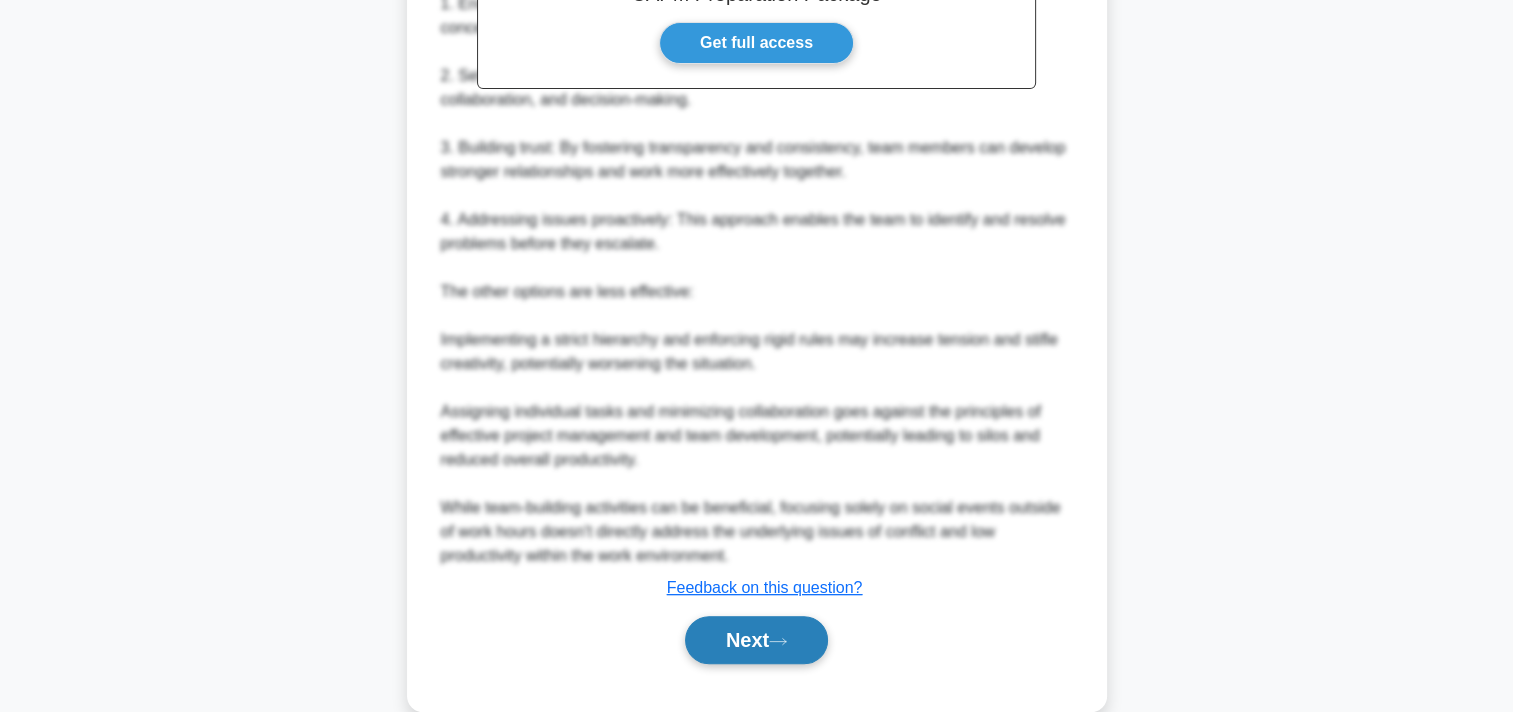 click on "Next" at bounding box center [756, 640] 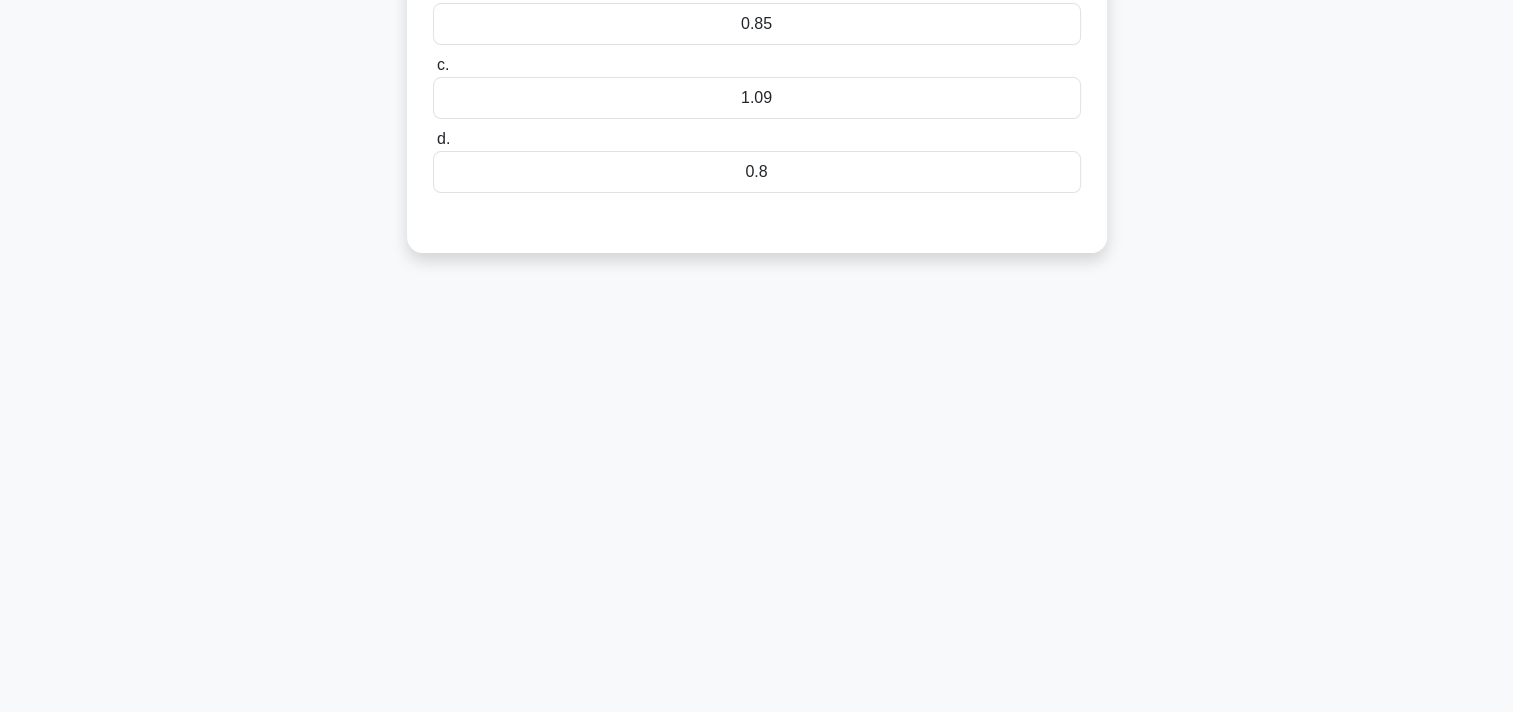 scroll, scrollTop: 0, scrollLeft: 0, axis: both 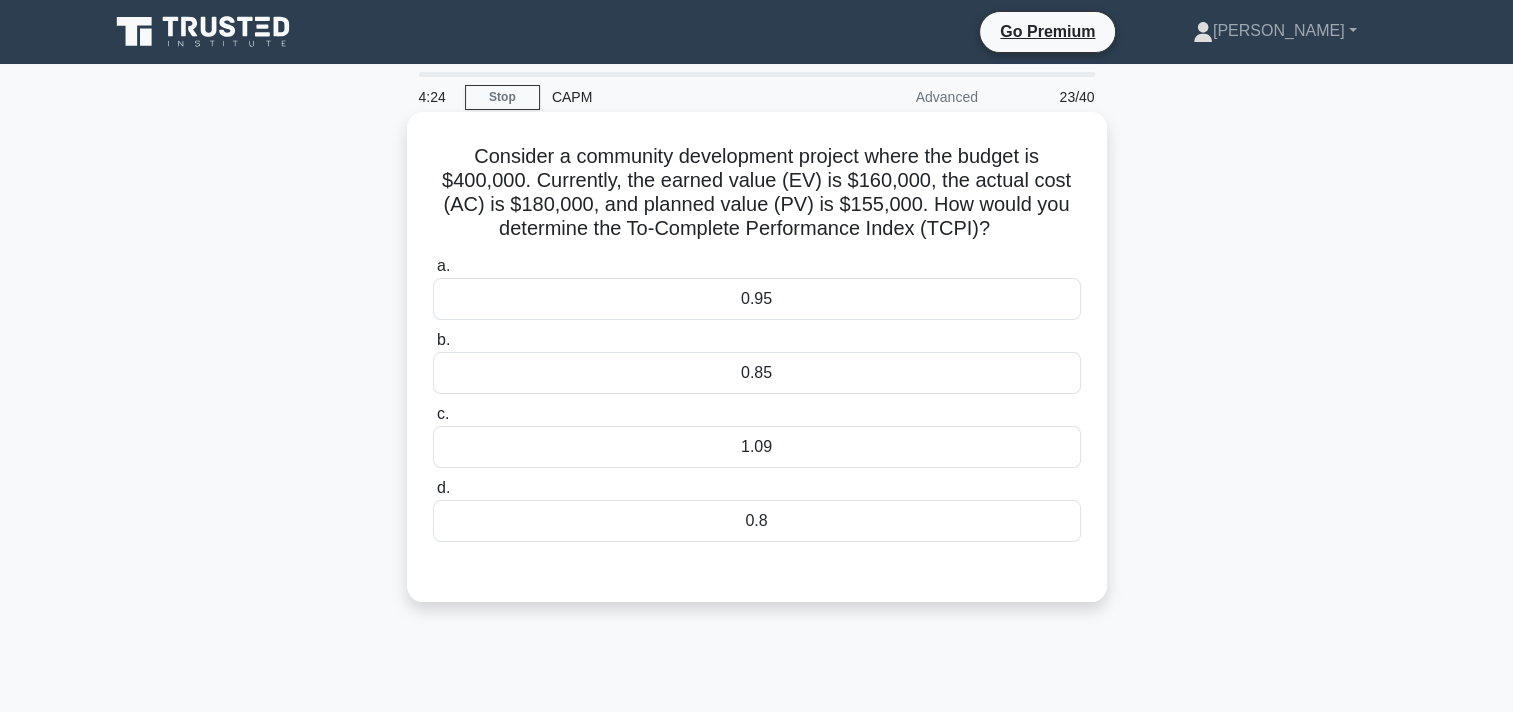 click on "0.95" at bounding box center (757, 299) 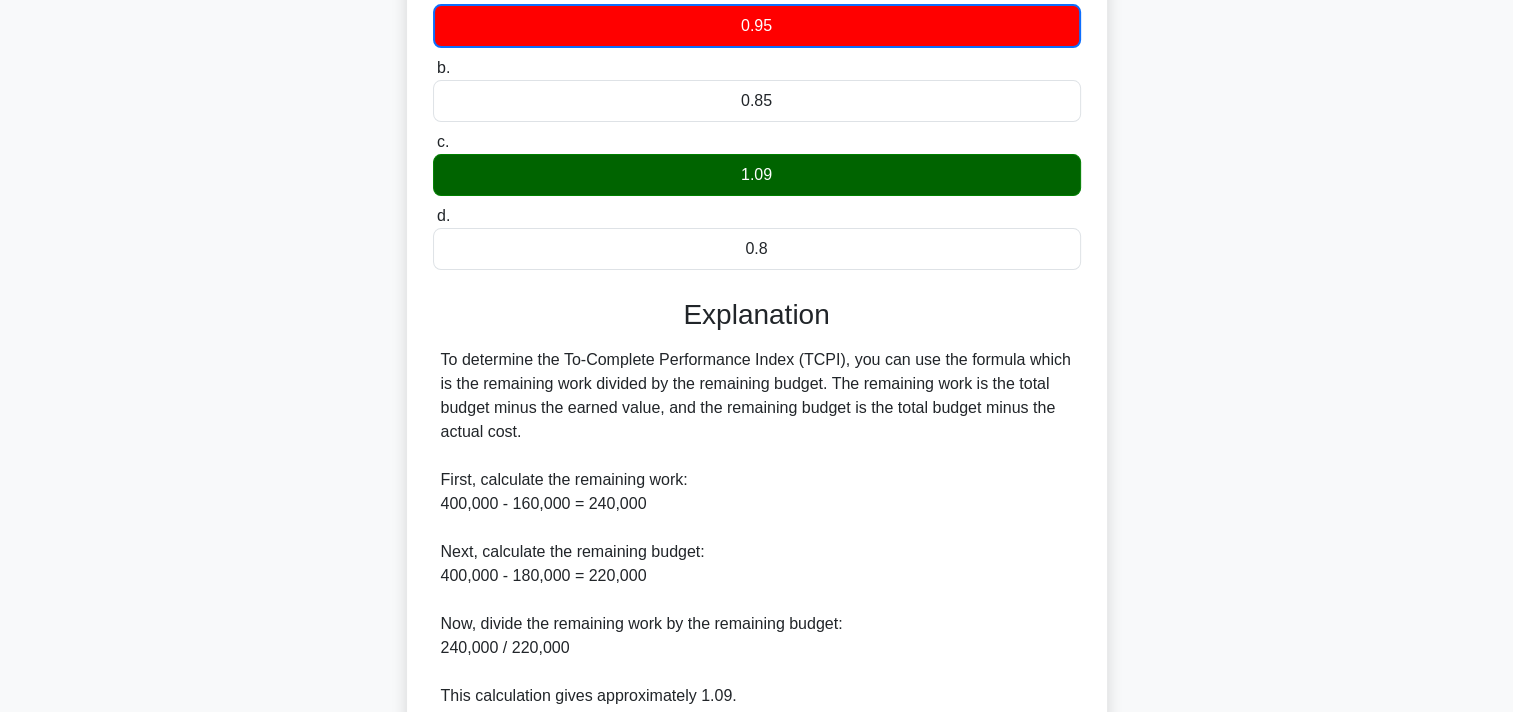 scroll, scrollTop: 449, scrollLeft: 0, axis: vertical 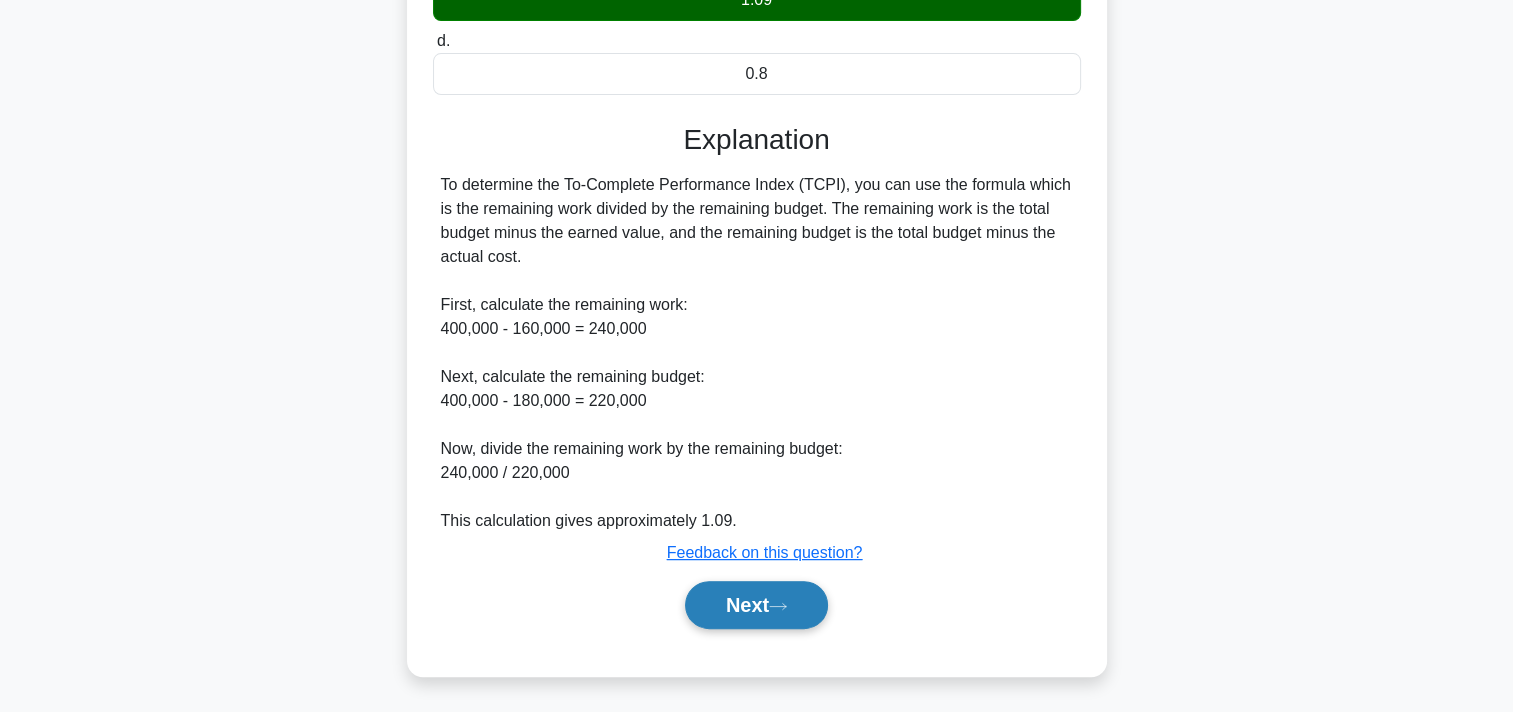 click on "Next" at bounding box center [756, 605] 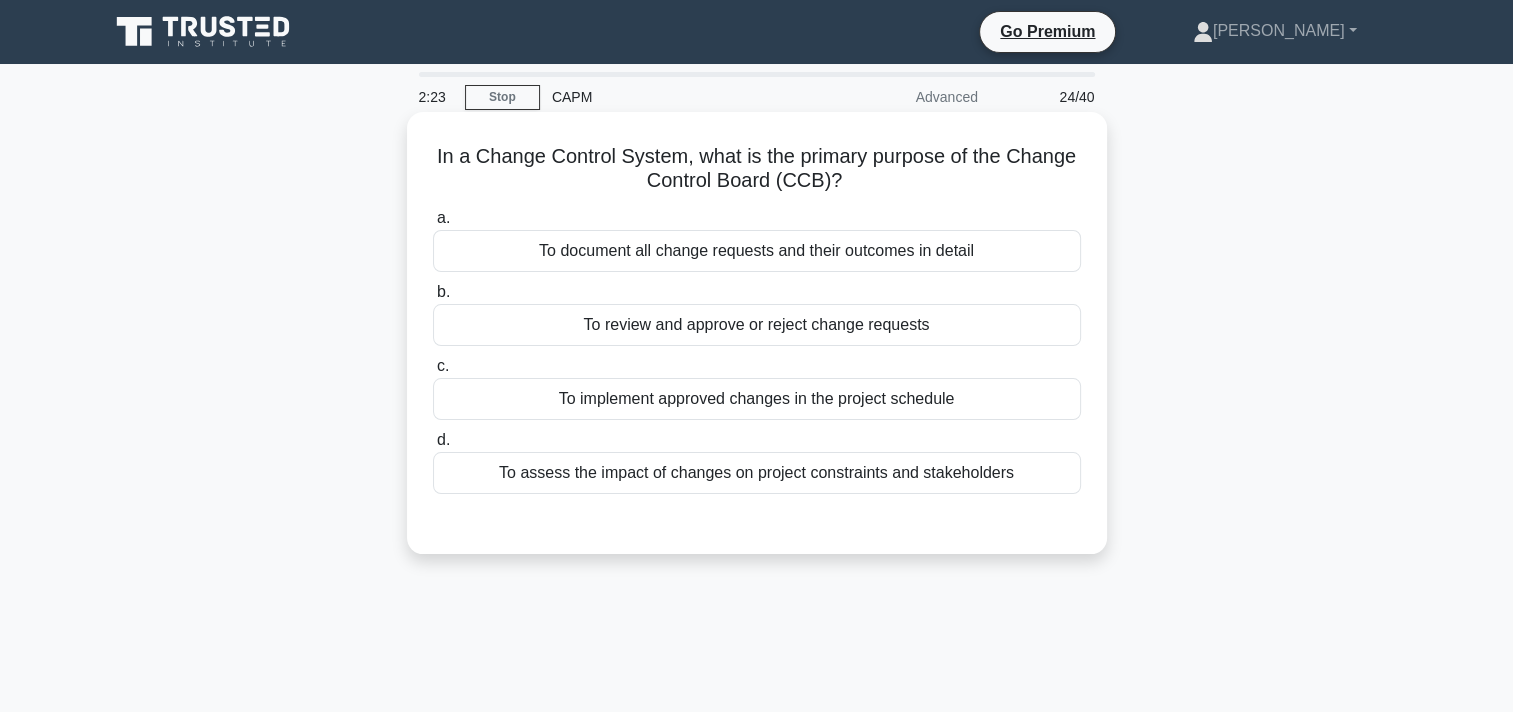scroll, scrollTop: 0, scrollLeft: 0, axis: both 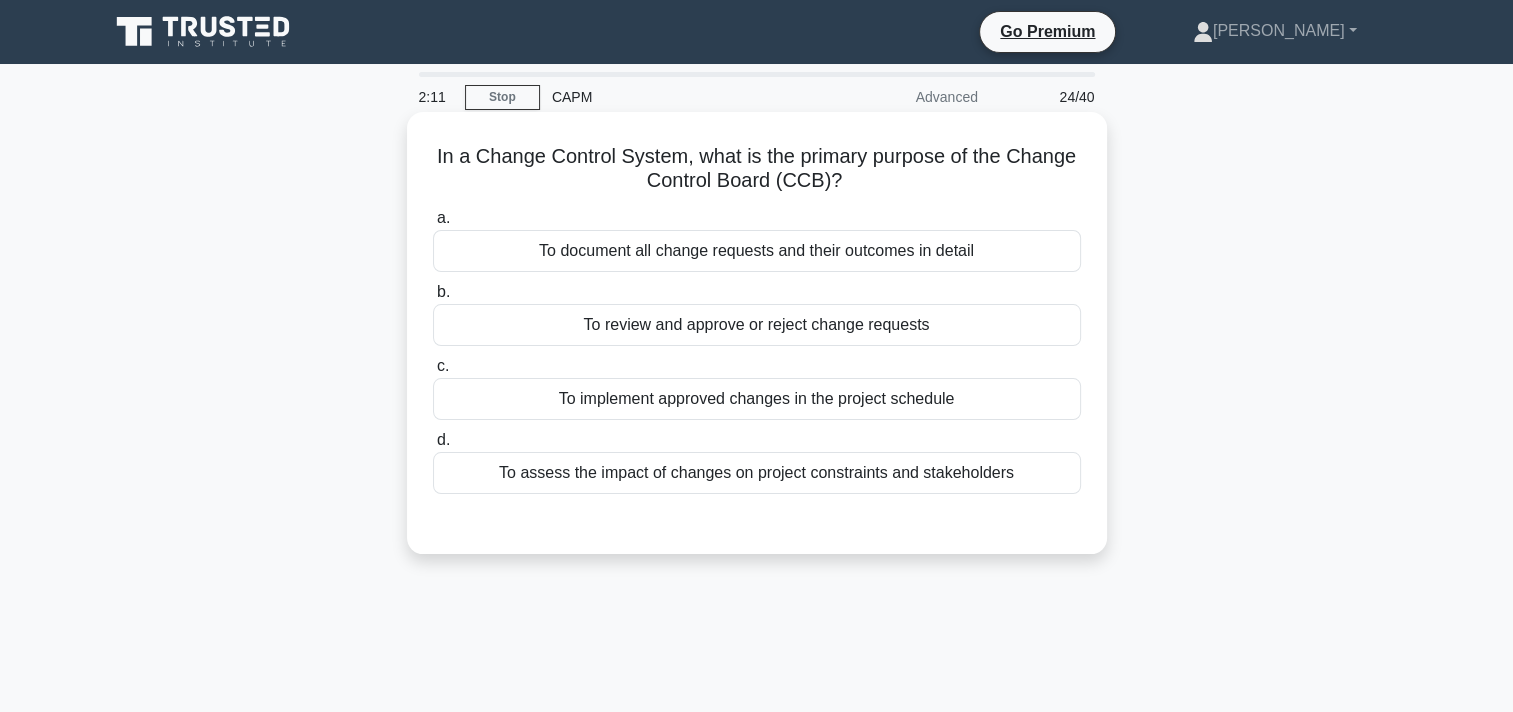 click on "To review and approve or reject change requests" at bounding box center (757, 325) 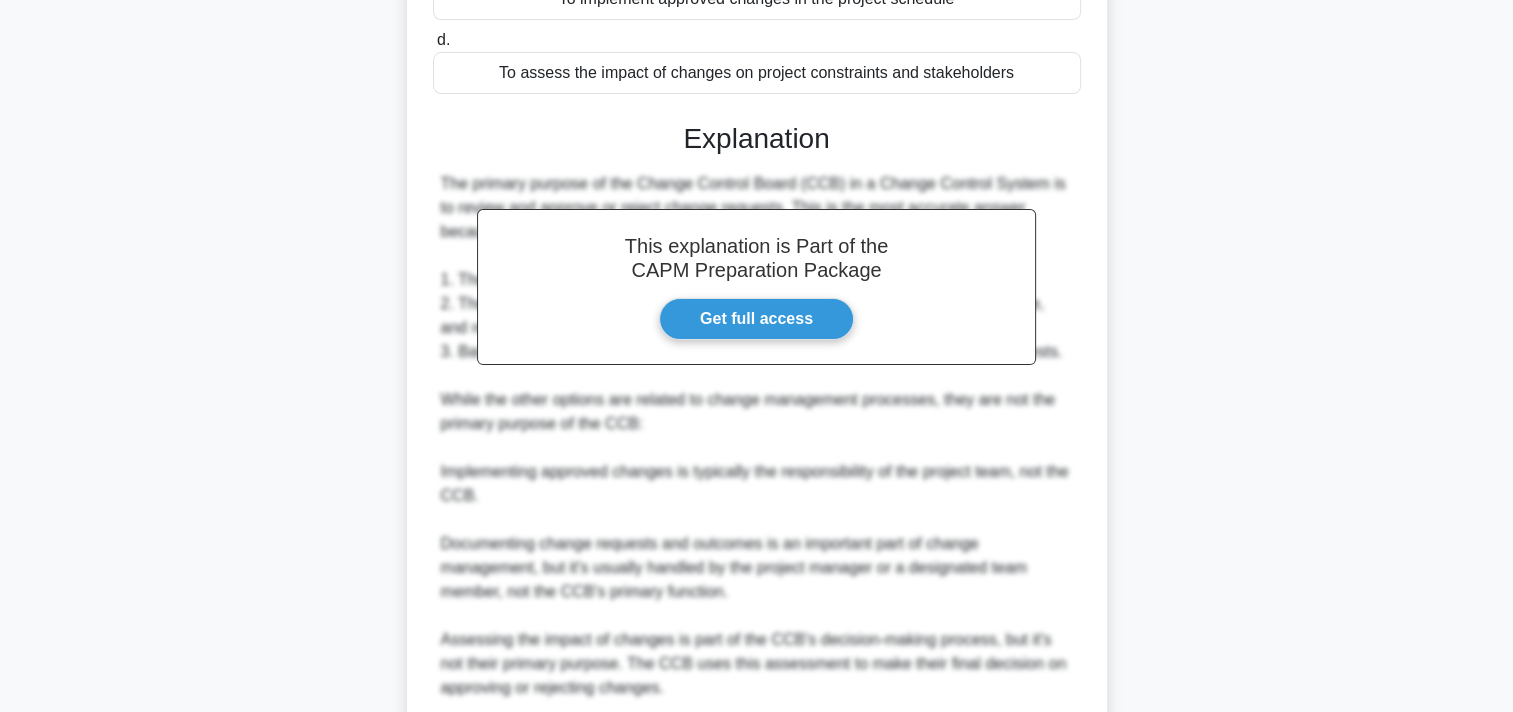 scroll, scrollTop: 616, scrollLeft: 0, axis: vertical 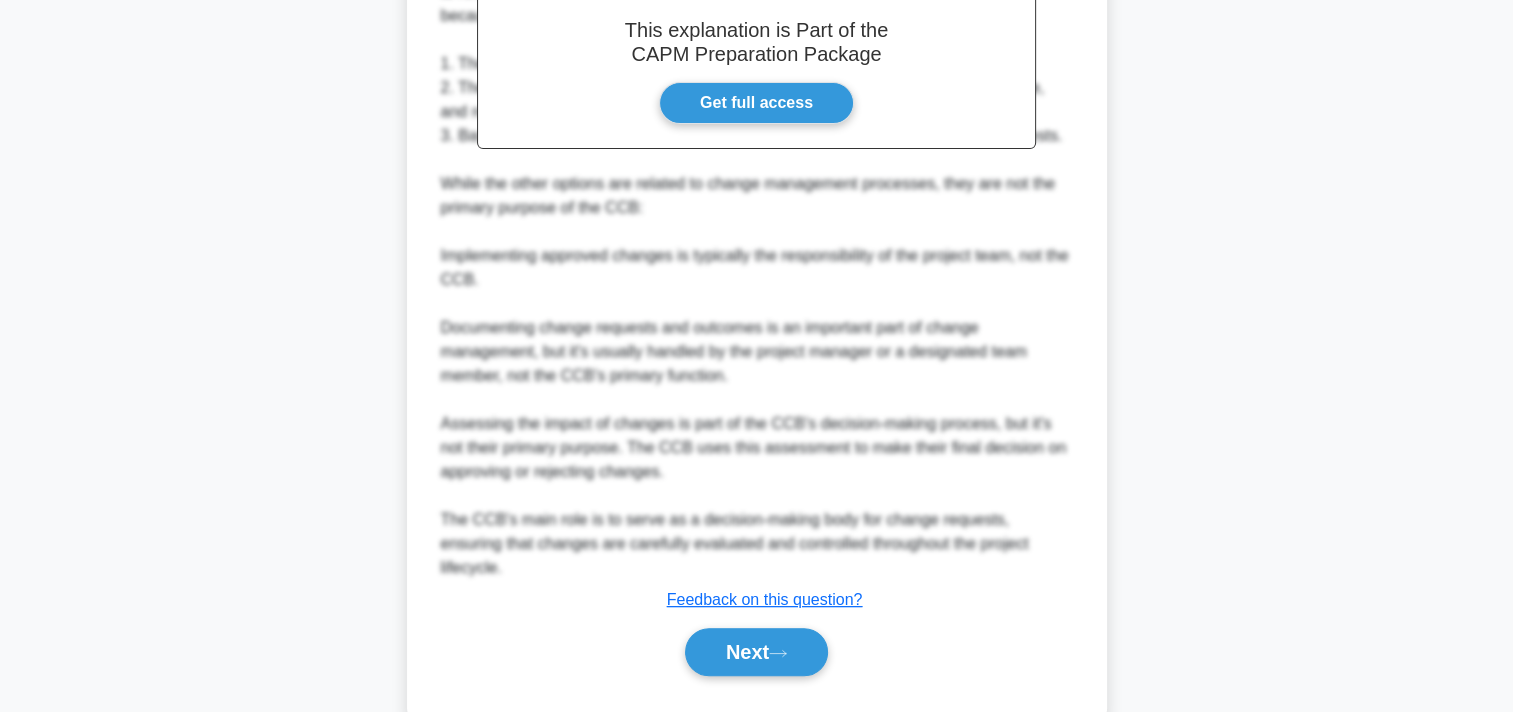 click on "a.
To document all change requests and their outcomes in detail
b.
To review and approve or reject change requests
c. d." at bounding box center (757, 143) 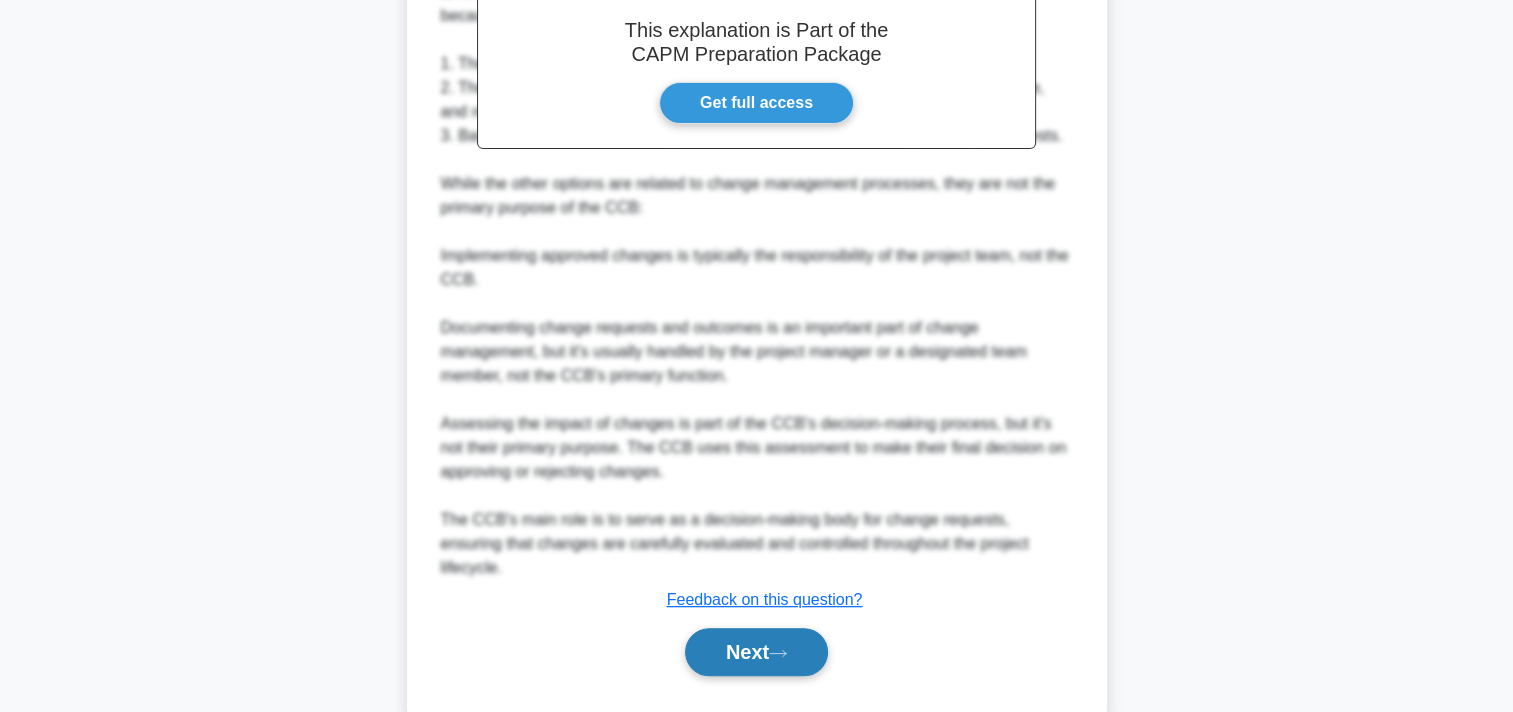 click 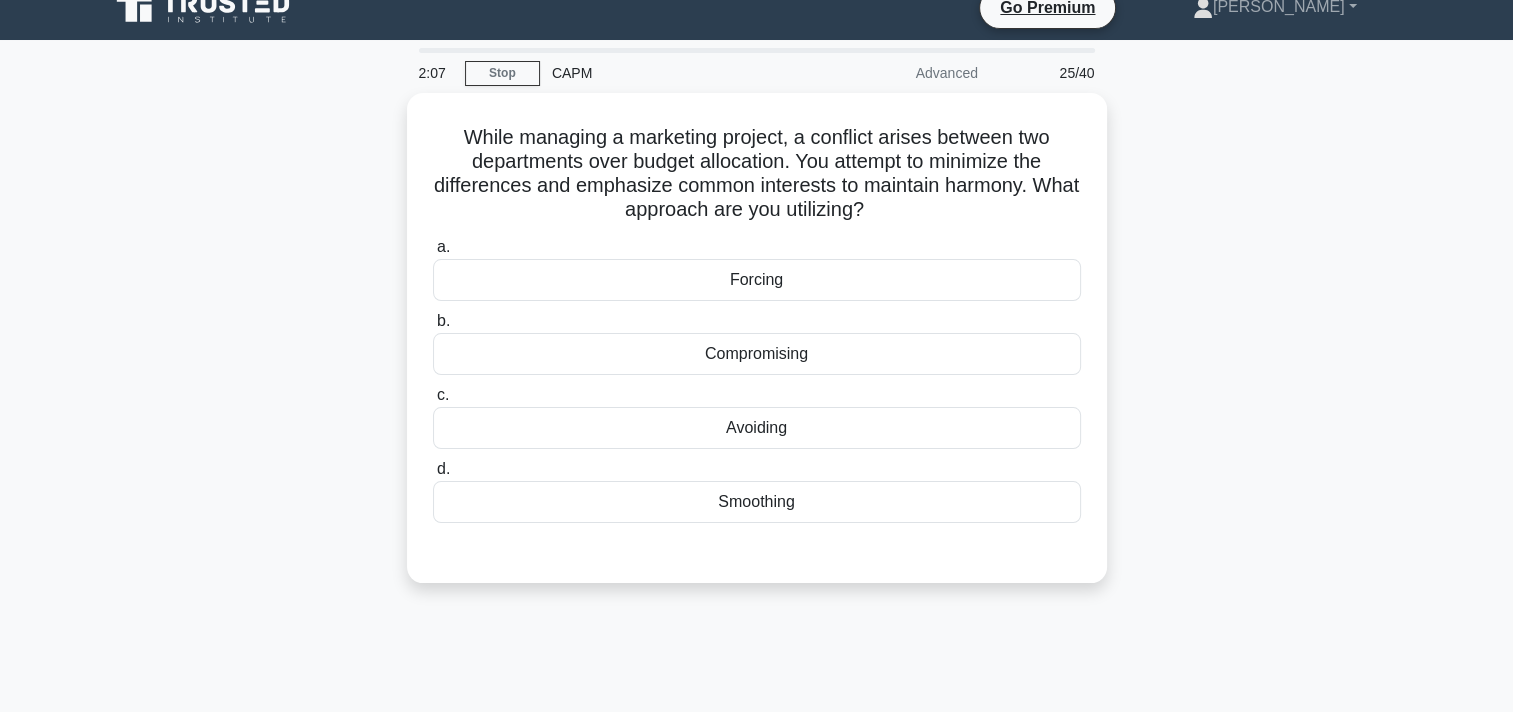 scroll, scrollTop: 0, scrollLeft: 0, axis: both 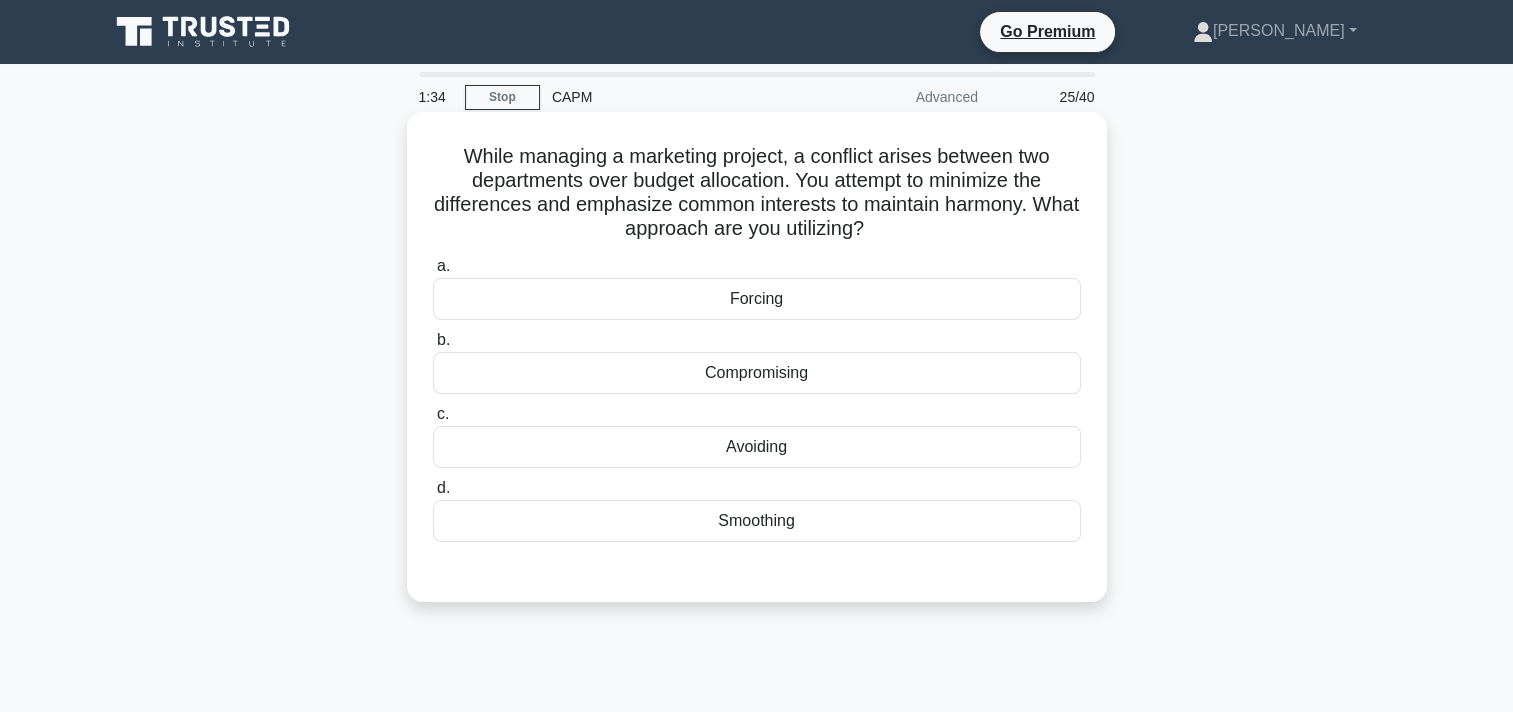 click on "Smoothing" at bounding box center (757, 521) 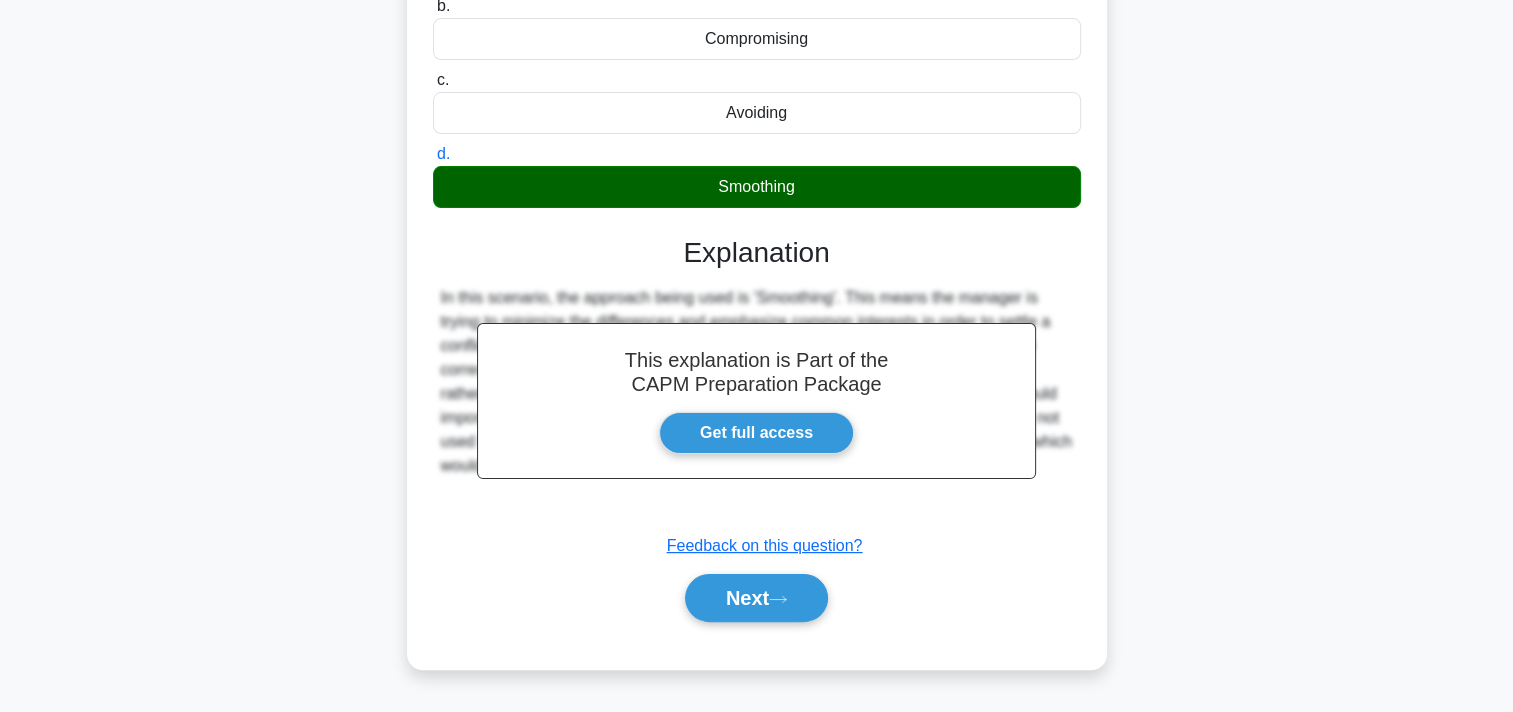 scroll, scrollTop: 368, scrollLeft: 0, axis: vertical 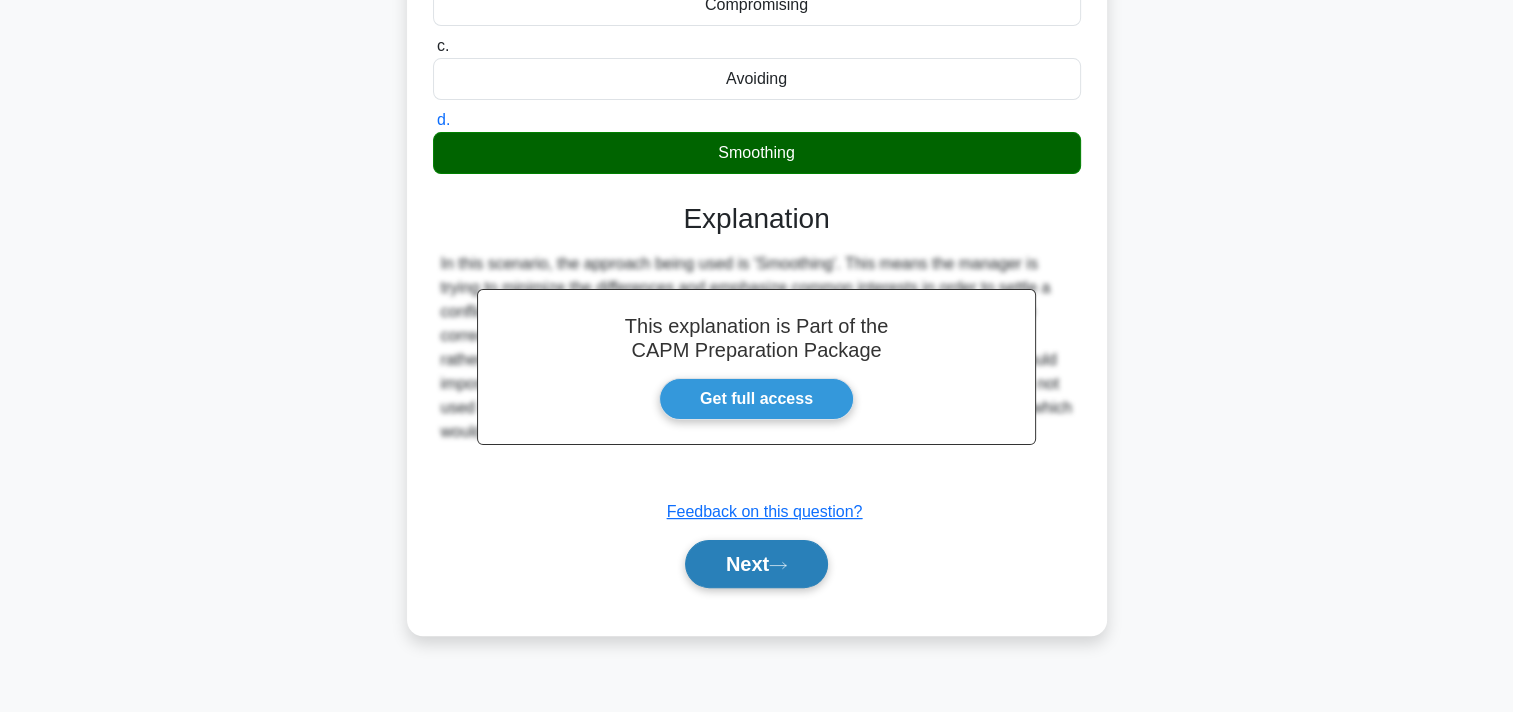 click on "Next" at bounding box center (756, 564) 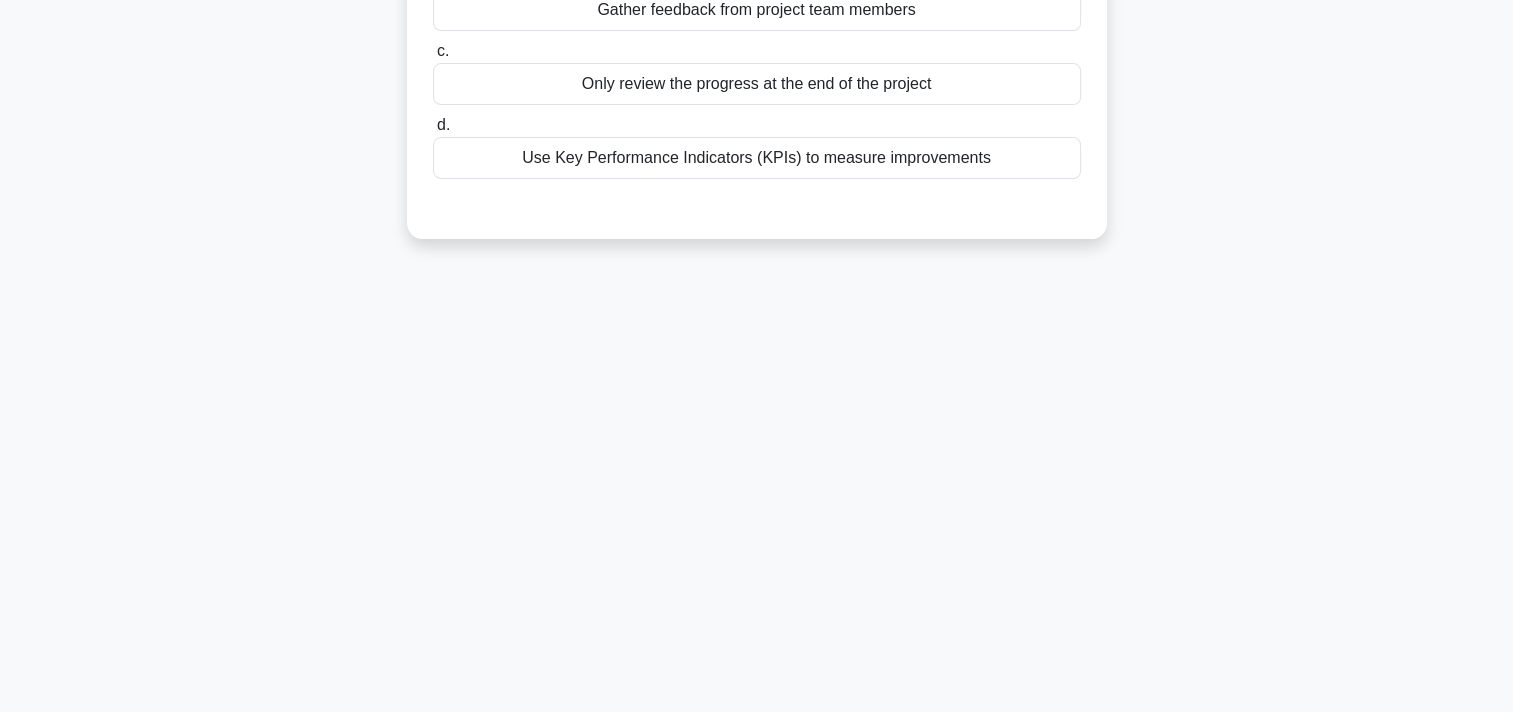 scroll, scrollTop: 0, scrollLeft: 0, axis: both 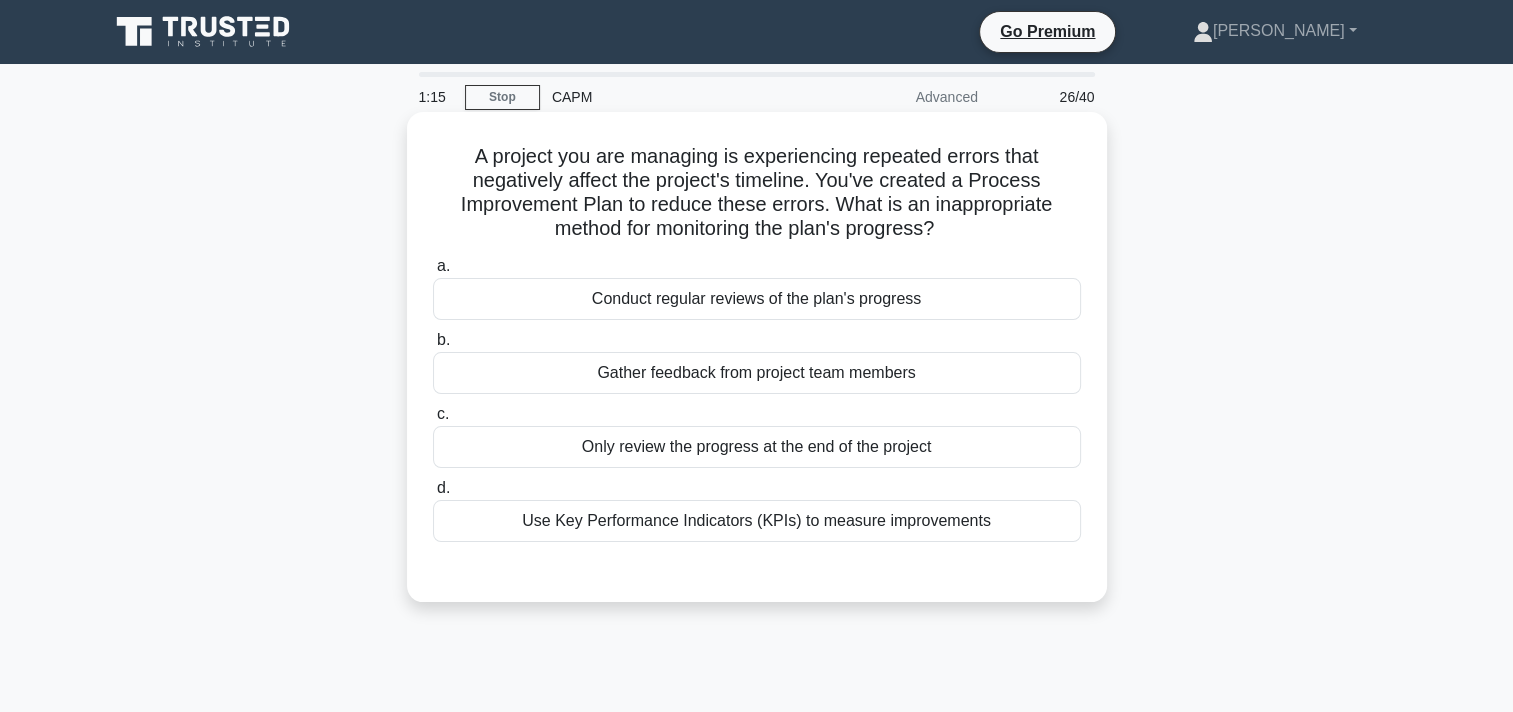 click on "Only review the progress at the end of the project" at bounding box center [757, 447] 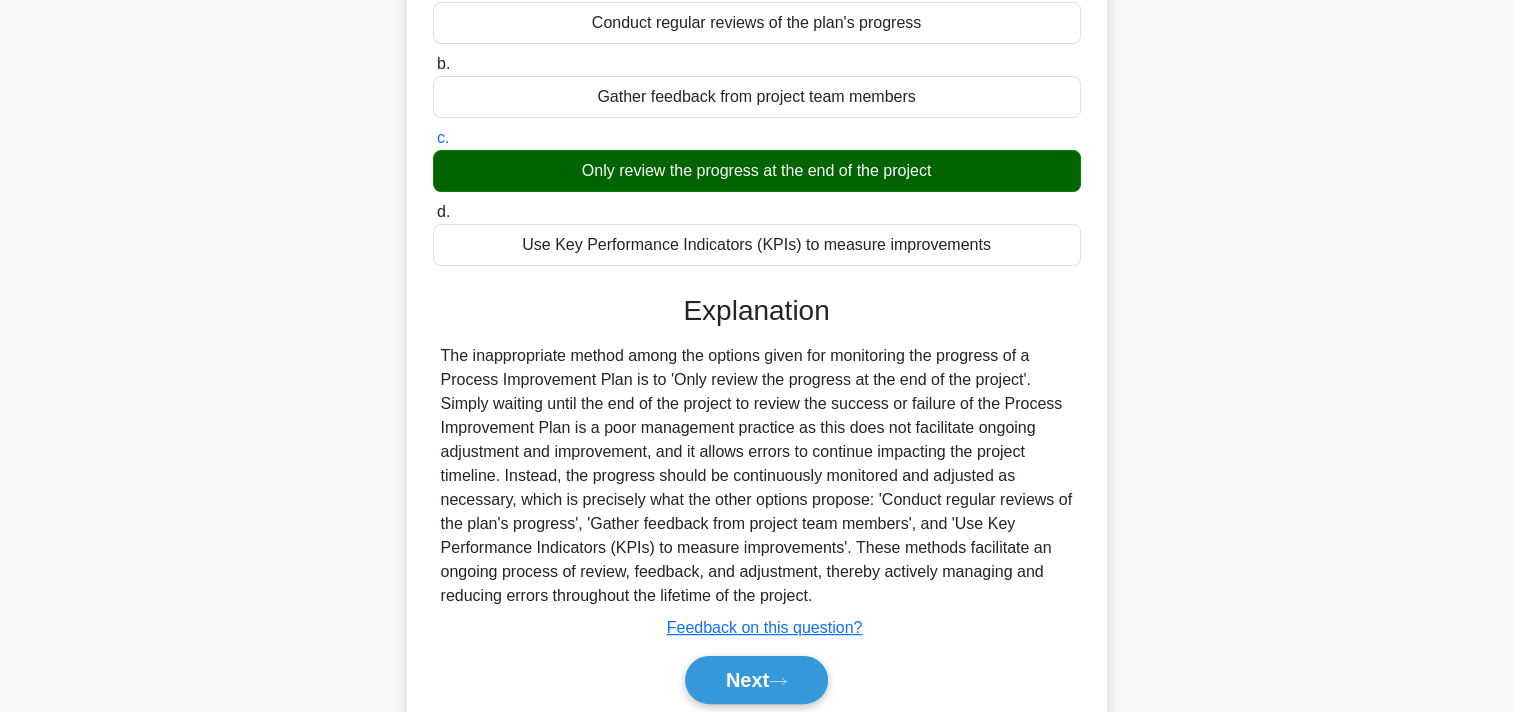 scroll, scrollTop: 368, scrollLeft: 0, axis: vertical 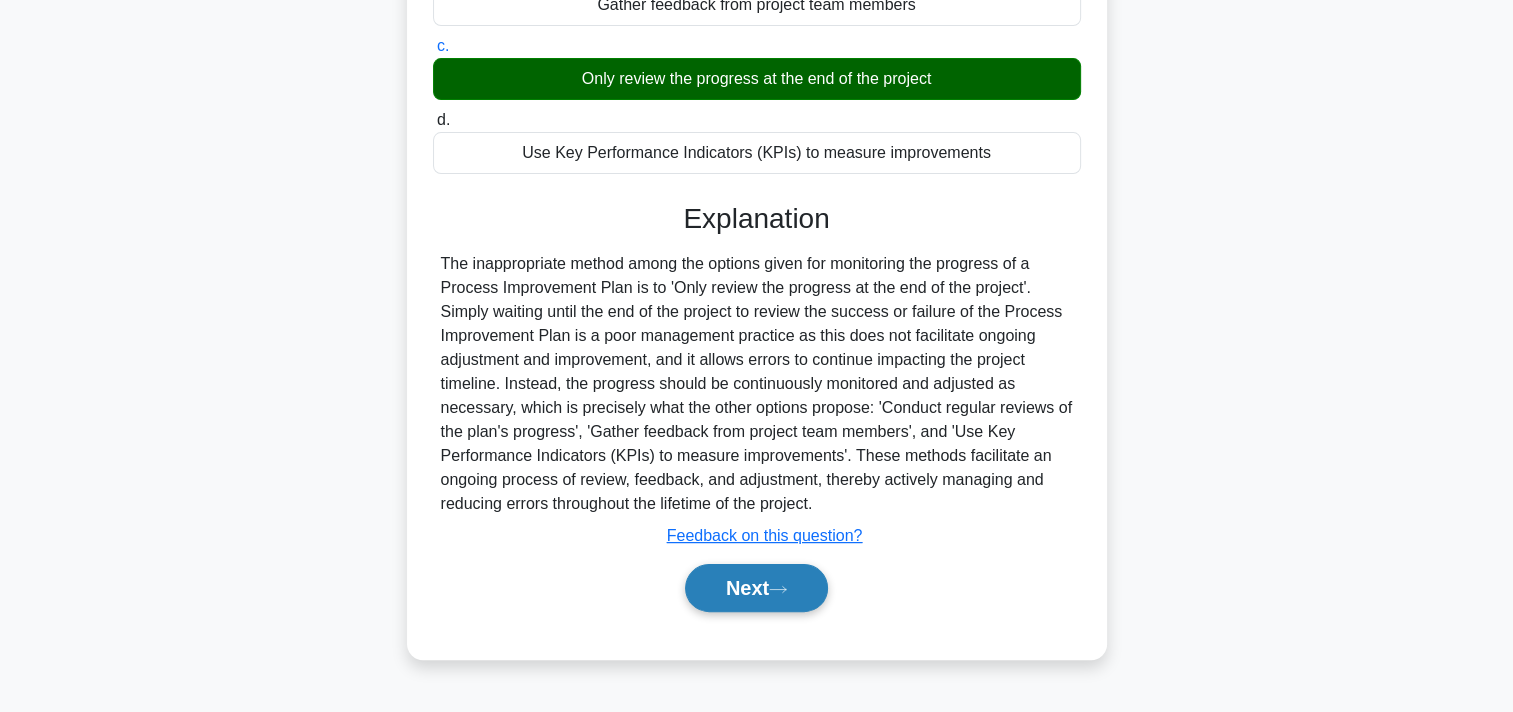 click 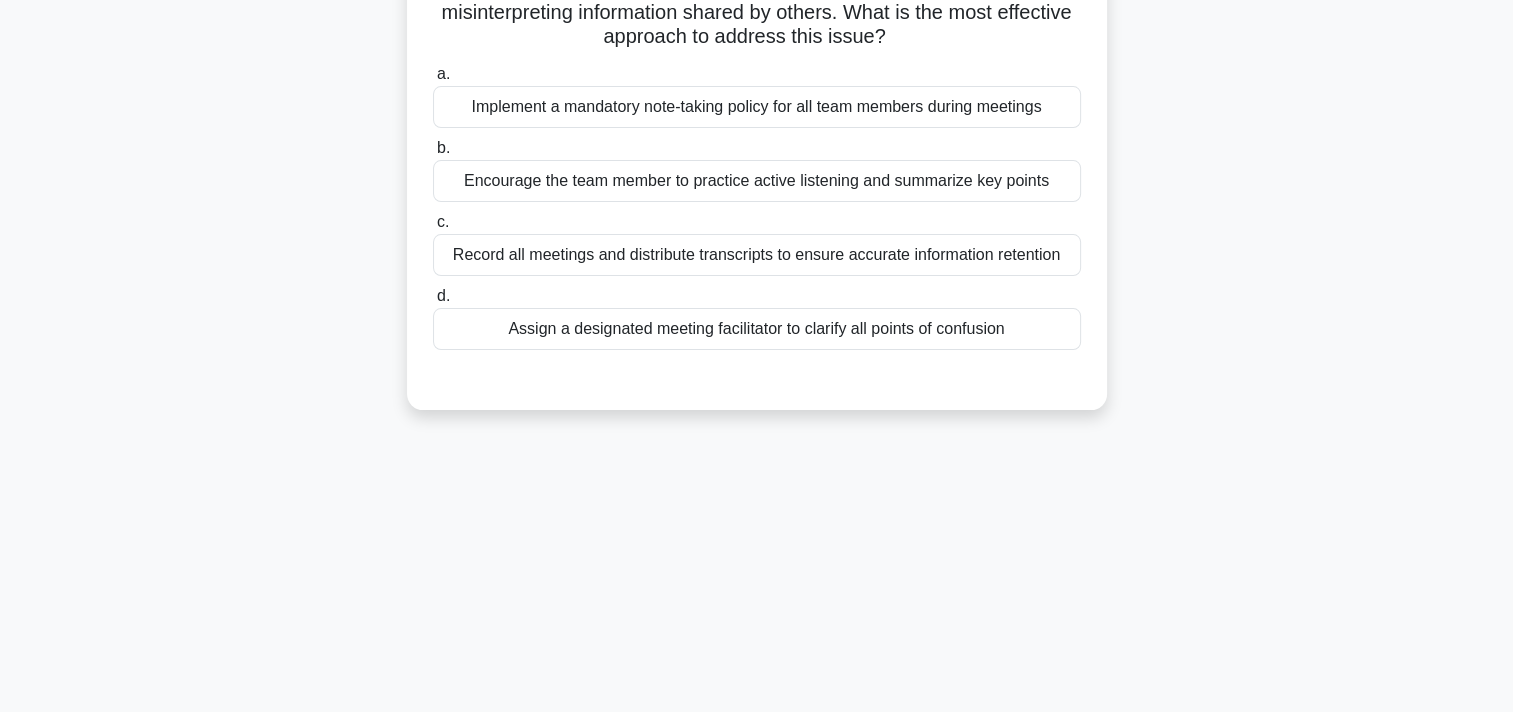 scroll, scrollTop: 0, scrollLeft: 0, axis: both 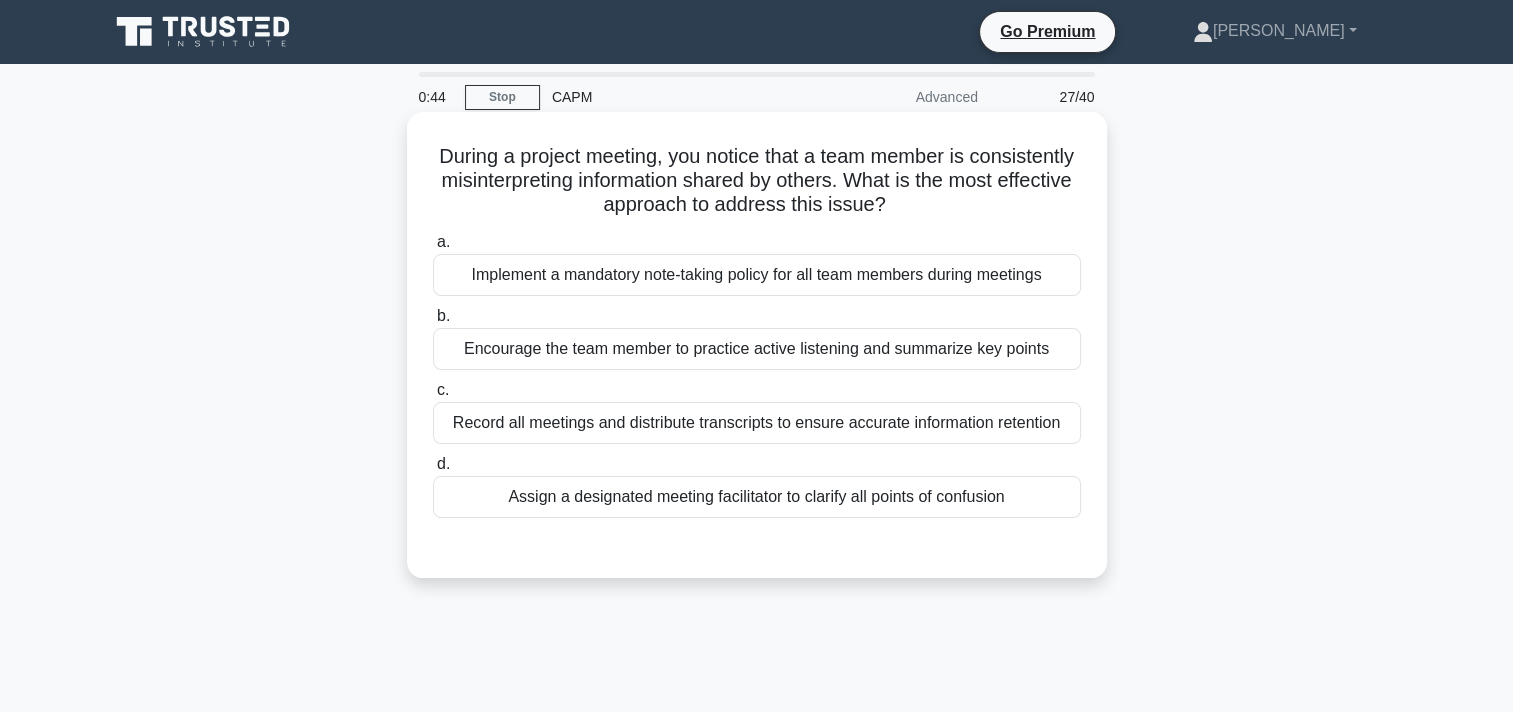 drag, startPoint x: 725, startPoint y: 348, endPoint x: 724, endPoint y: 368, distance: 20.024984 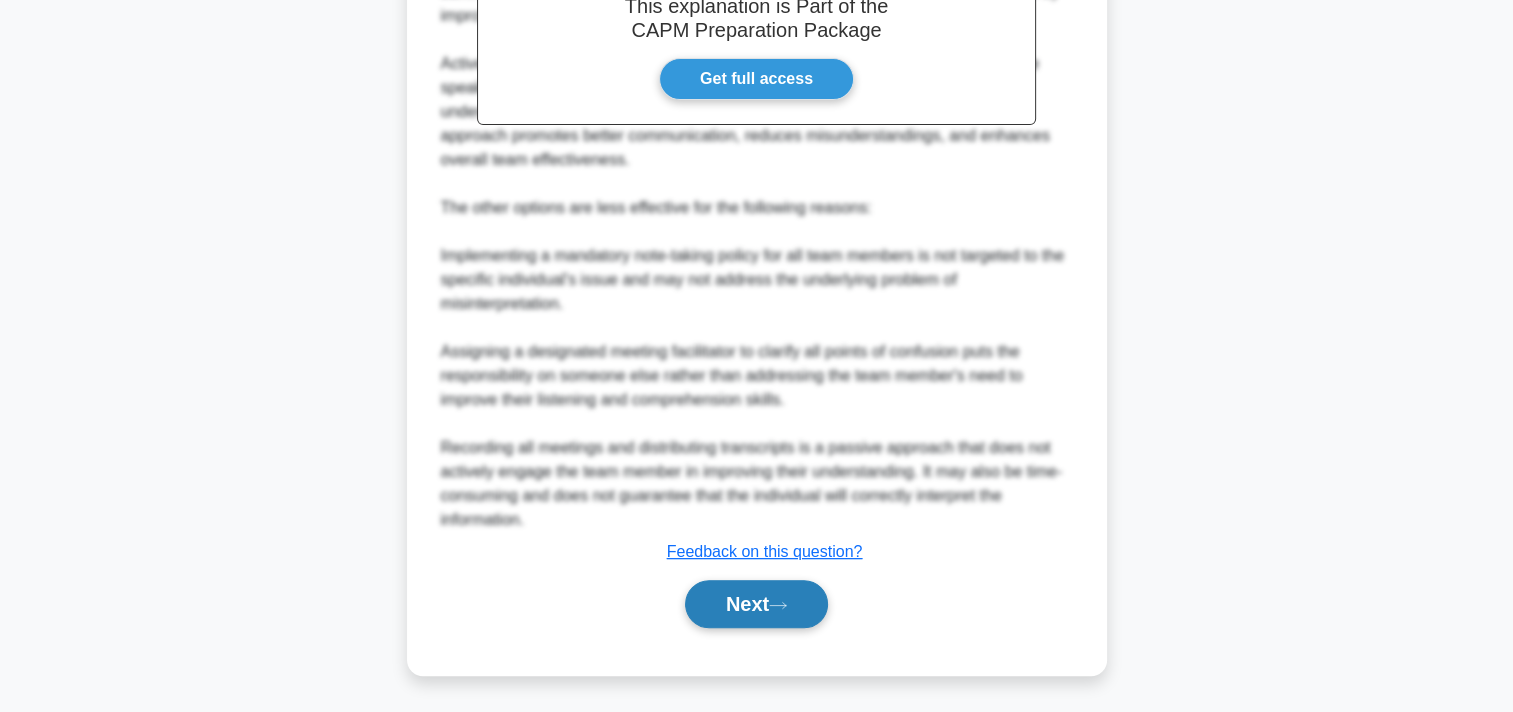 click on "Next" at bounding box center [756, 604] 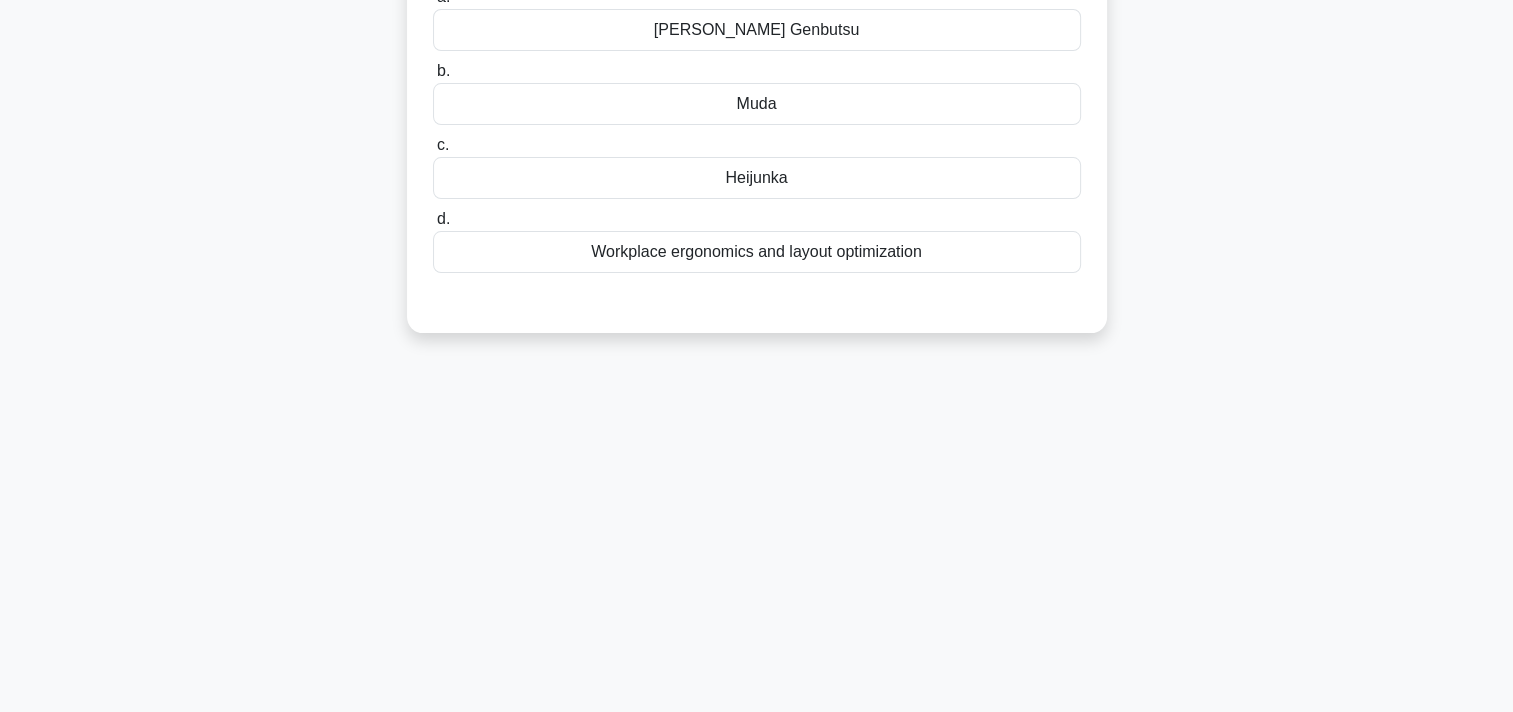 scroll, scrollTop: 0, scrollLeft: 0, axis: both 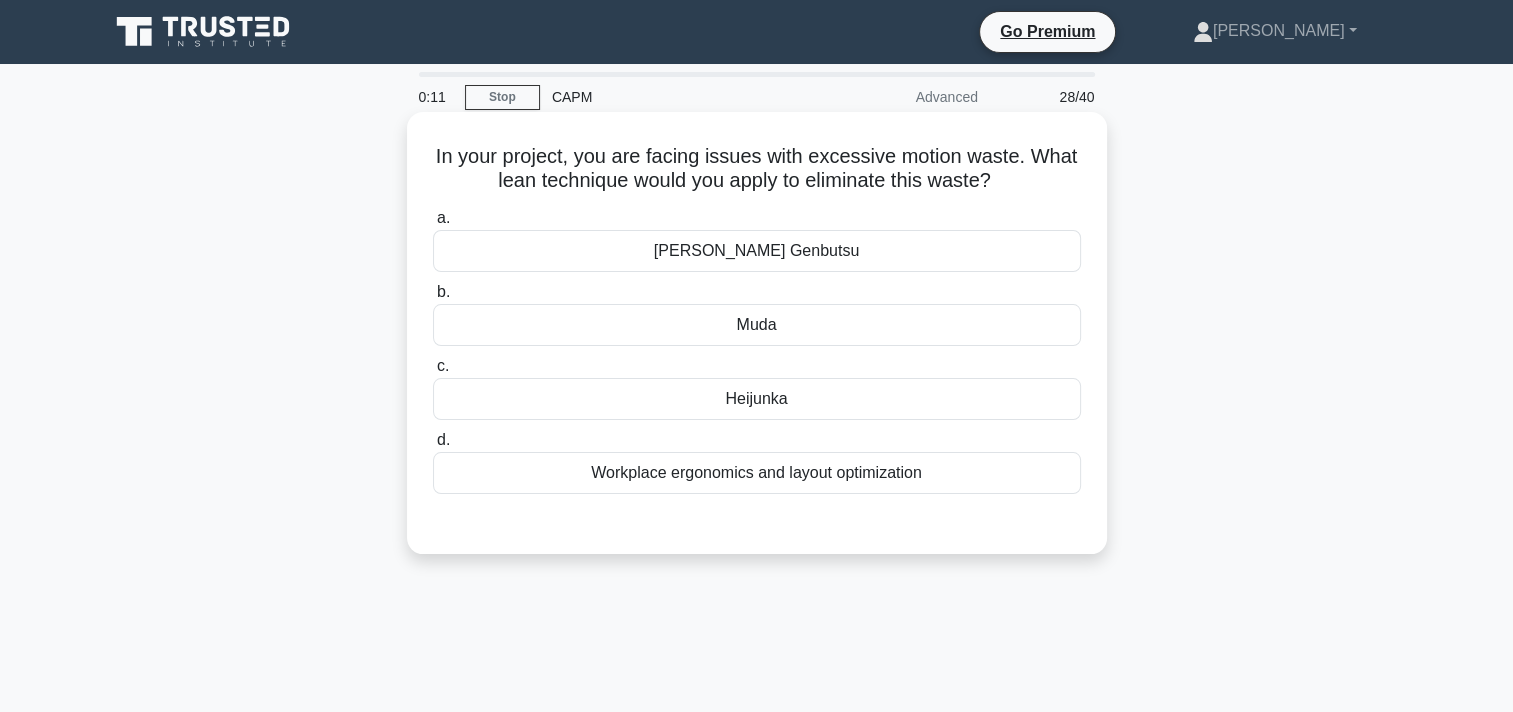 click on "Muda" at bounding box center (757, 325) 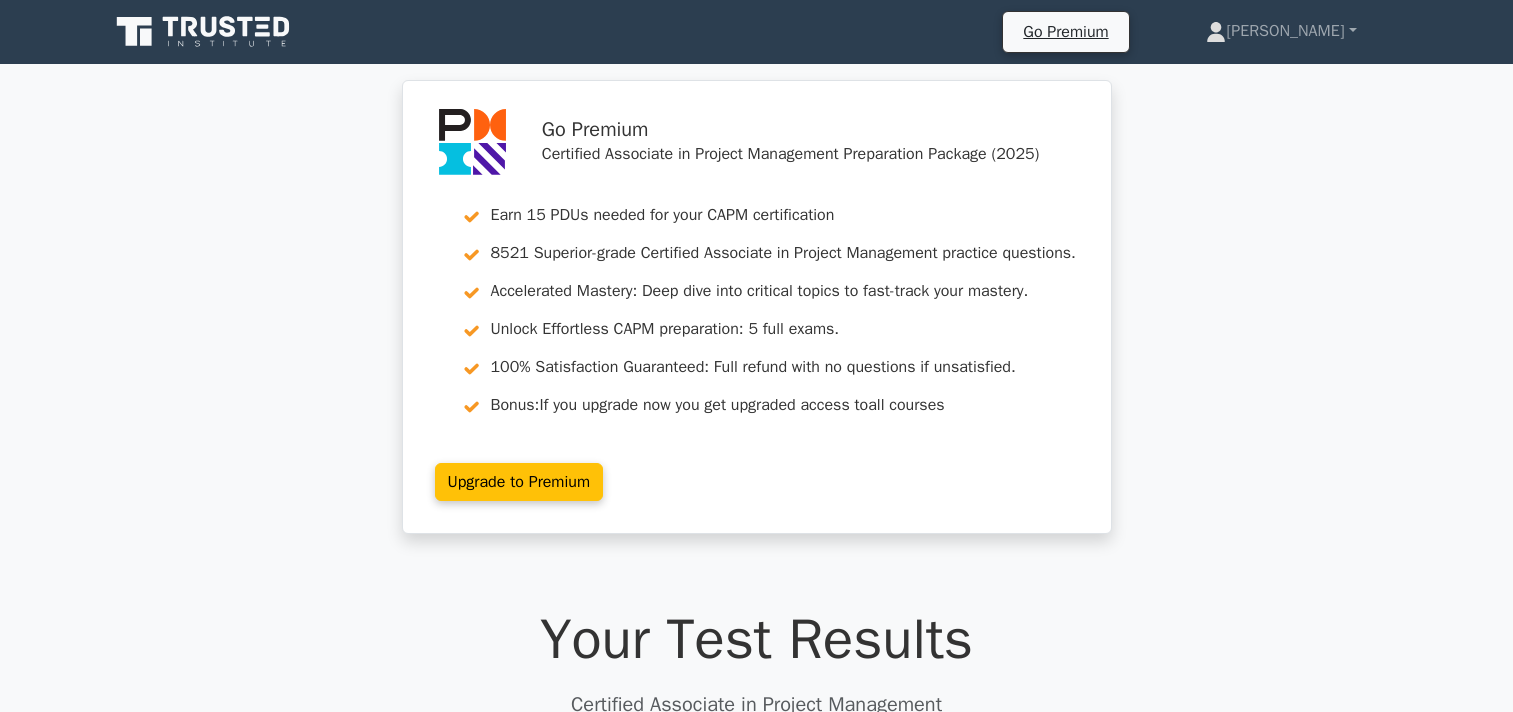 scroll, scrollTop: 0, scrollLeft: 0, axis: both 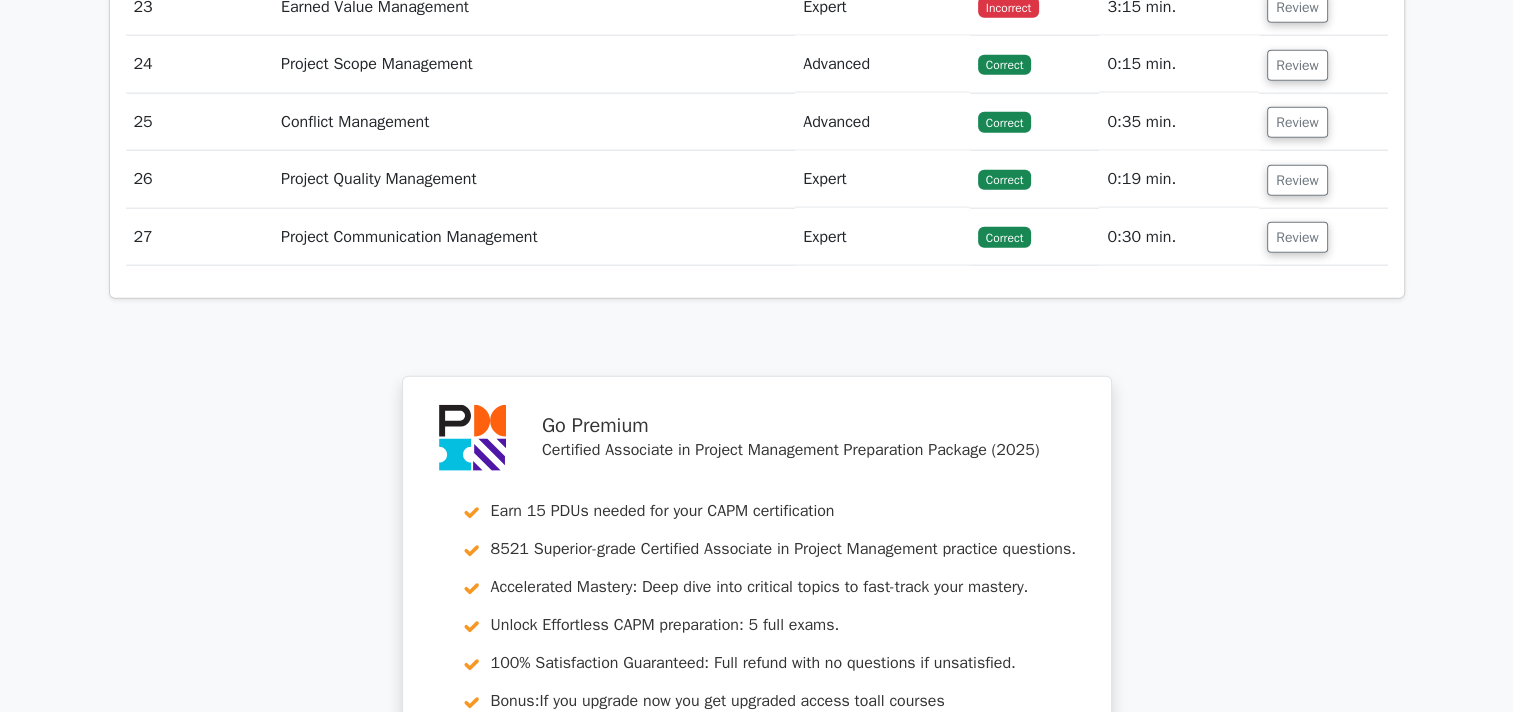click on "Project Communication Management" at bounding box center (534, 237) 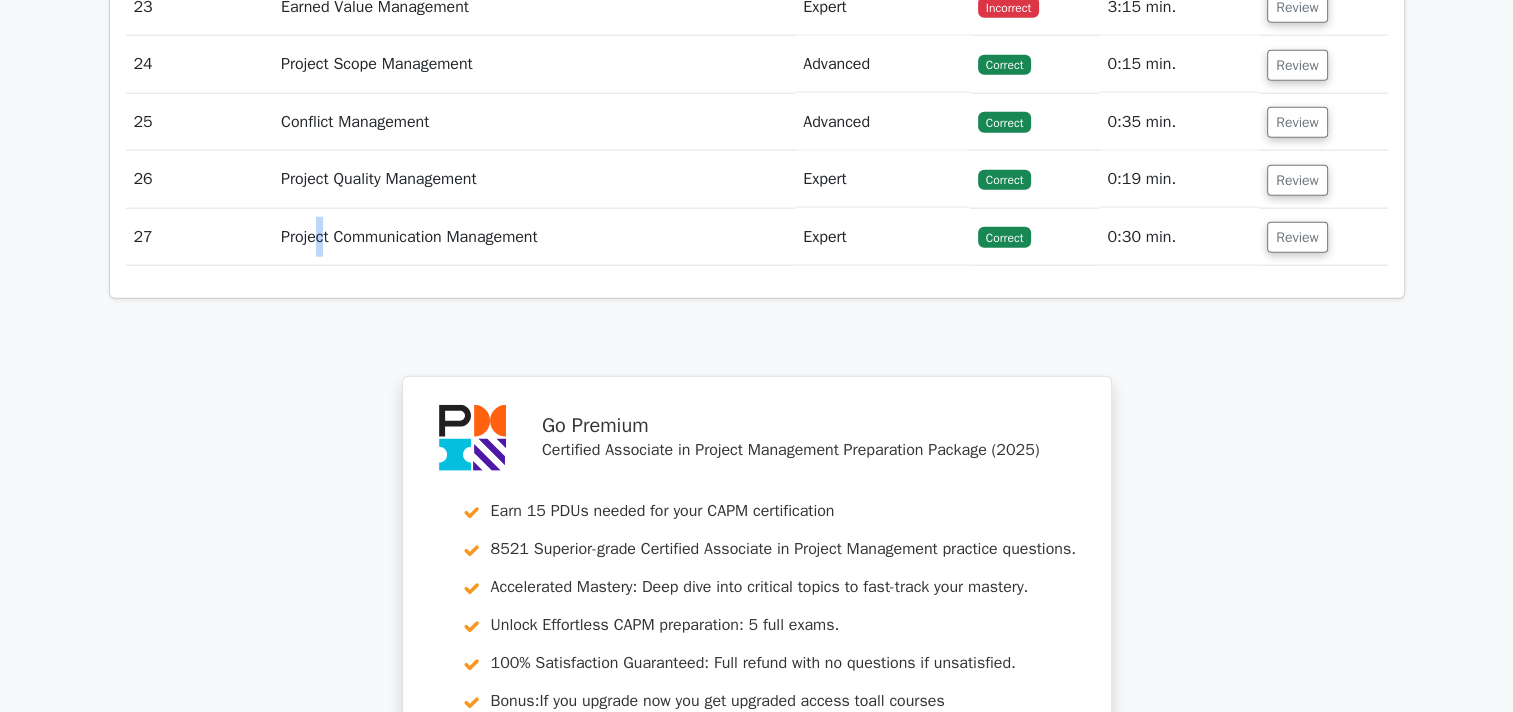 click on "Project Communication Management" at bounding box center (534, 237) 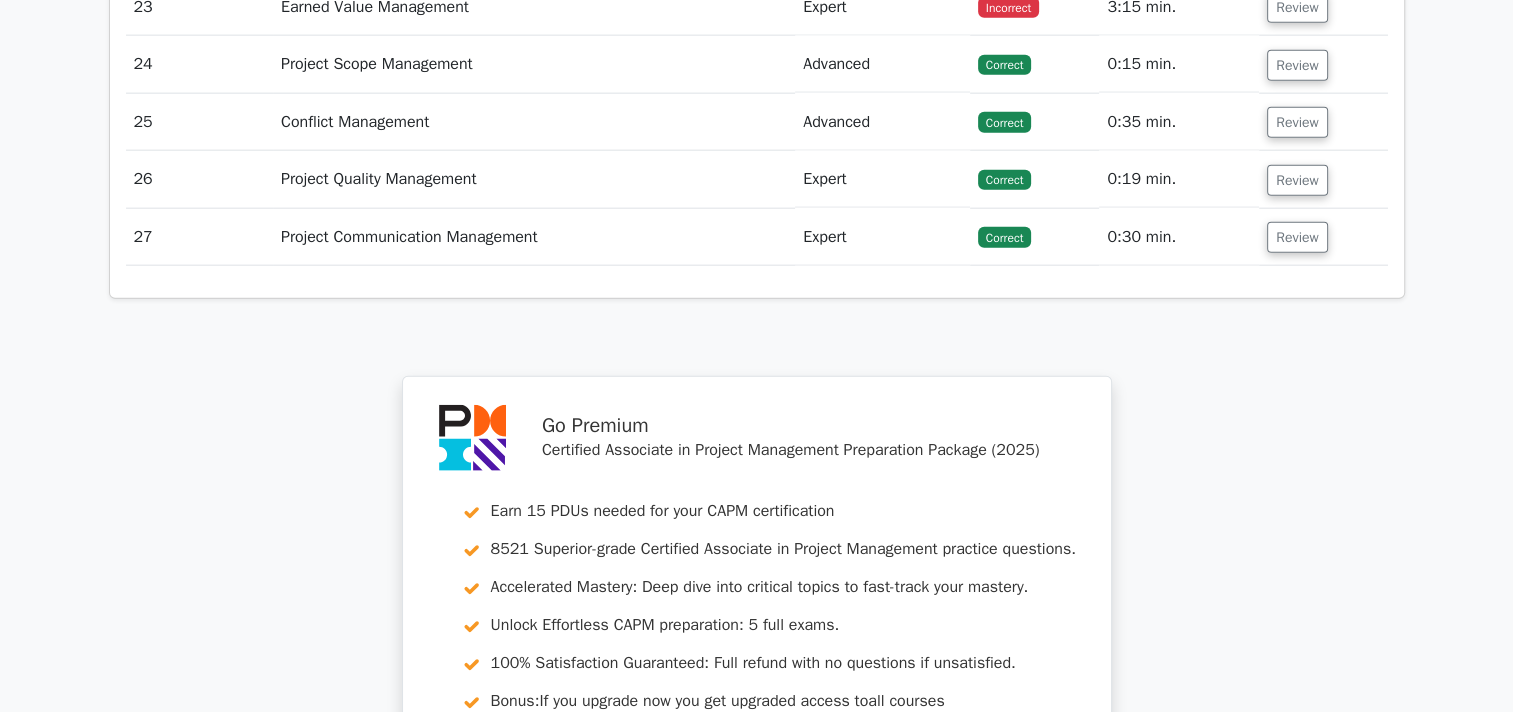 click on "Question Analysis
Question  #
Topic
Difficulty
Result
Time Spent
Action
1
Requirements Management
Advanced
Correct
a. b. c." at bounding box center [757, -1165] 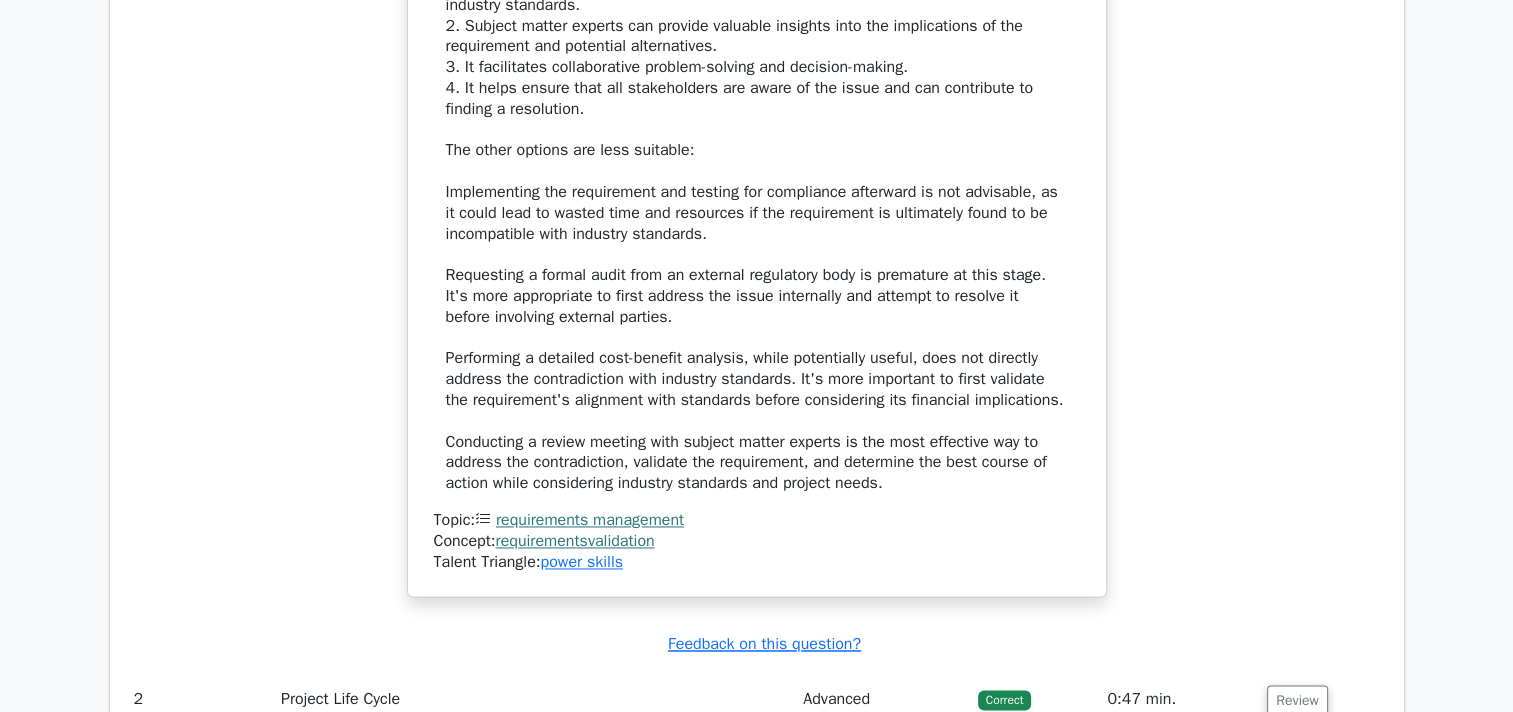 scroll, scrollTop: 2500, scrollLeft: 0, axis: vertical 